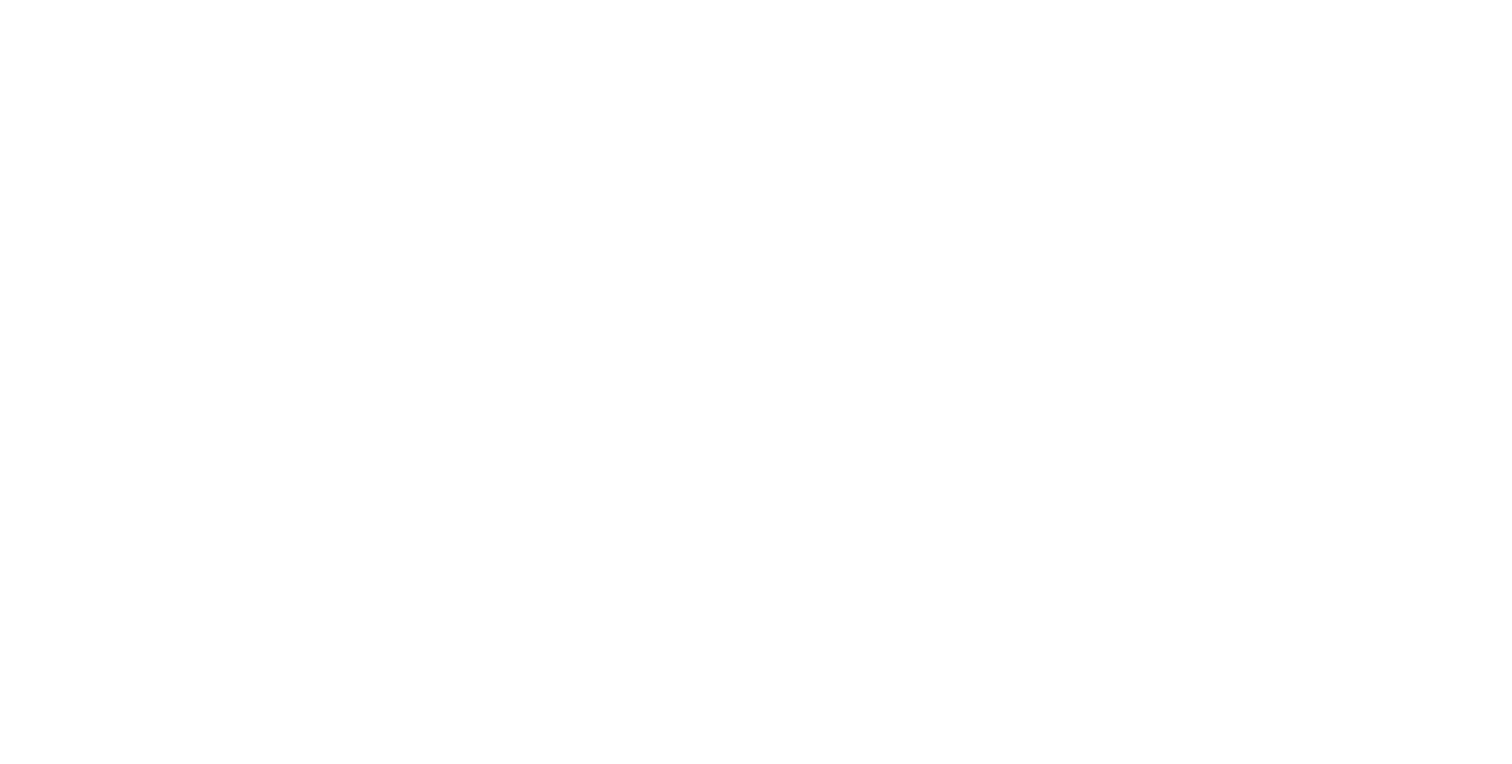 scroll, scrollTop: 0, scrollLeft: 0, axis: both 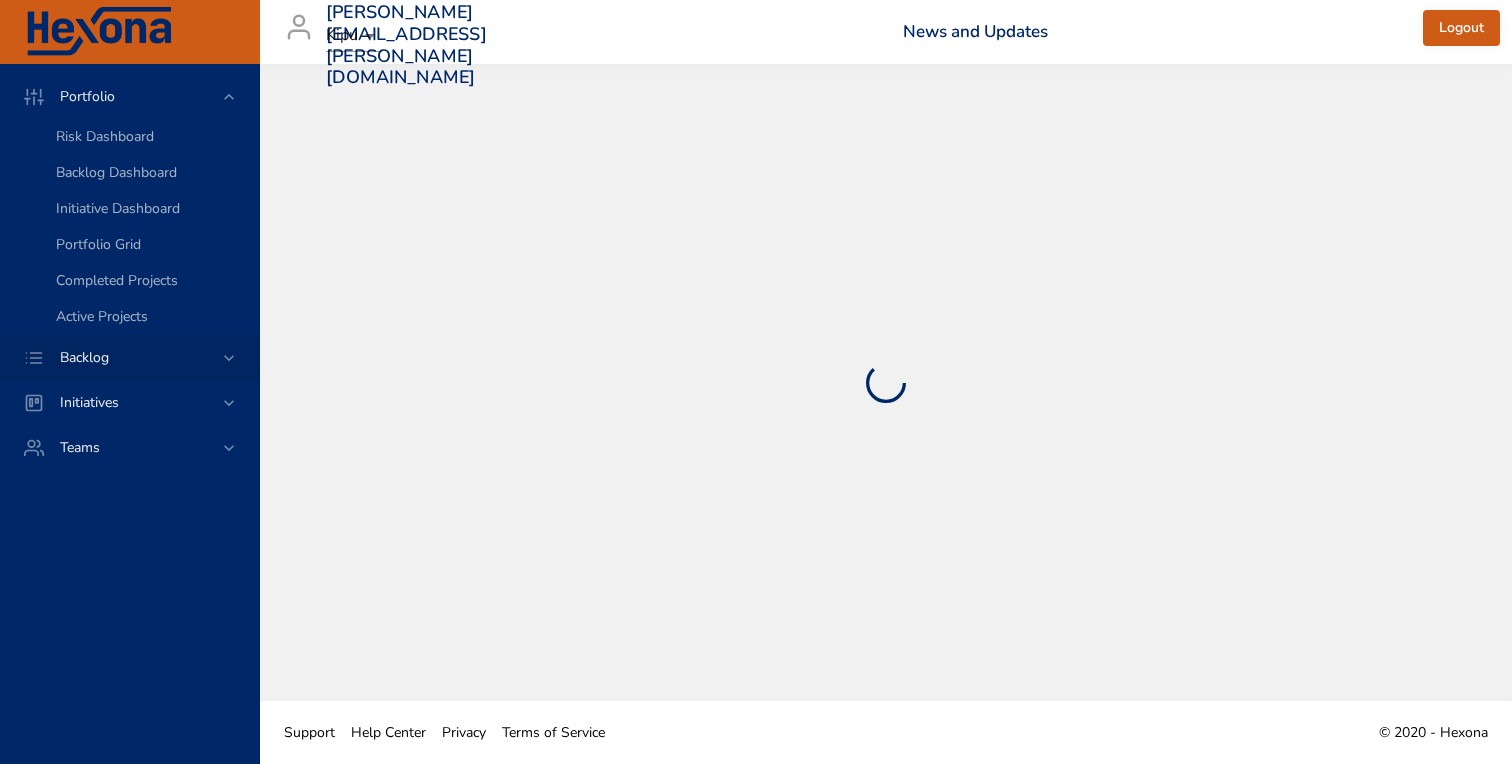click on "Backlog" at bounding box center [131, 357] 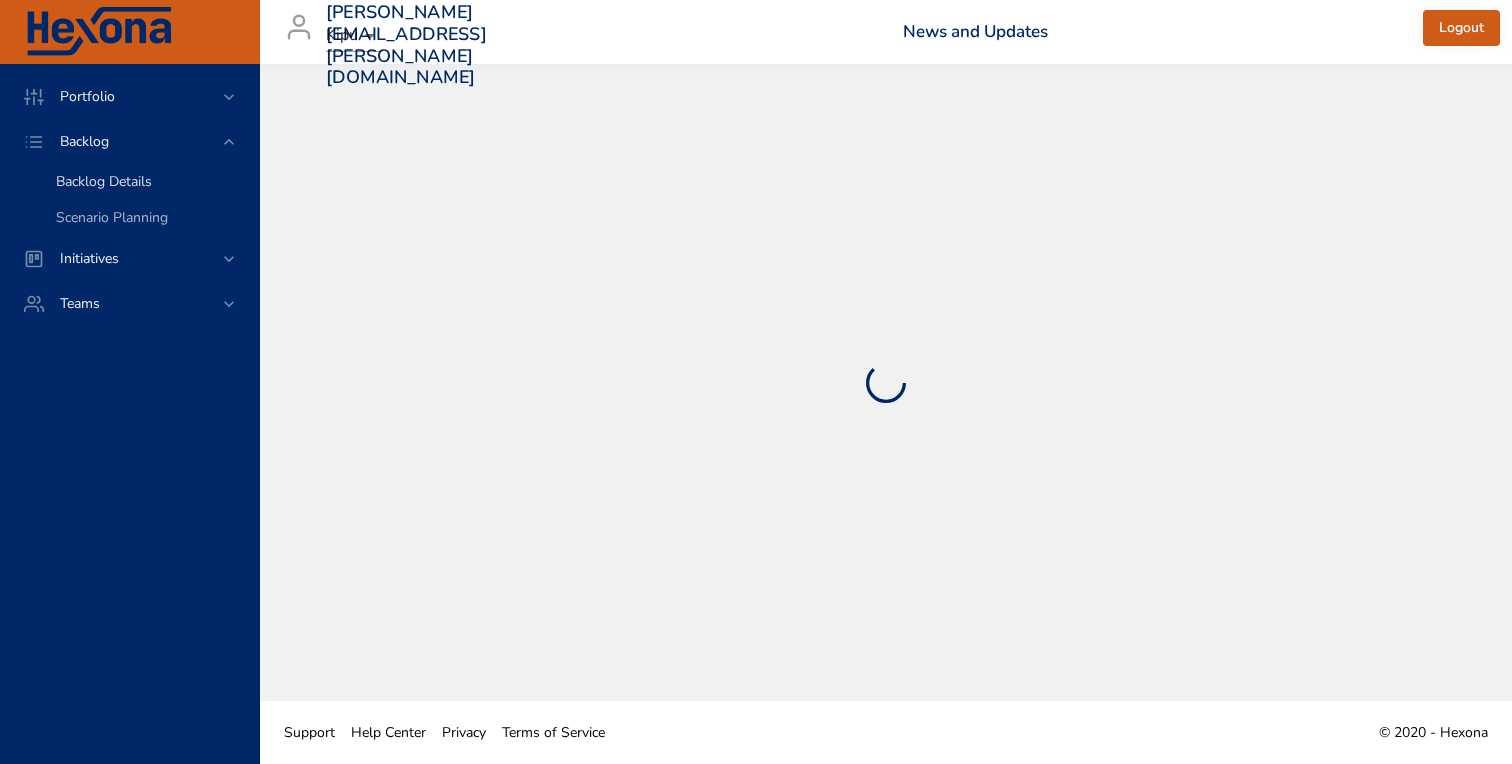 click on "Backlog Details" at bounding box center [129, 182] 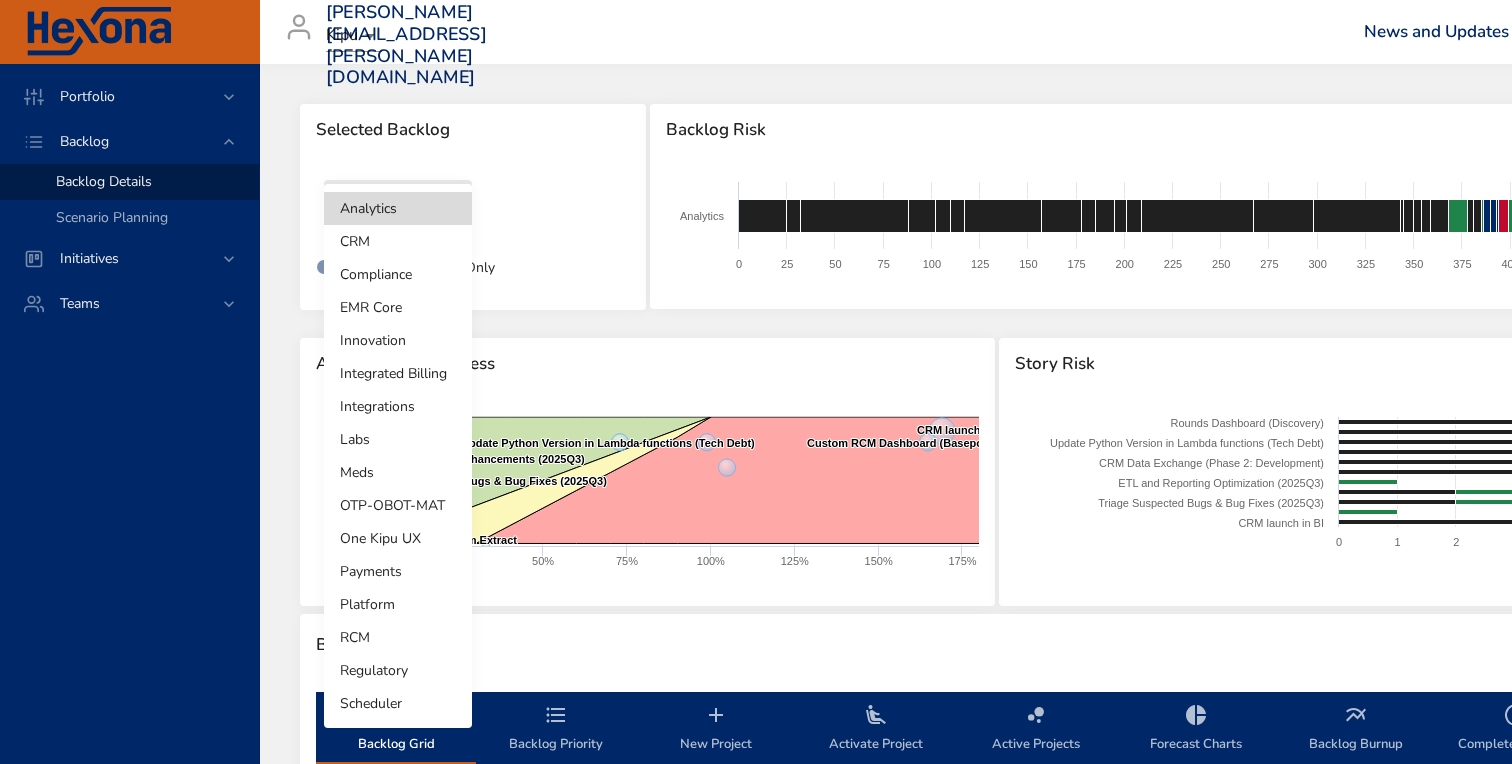 click on "Portfolio Backlog Backlog Details Scenario Planning Initiatives Teams [PERSON_NAME][EMAIL_ADDRESS][PERSON_NAME][DOMAIN_NAME]   Kipu News and Updates Logout Selected Backlog Analytics Active Backlogs Only Backlog Risk Created with Highcharts 9.0.1 Analytics 0 25 50 75 100 125 150 175 200 225 250 275 300 325 350 375 400 425 450 475 500 525 550 575 600 625 650 675 700 725 750 775 800 825 850 875 900 Project:  Triage Suspected Bugs & Bug Fixes (2025Q1) ​ Backlog:  Analytics ::  Team:  Analytics ​ Plan Year:  2025 ::  Initiative:  unassigned ​ Stories:  58 ::  Throughput:  0.95 ​ Start Date:  [DATE] ::  End Date:  [DATE] Active Project Progress Created with Highcharts 9.0.1 Kipu RCM Revenue Cycle Dashboard ​ Kipu RCM Revenue Cycle Dashboard CRM launch in BI ​ CRM launch in BI CRM Data Exchange (Phase 2: Development) ​ CRM Data Exchange (Phase 2: Development) Rounds Dashboard (Discovery) ​ Rounds Dashboard (Discovery) ETL (EMR) Transition to Staging: _fact_records.sql ​ ​ Custom RCM Dashboard (Basepoint) ​ 0" at bounding box center [756, 382] 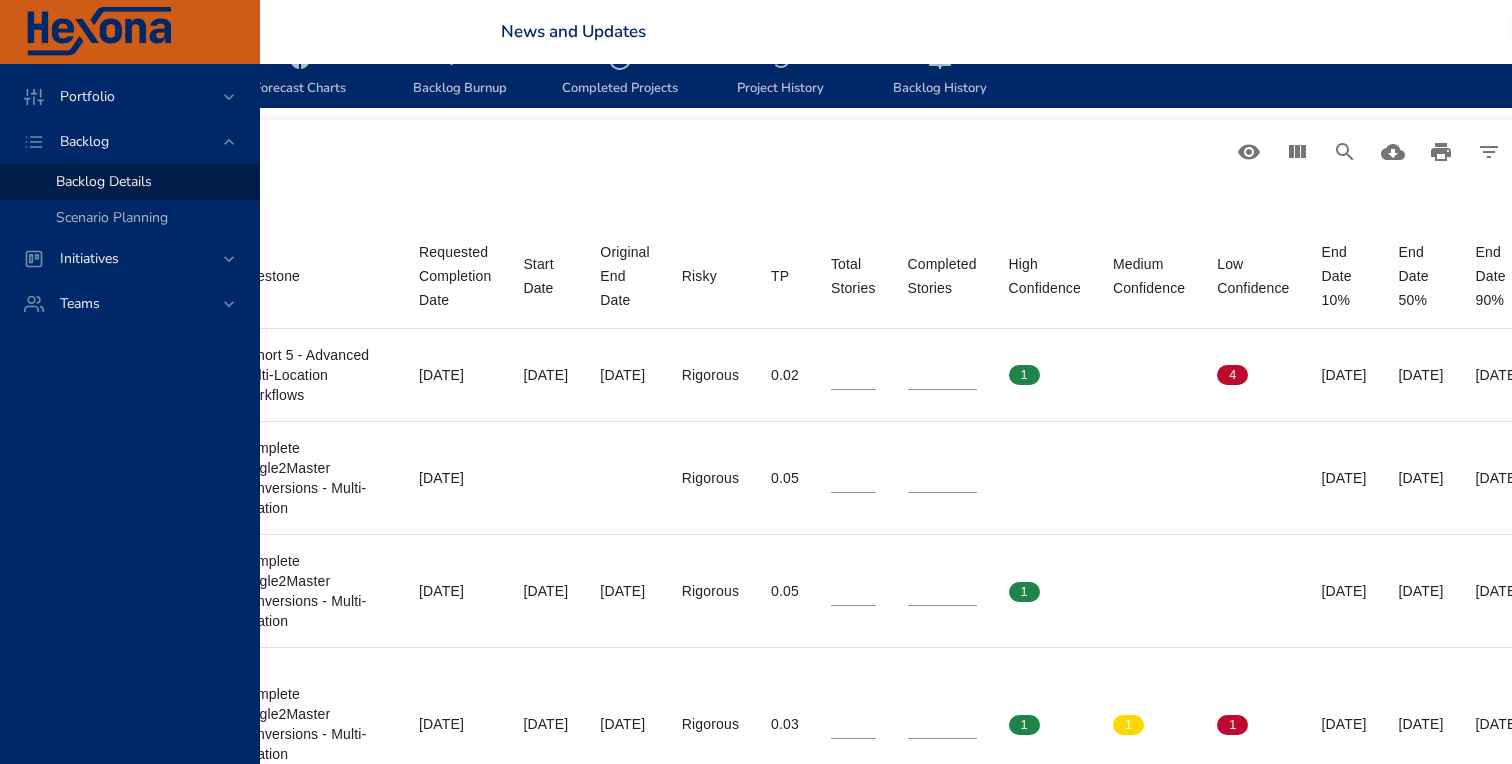 scroll, scrollTop: 656, scrollLeft: 1017, axis: both 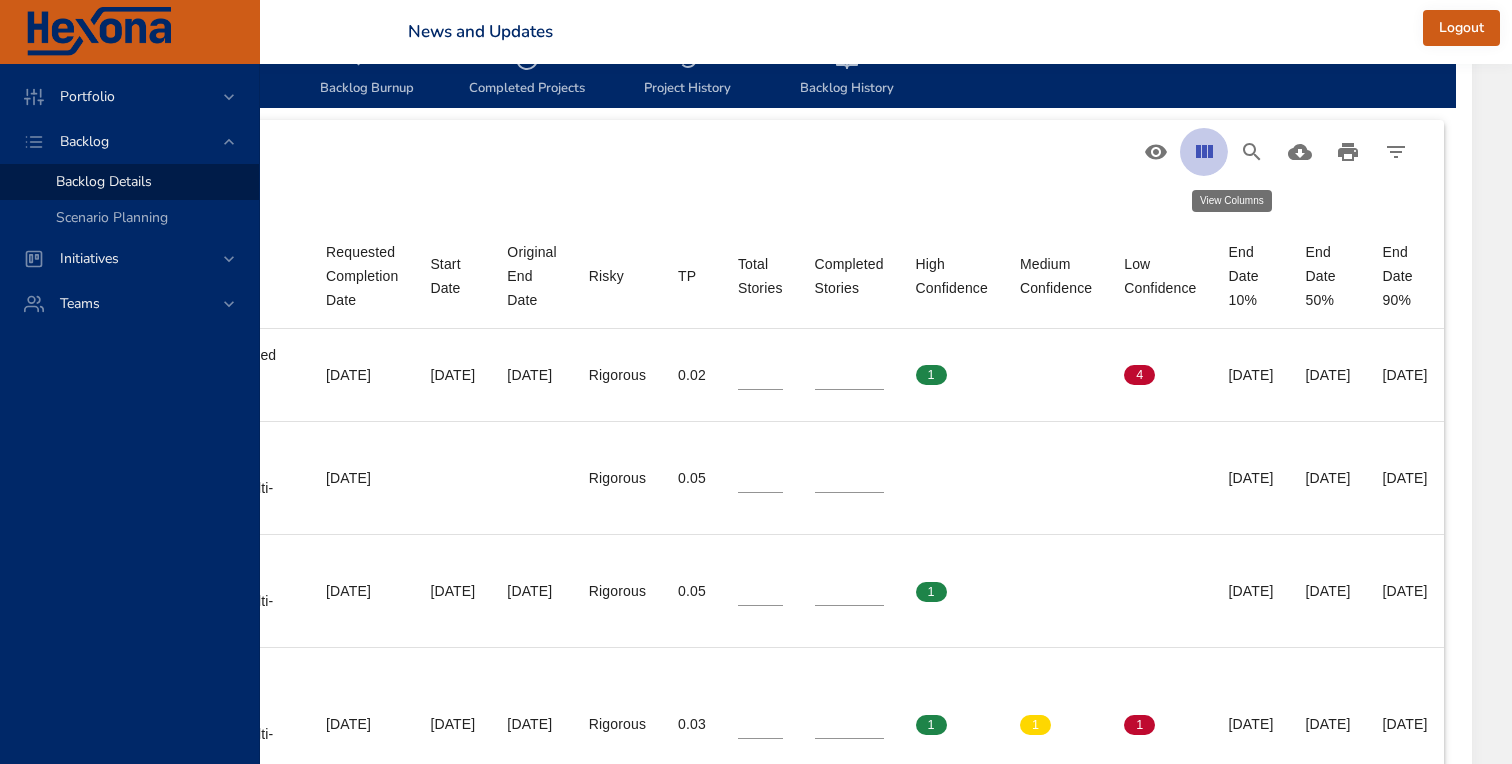 click at bounding box center [1204, 152] 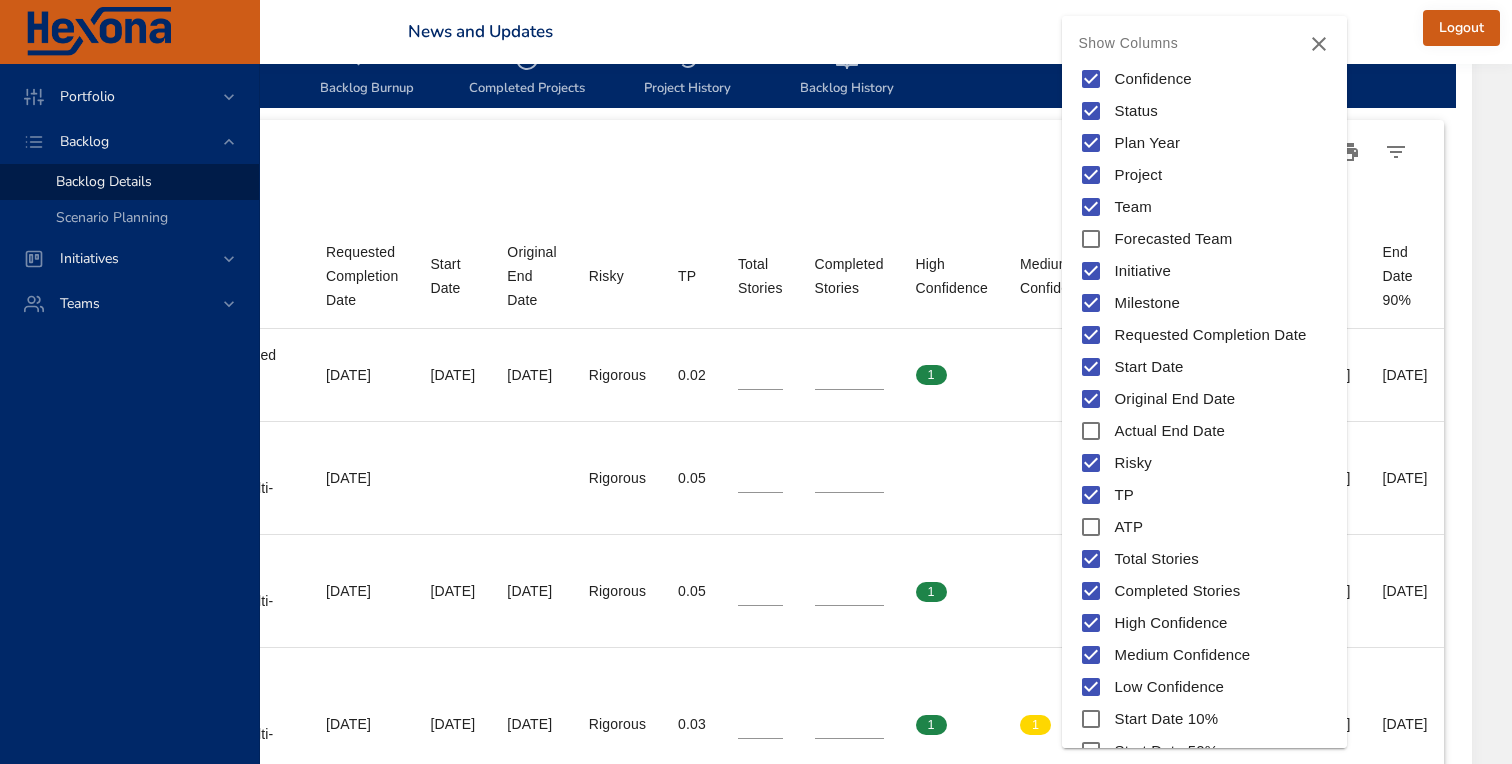 scroll, scrollTop: 259, scrollLeft: 0, axis: vertical 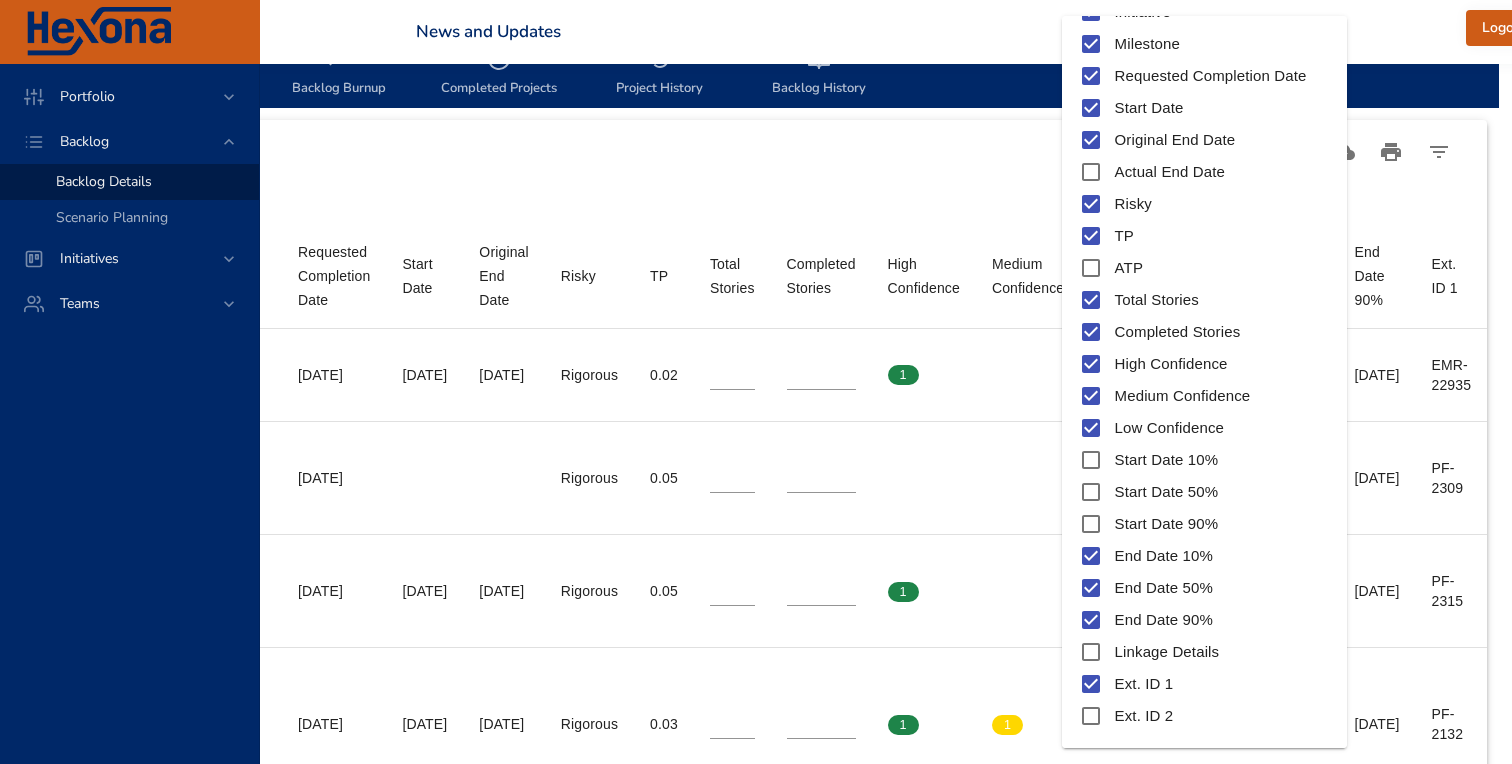 click at bounding box center [756, 382] 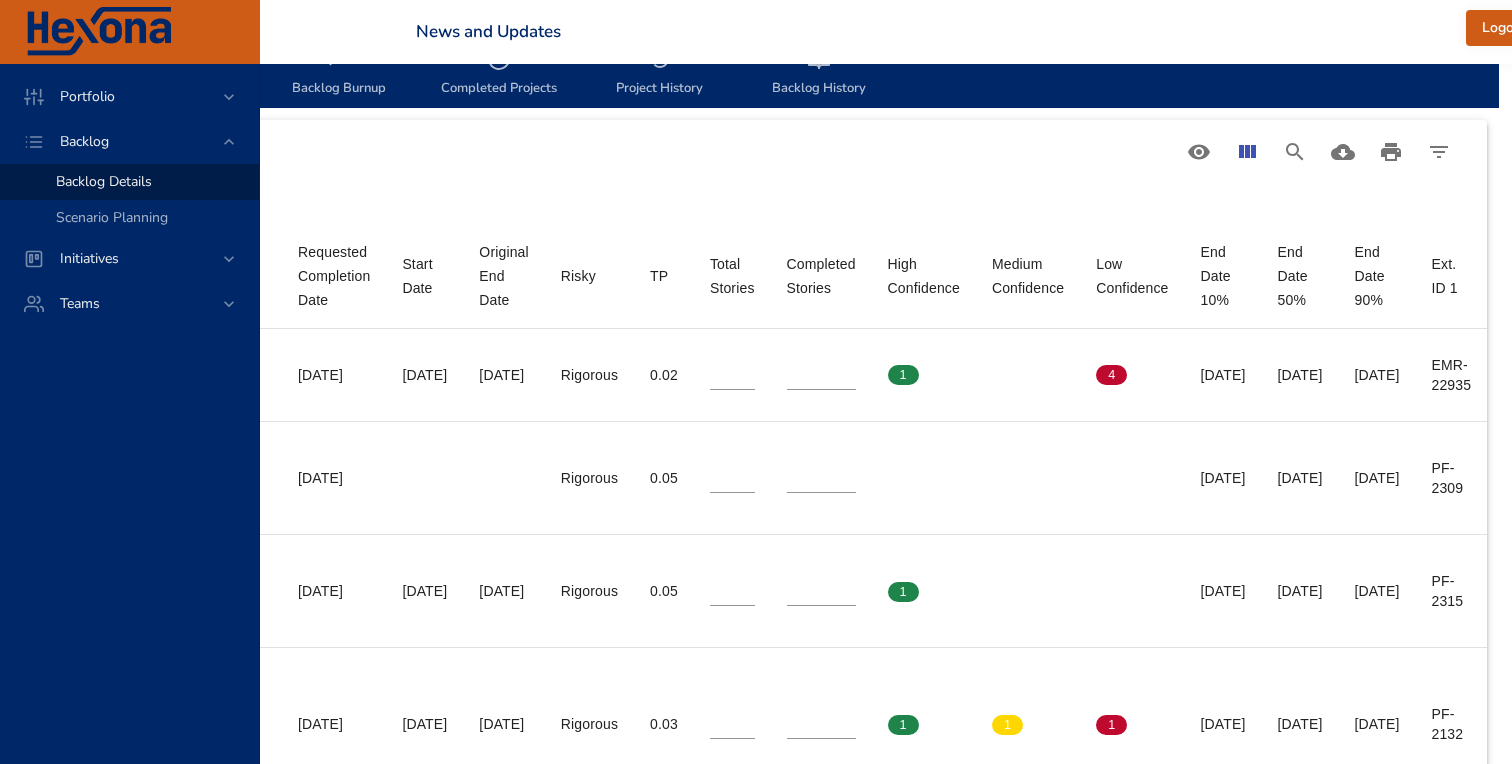 scroll, scrollTop: 656, scrollLeft: 1088, axis: both 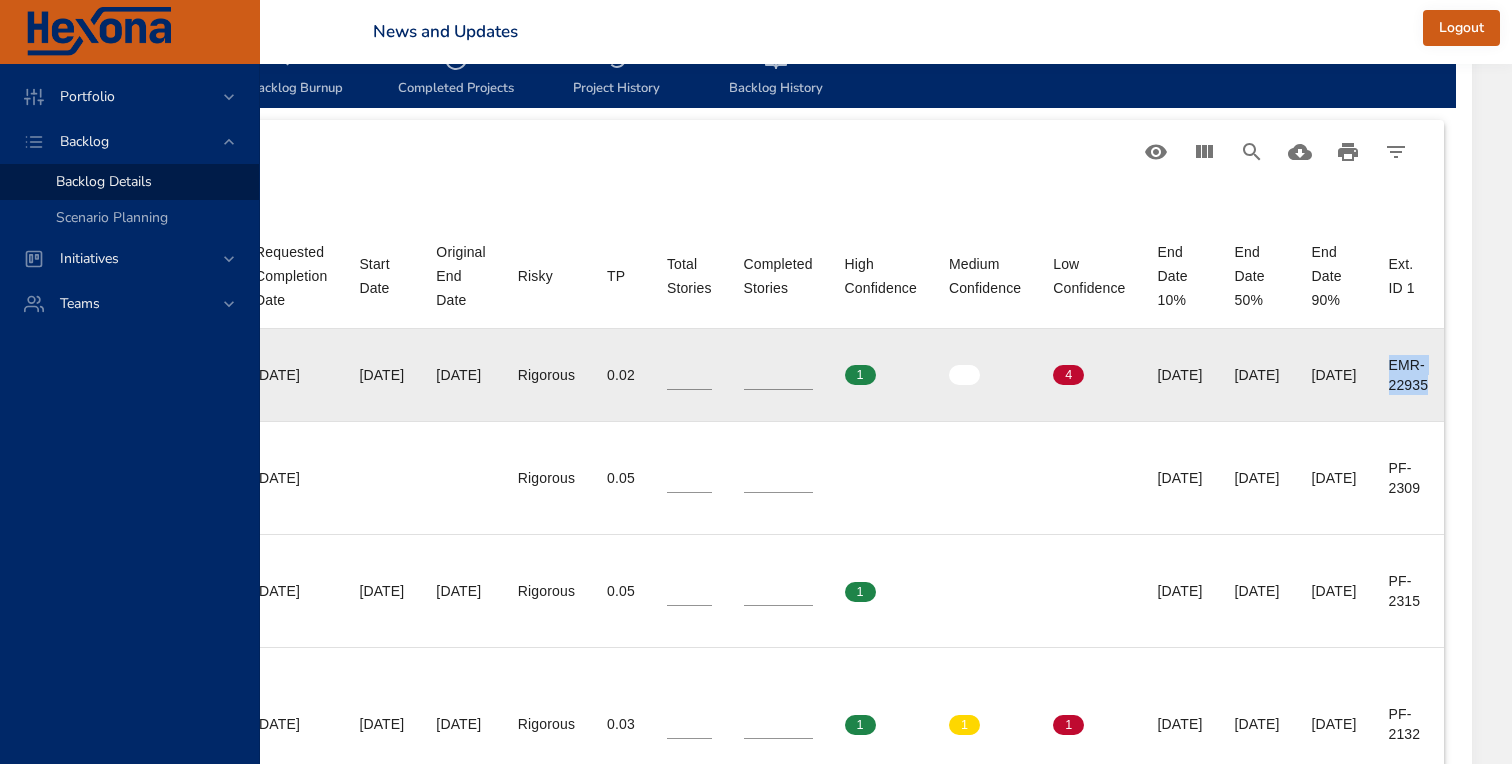 drag, startPoint x: 1383, startPoint y: 373, endPoint x: 1439, endPoint y: 384, distance: 57.070133 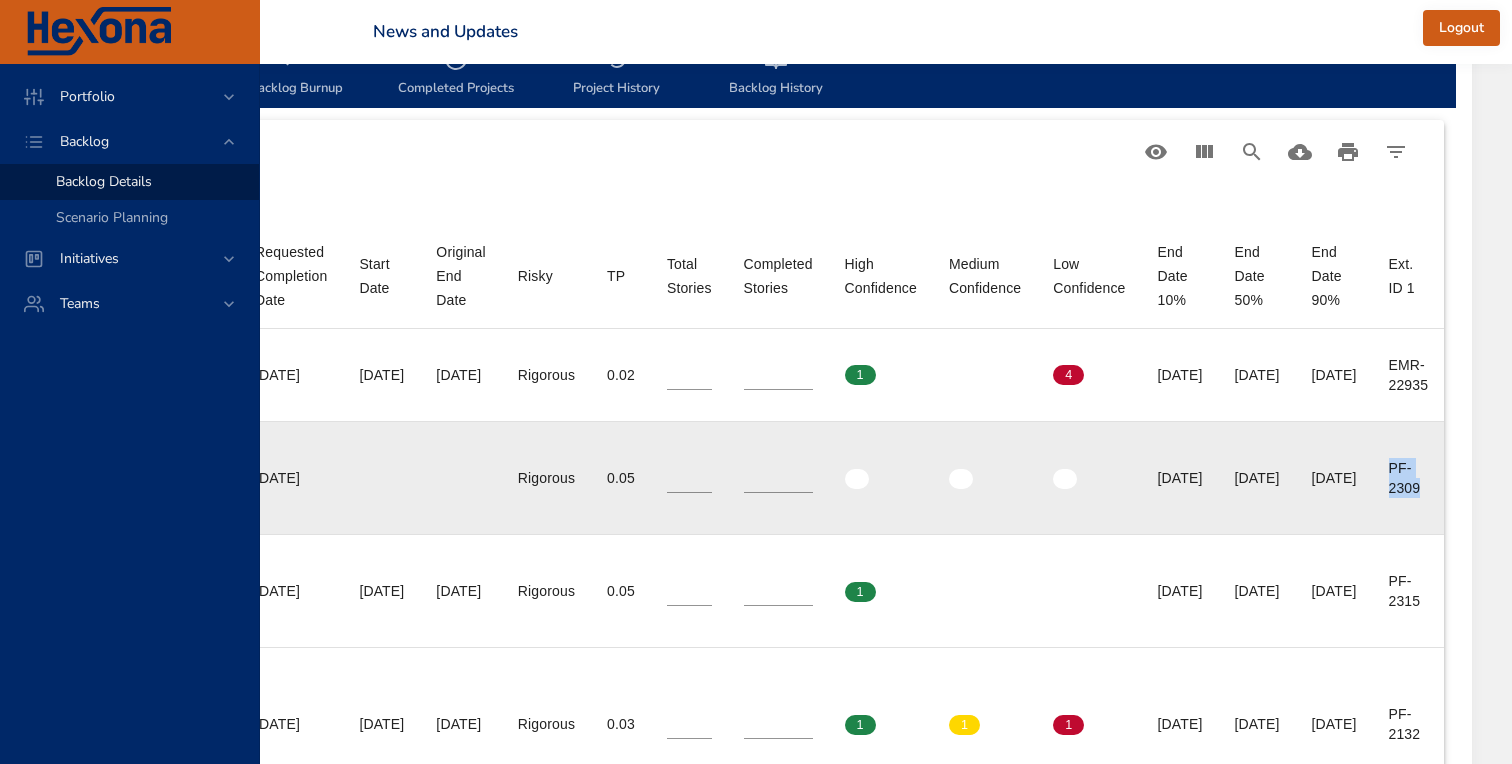 drag, startPoint x: 1392, startPoint y: 486, endPoint x: 1433, endPoint y: 505, distance: 45.188496 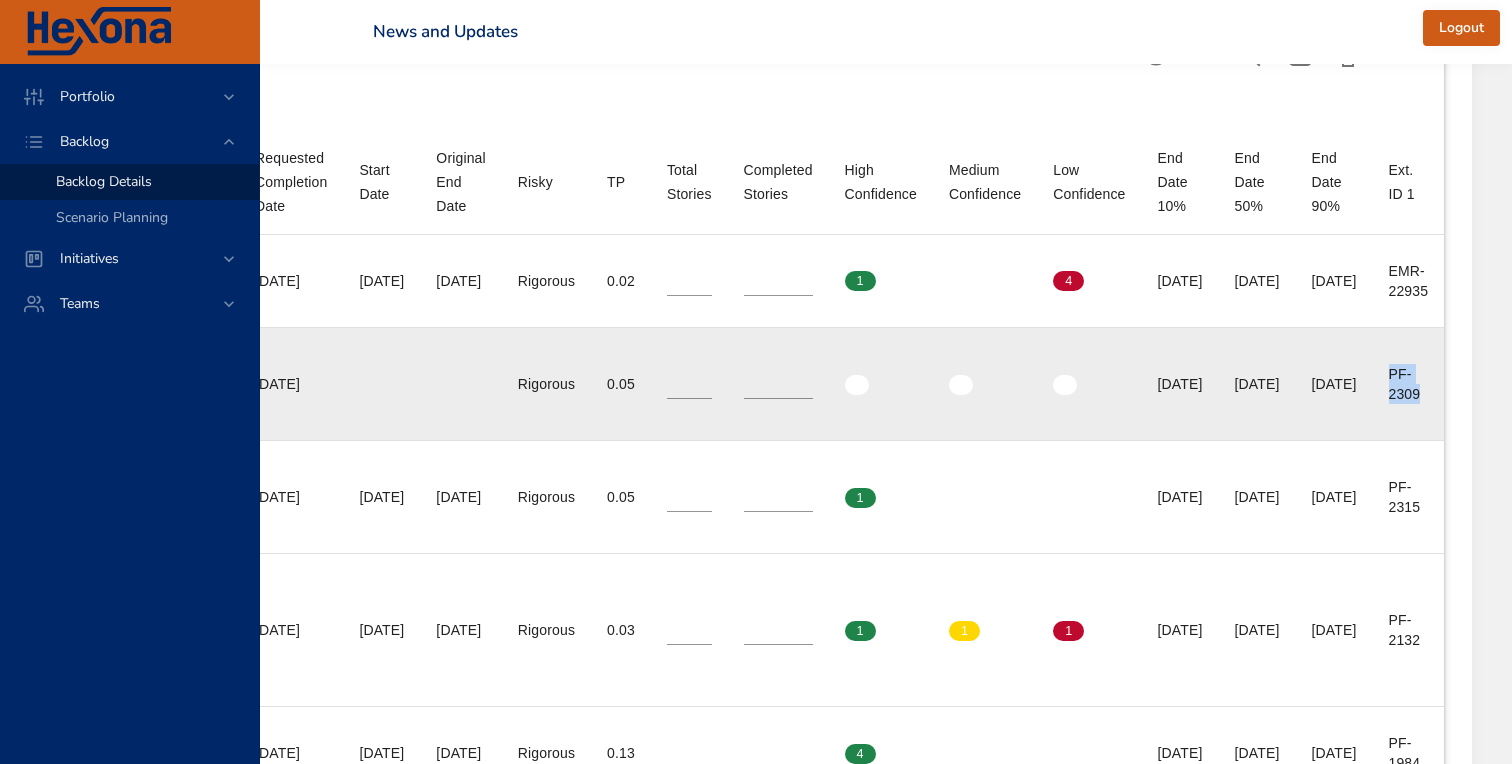 scroll, scrollTop: 750, scrollLeft: 1088, axis: both 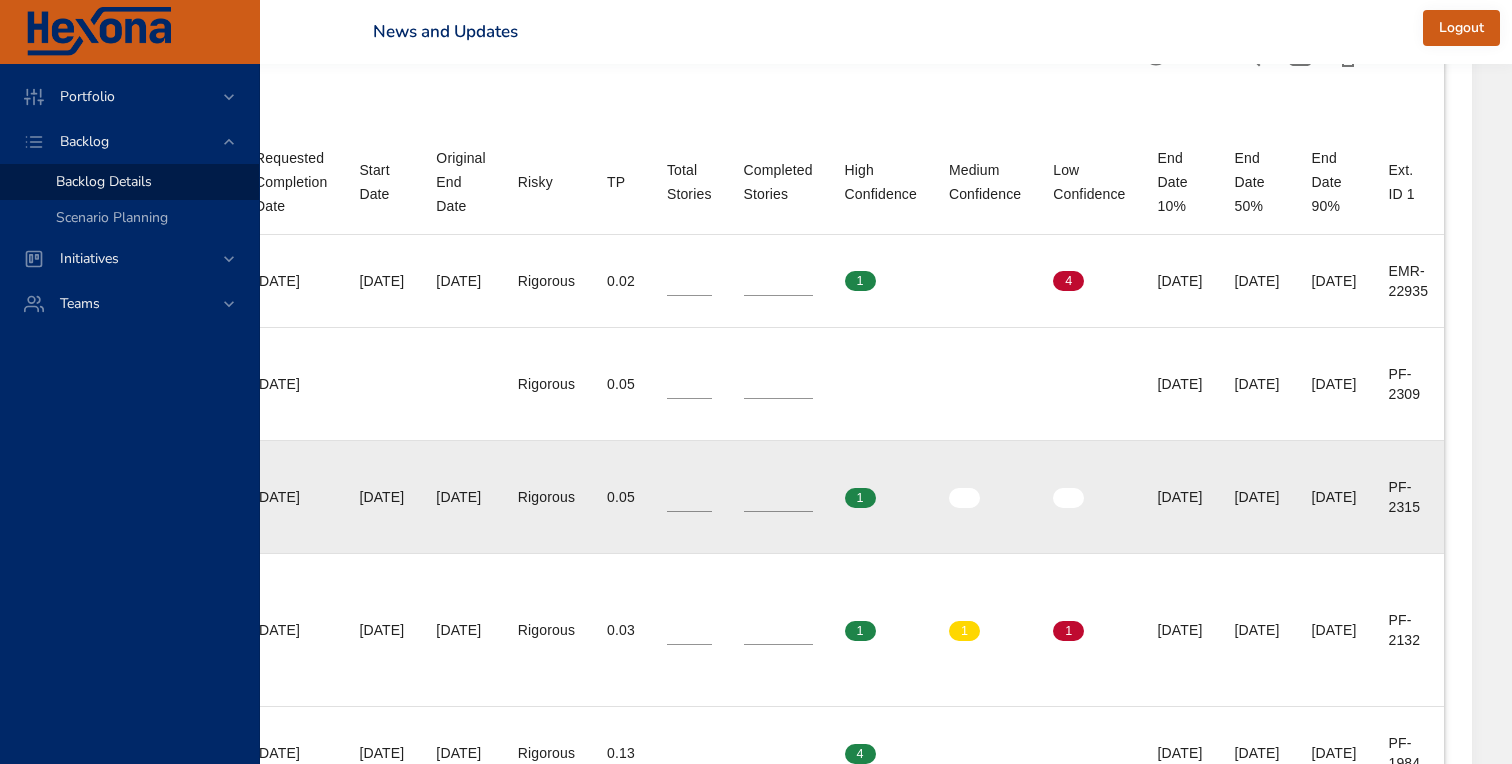 click on "PF-2315" at bounding box center [1409, 497] 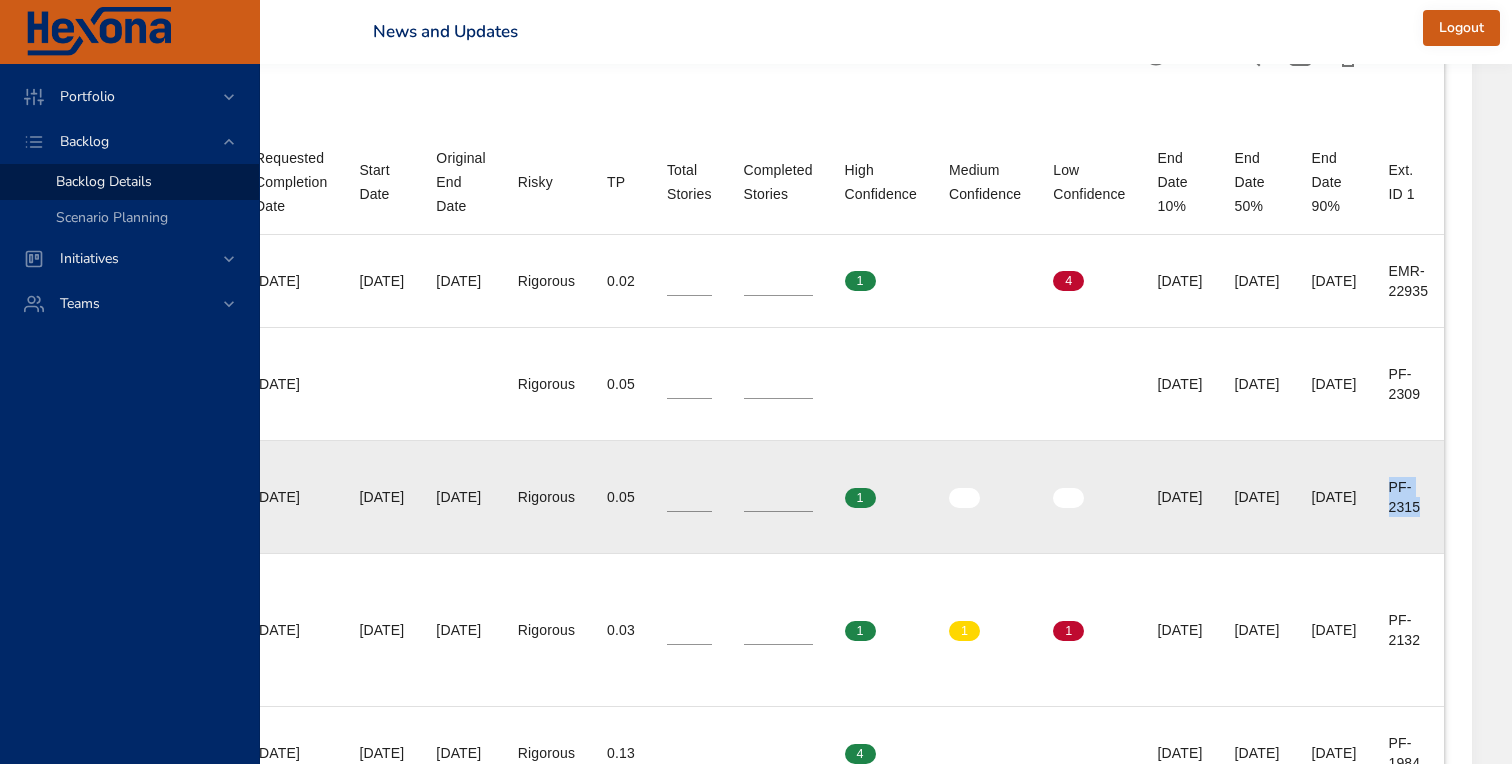 drag, startPoint x: 1391, startPoint y: 509, endPoint x: 1428, endPoint y: 529, distance: 42.059483 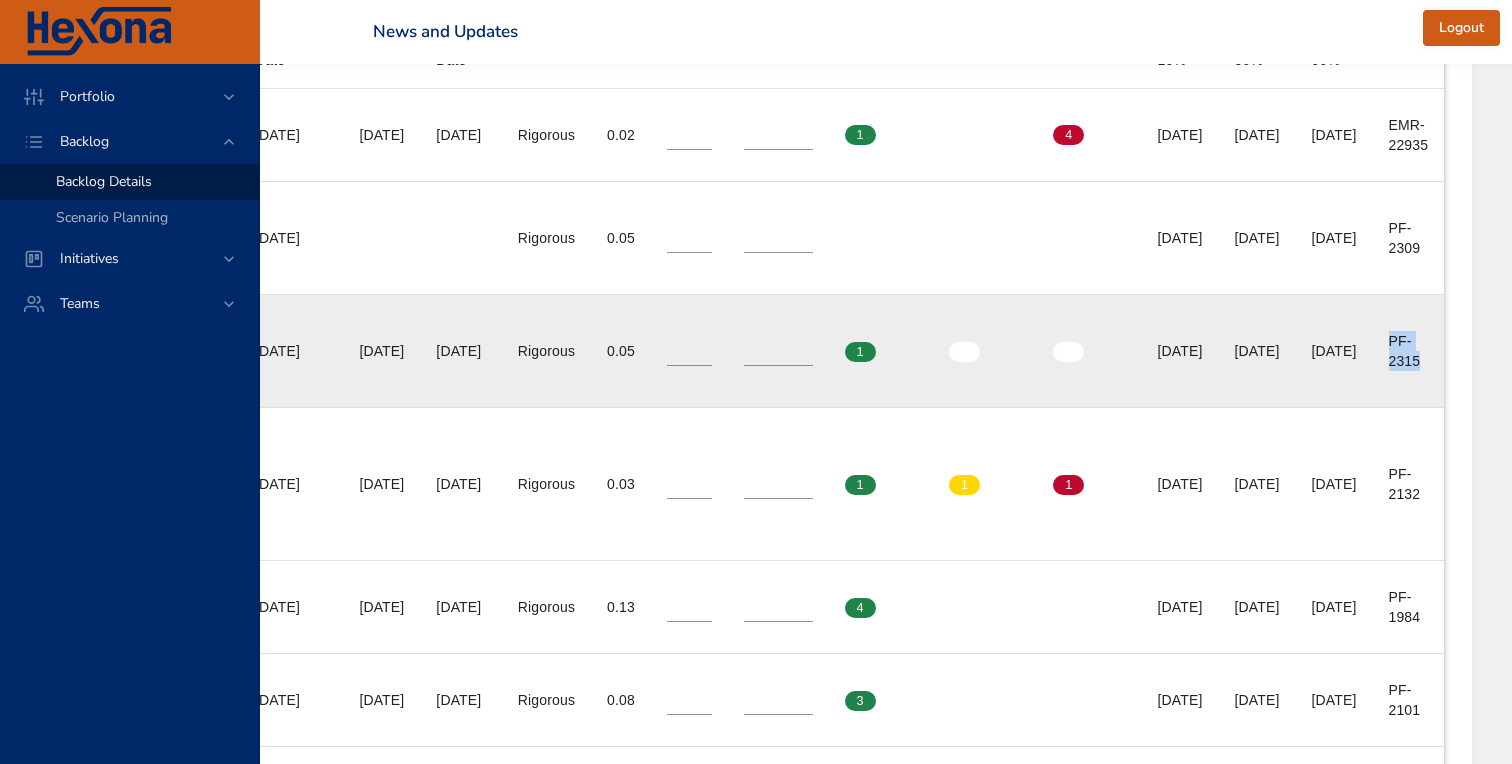 scroll, scrollTop: 945, scrollLeft: 1088, axis: both 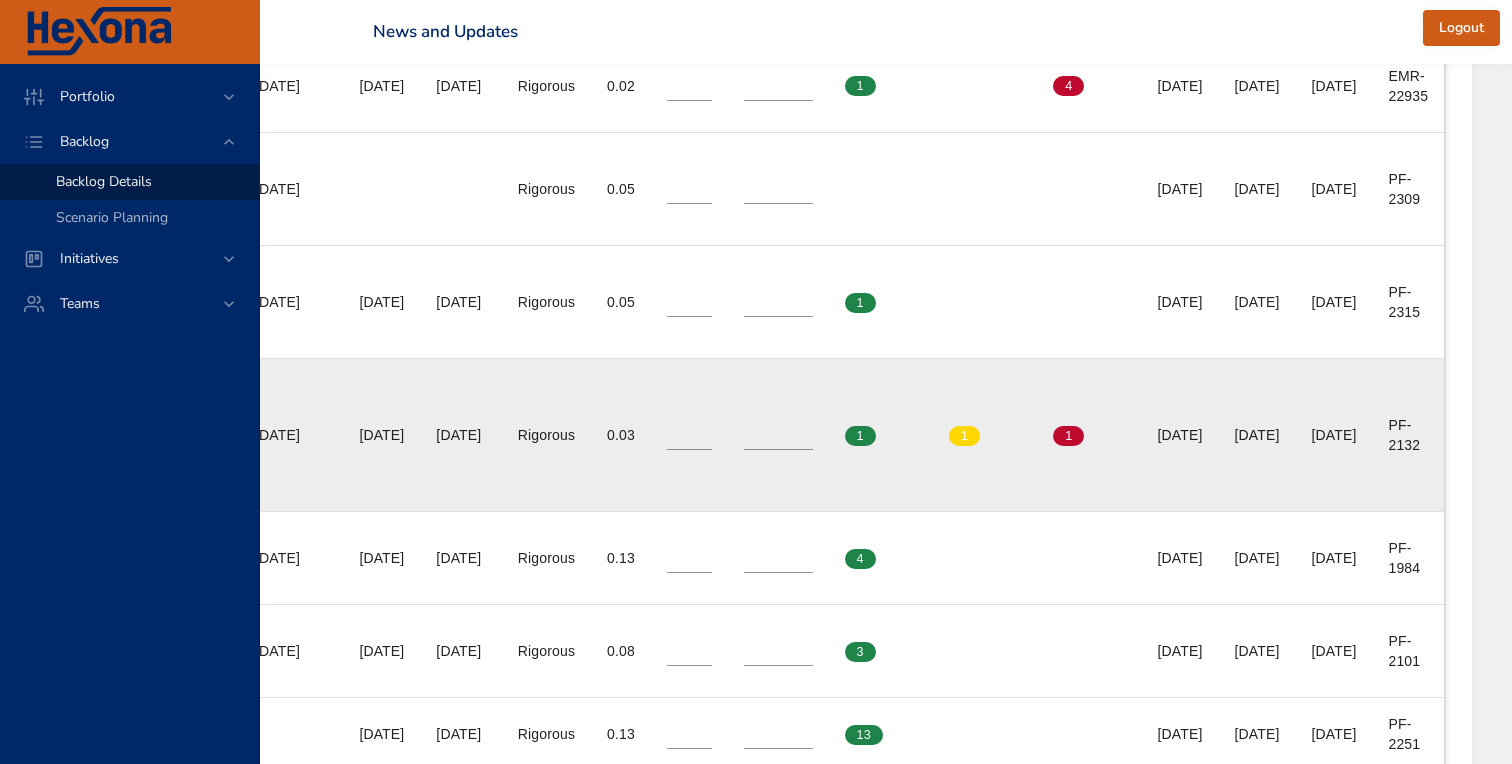 click on "Ext. ID 1 PF-2132" at bounding box center (1409, 434) 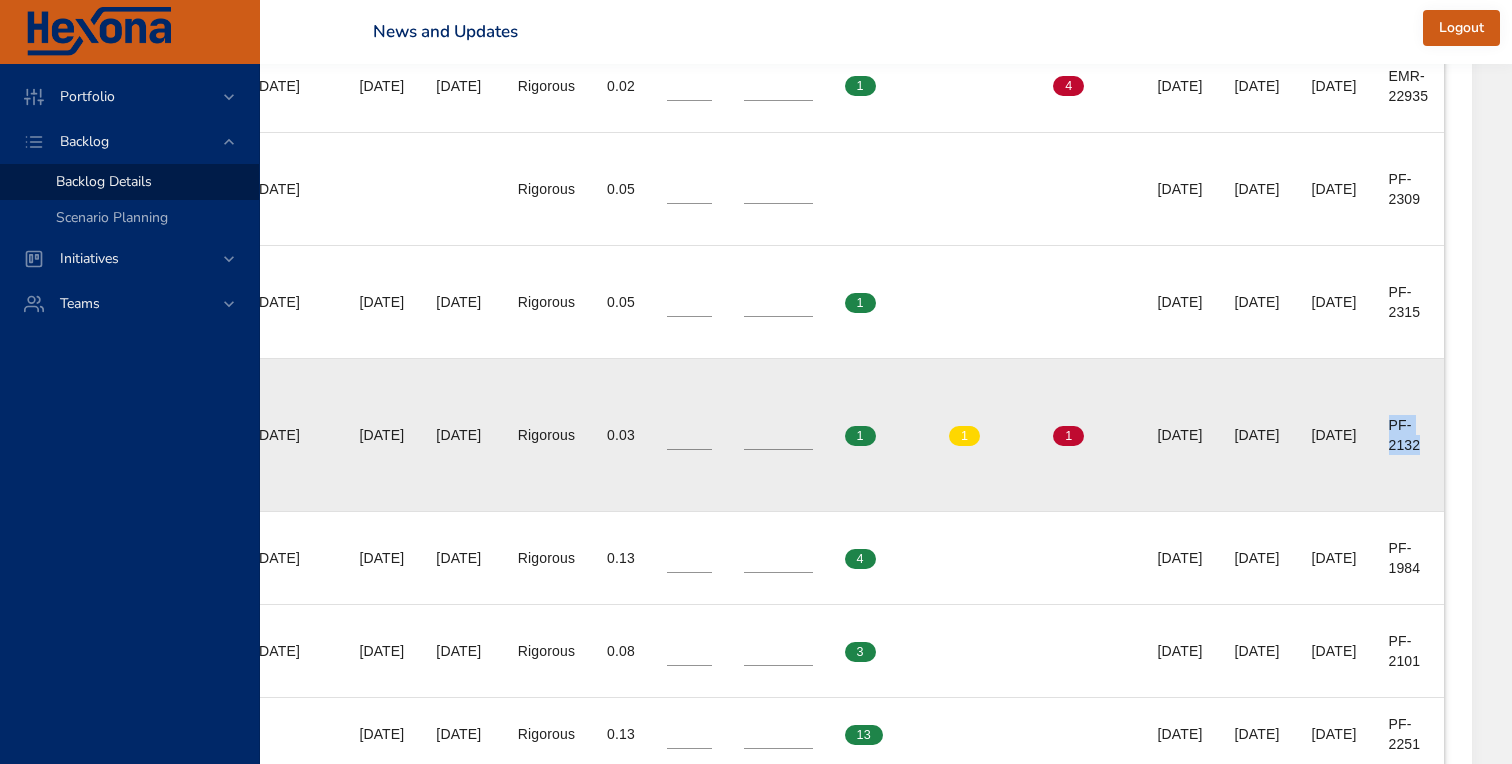 drag, startPoint x: 1382, startPoint y: 448, endPoint x: 1417, endPoint y: 461, distance: 37.336308 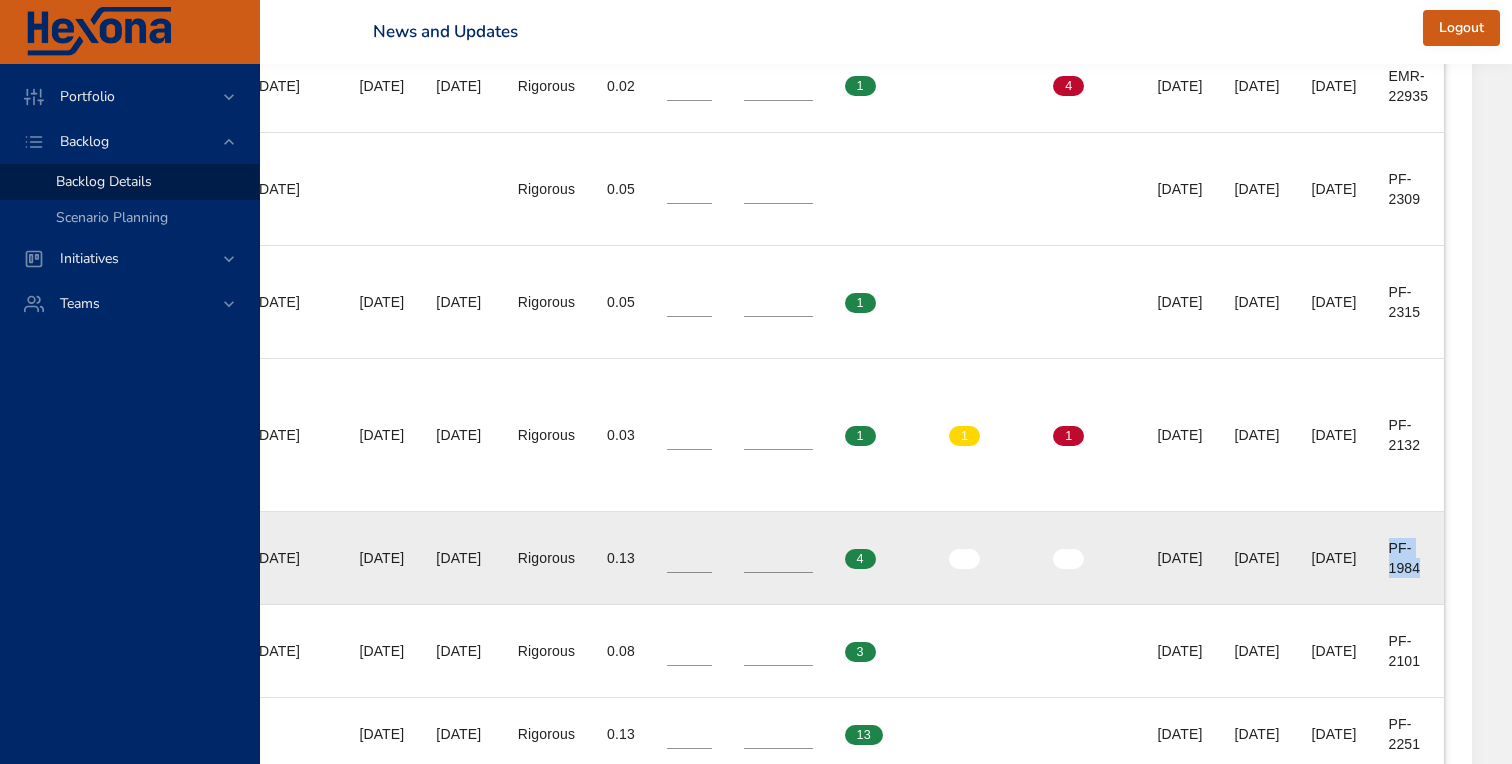 drag, startPoint x: 1392, startPoint y: 561, endPoint x: 1431, endPoint y: 584, distance: 45.276924 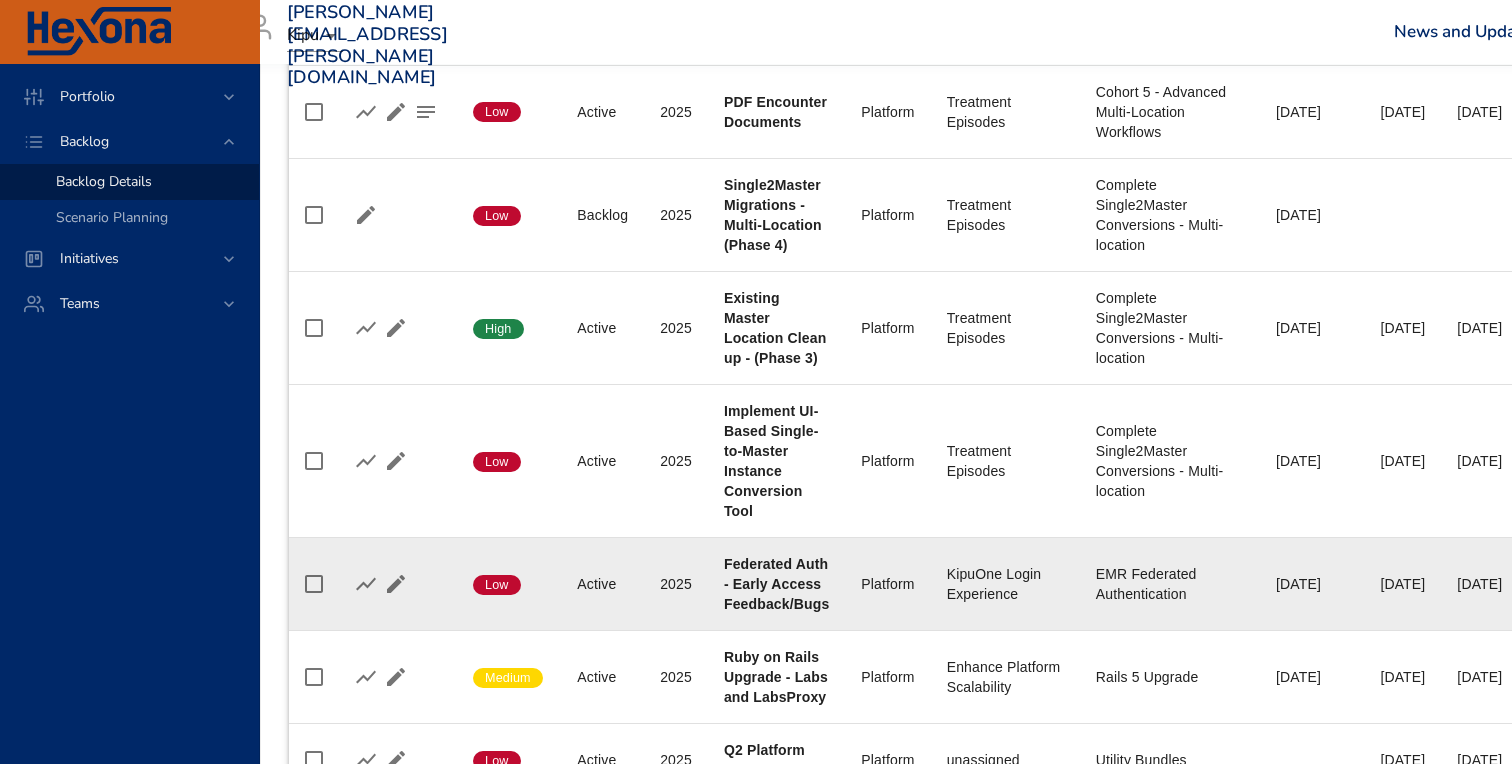 scroll, scrollTop: 919, scrollLeft: 3, axis: both 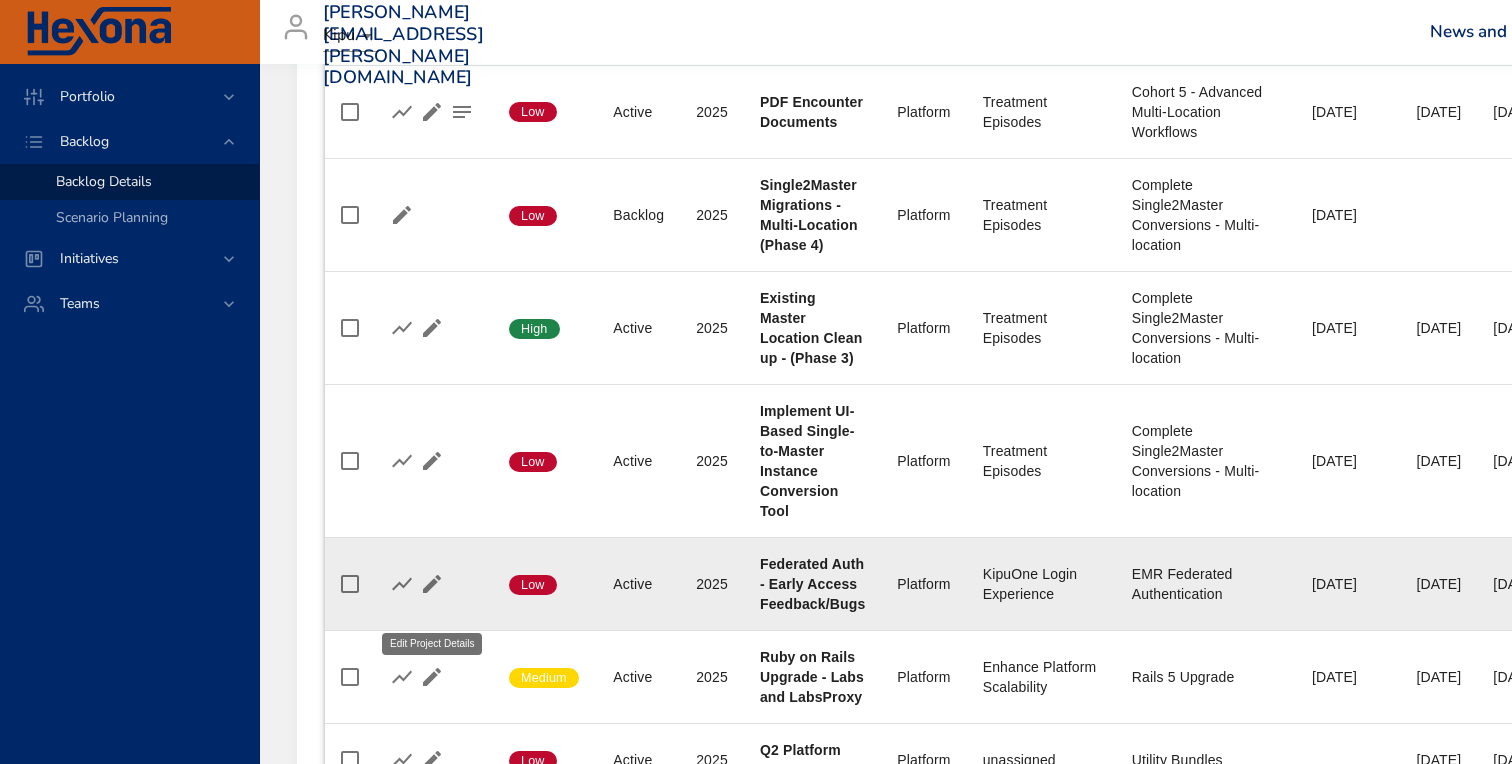 click 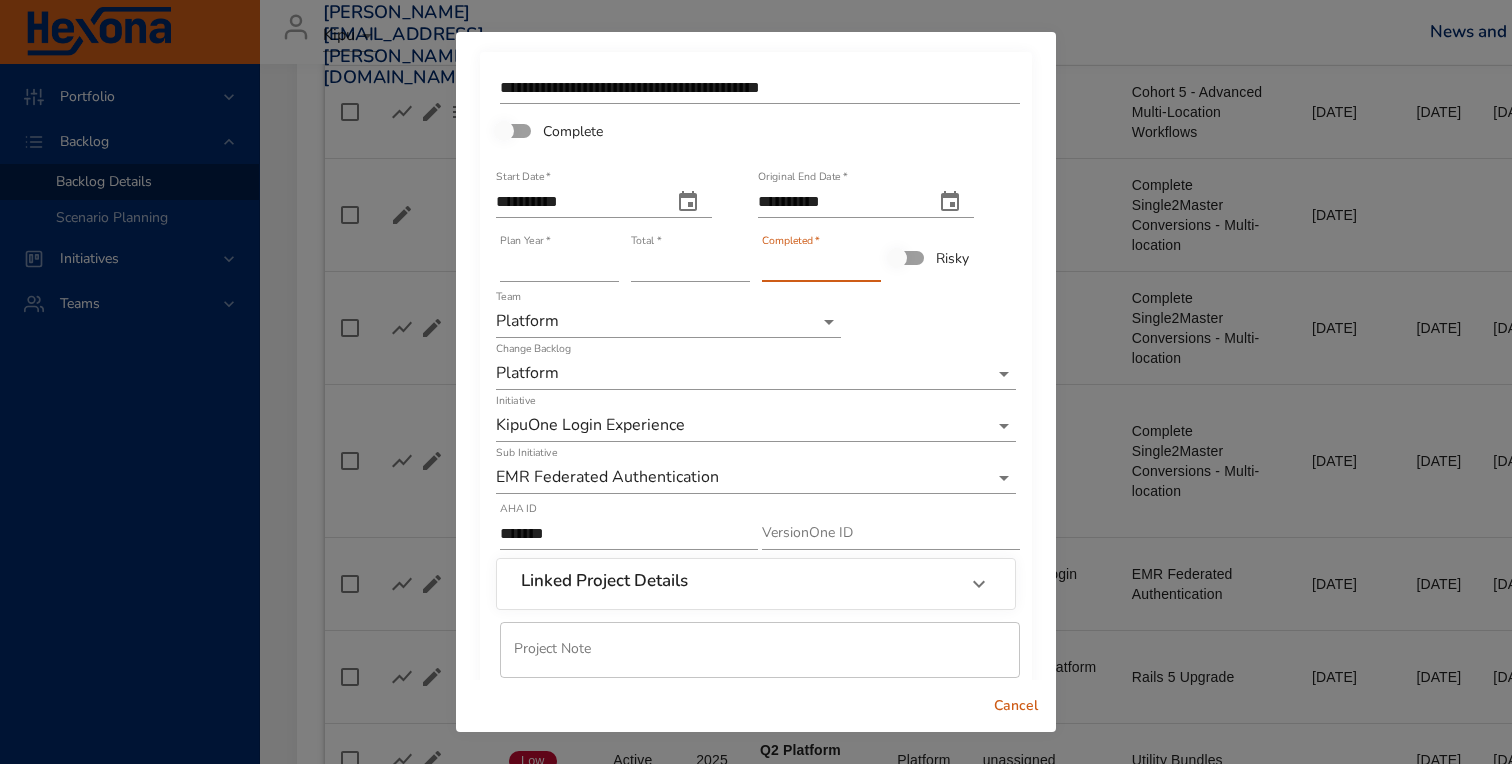 type on "**" 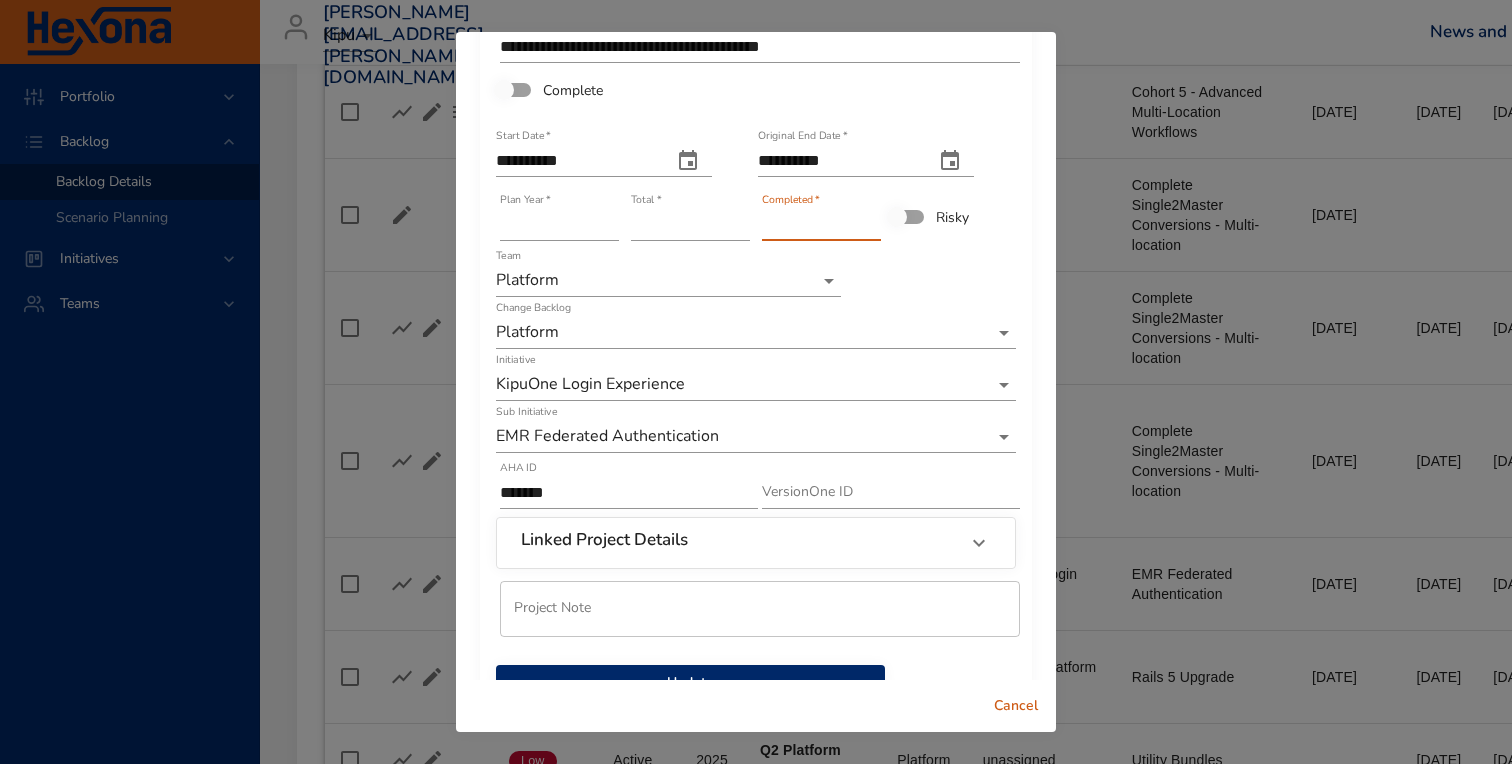 scroll, scrollTop: 99, scrollLeft: 0, axis: vertical 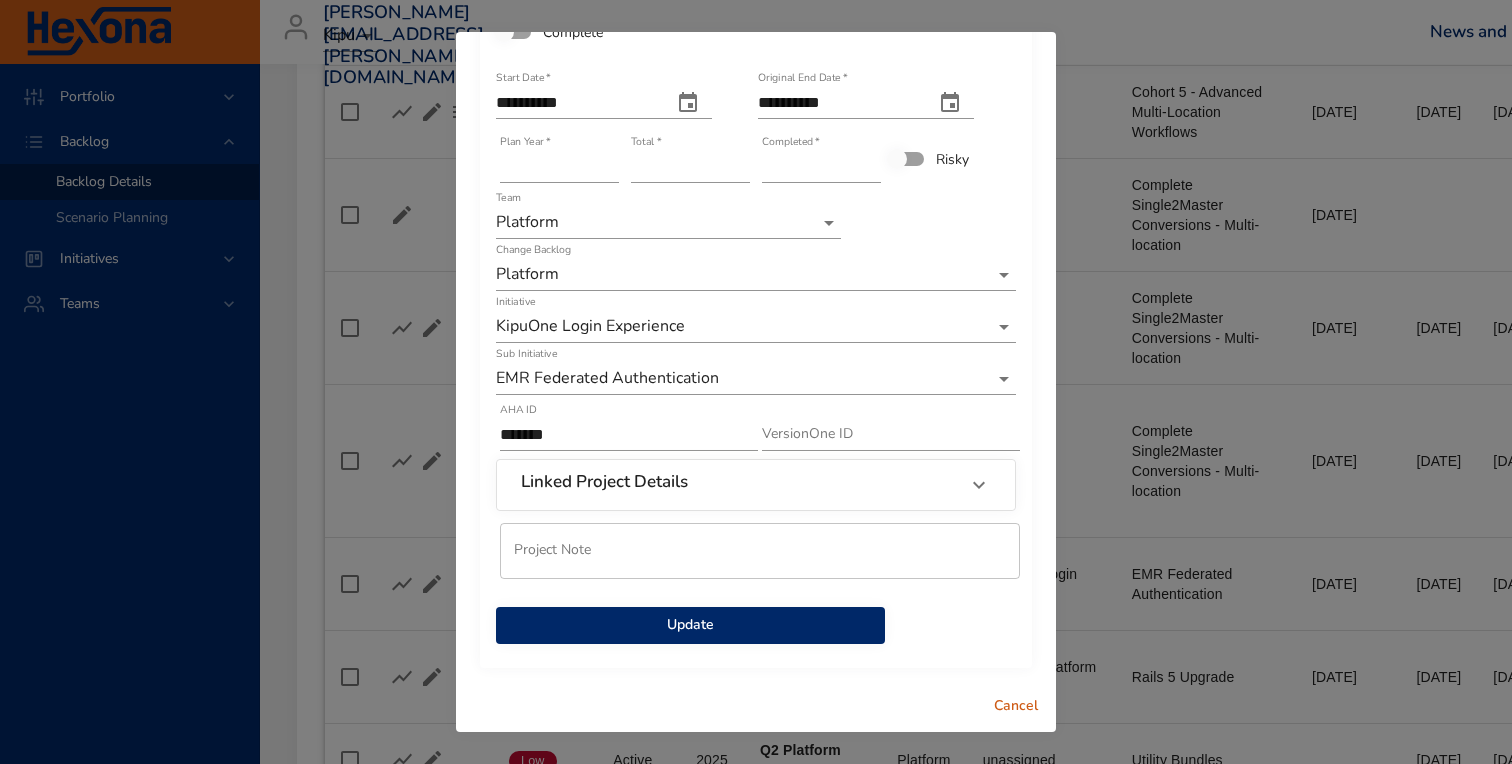 click on "Update" at bounding box center [690, 625] 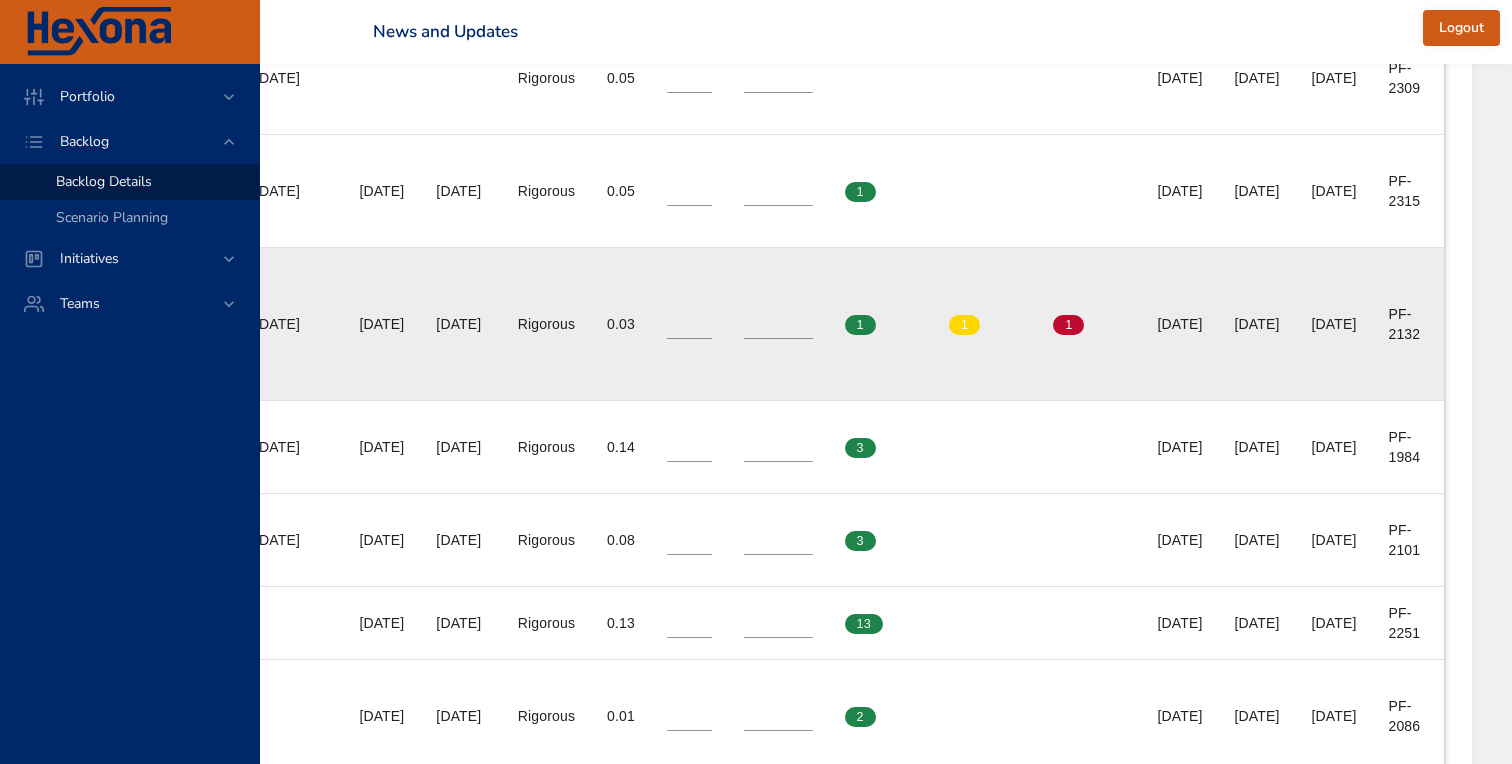 scroll, scrollTop: 1132, scrollLeft: 1068, axis: both 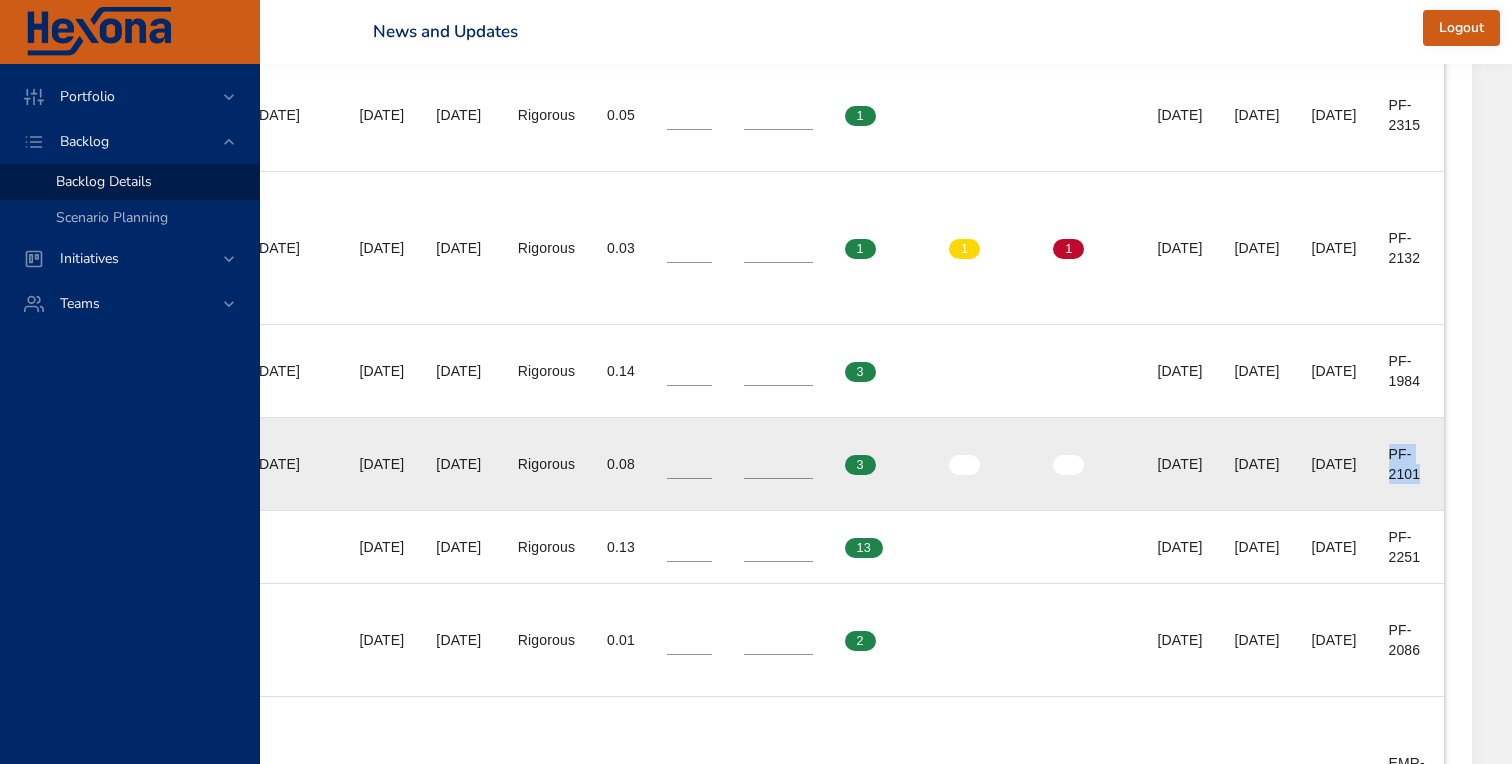 drag, startPoint x: 1406, startPoint y: 474, endPoint x: 1444, endPoint y: 488, distance: 40.496914 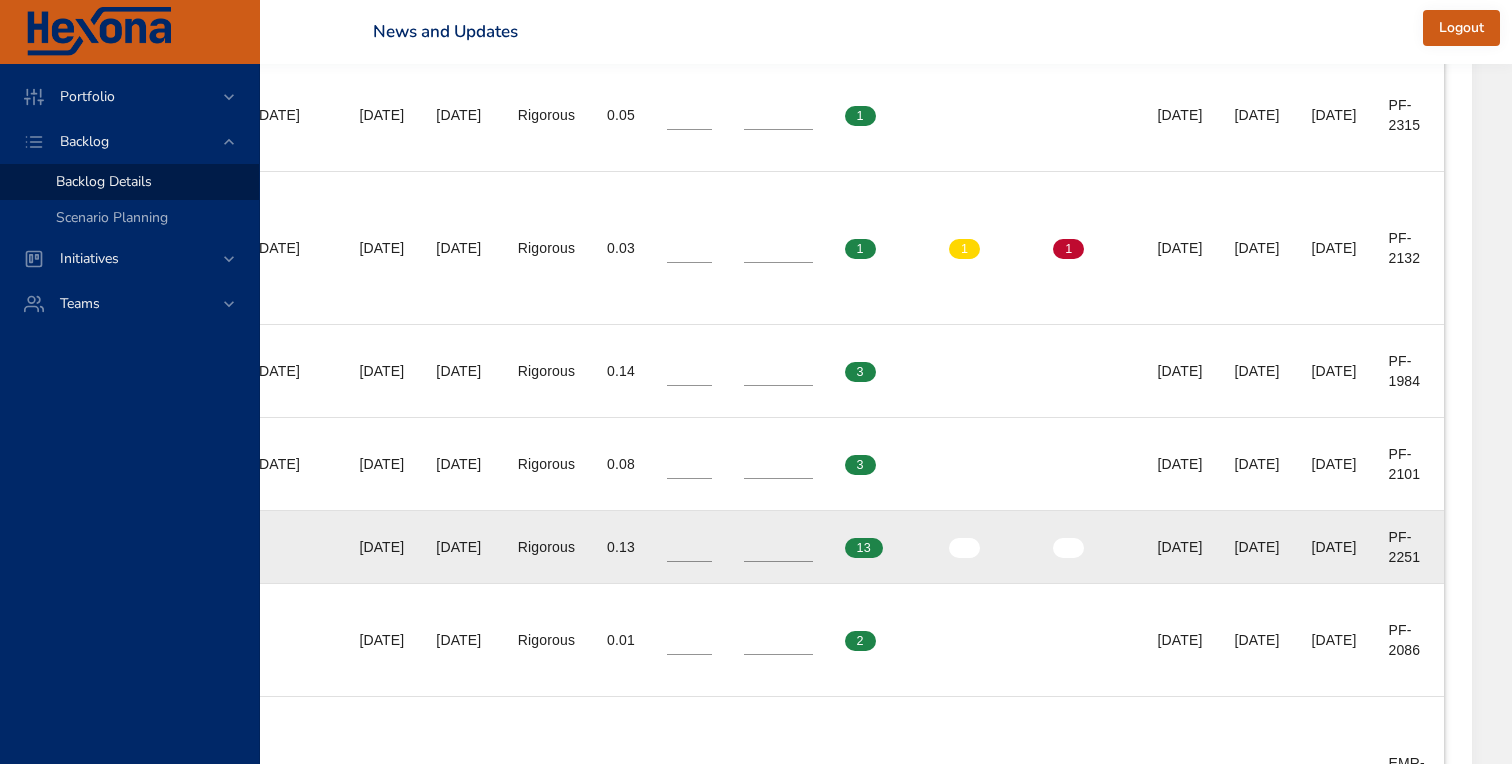 click on "Ext. ID 1 PF-2251" at bounding box center [1409, 547] 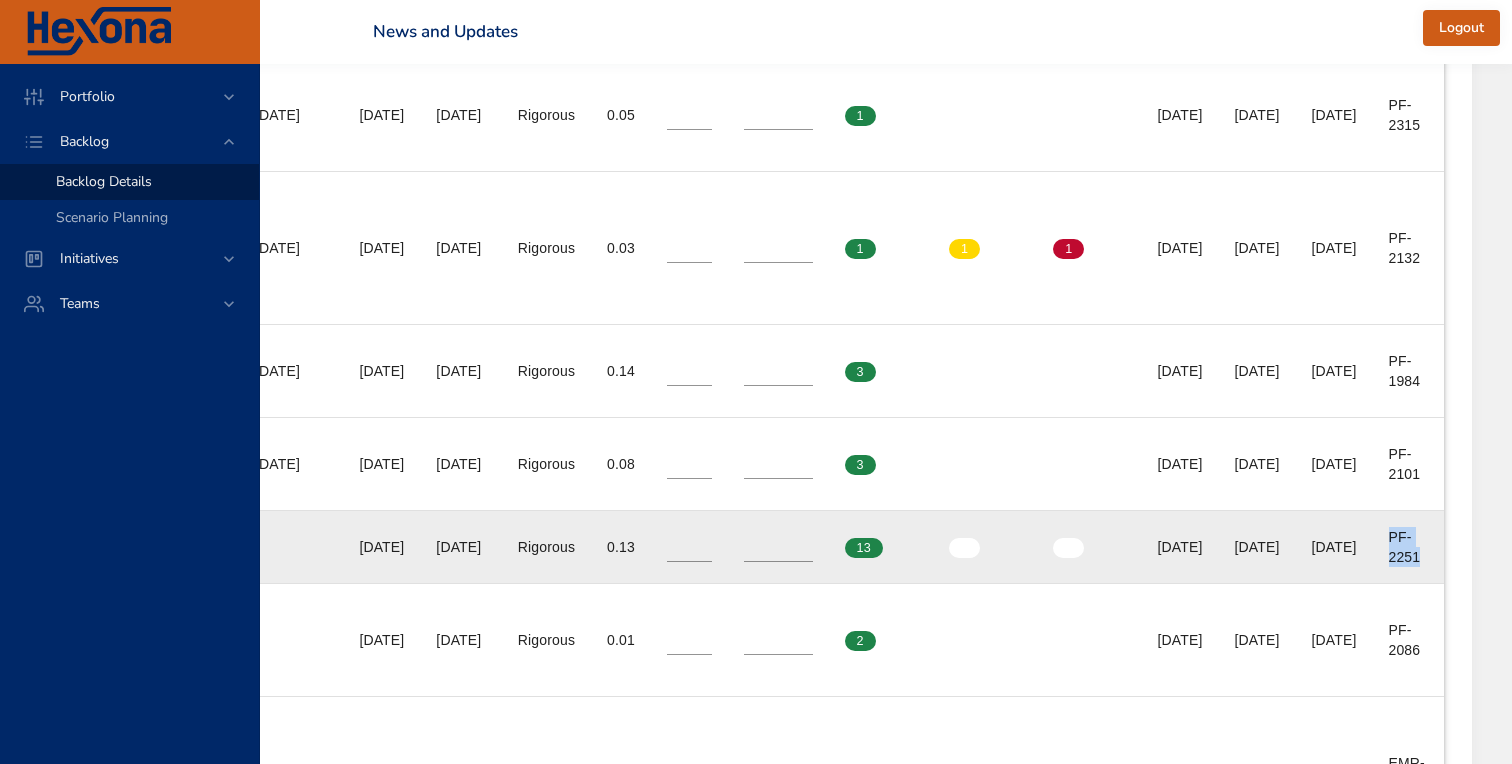 drag, startPoint x: 1406, startPoint y: 556, endPoint x: 1439, endPoint y: 574, distance: 37.589893 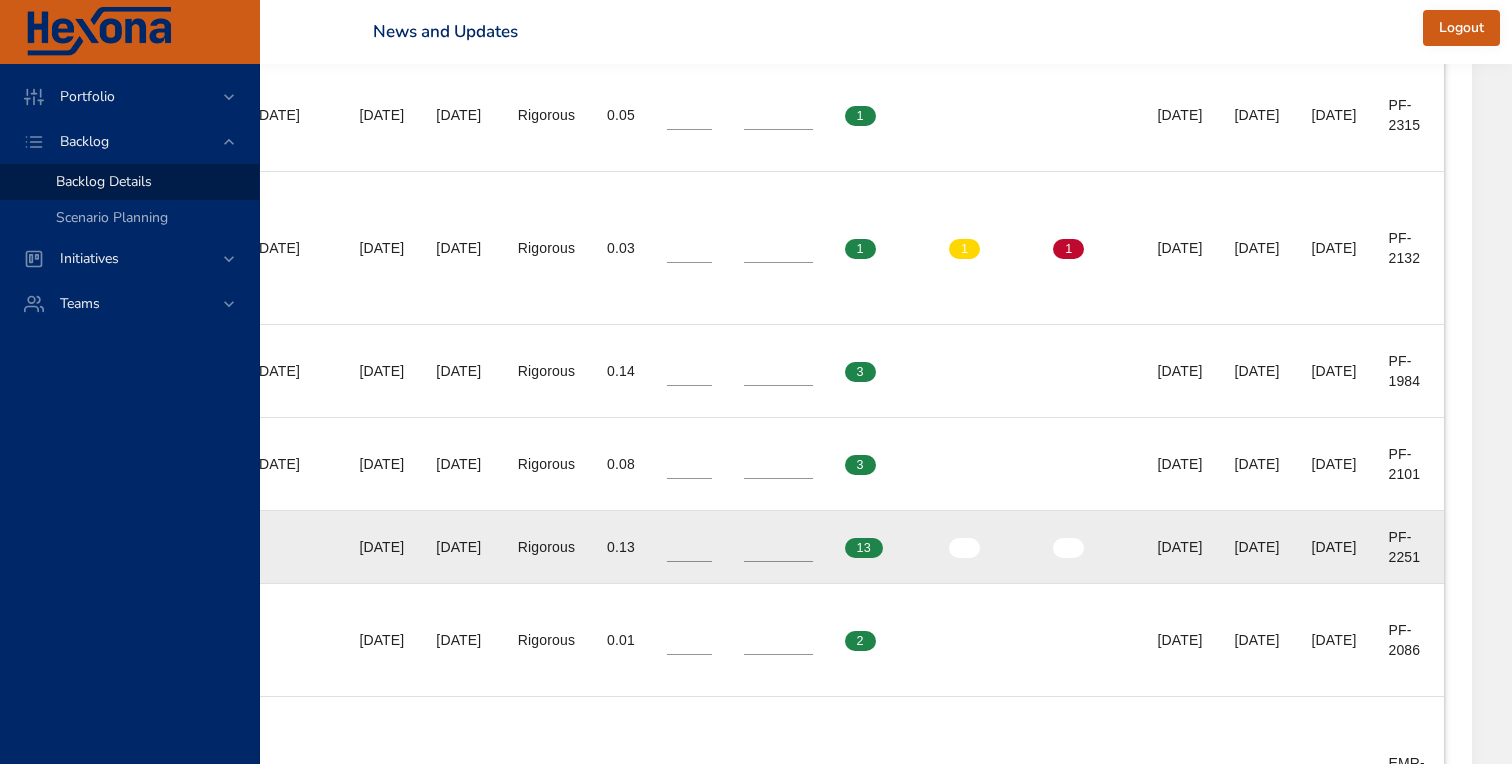 click on "Completed Stories *" at bounding box center (778, 547) 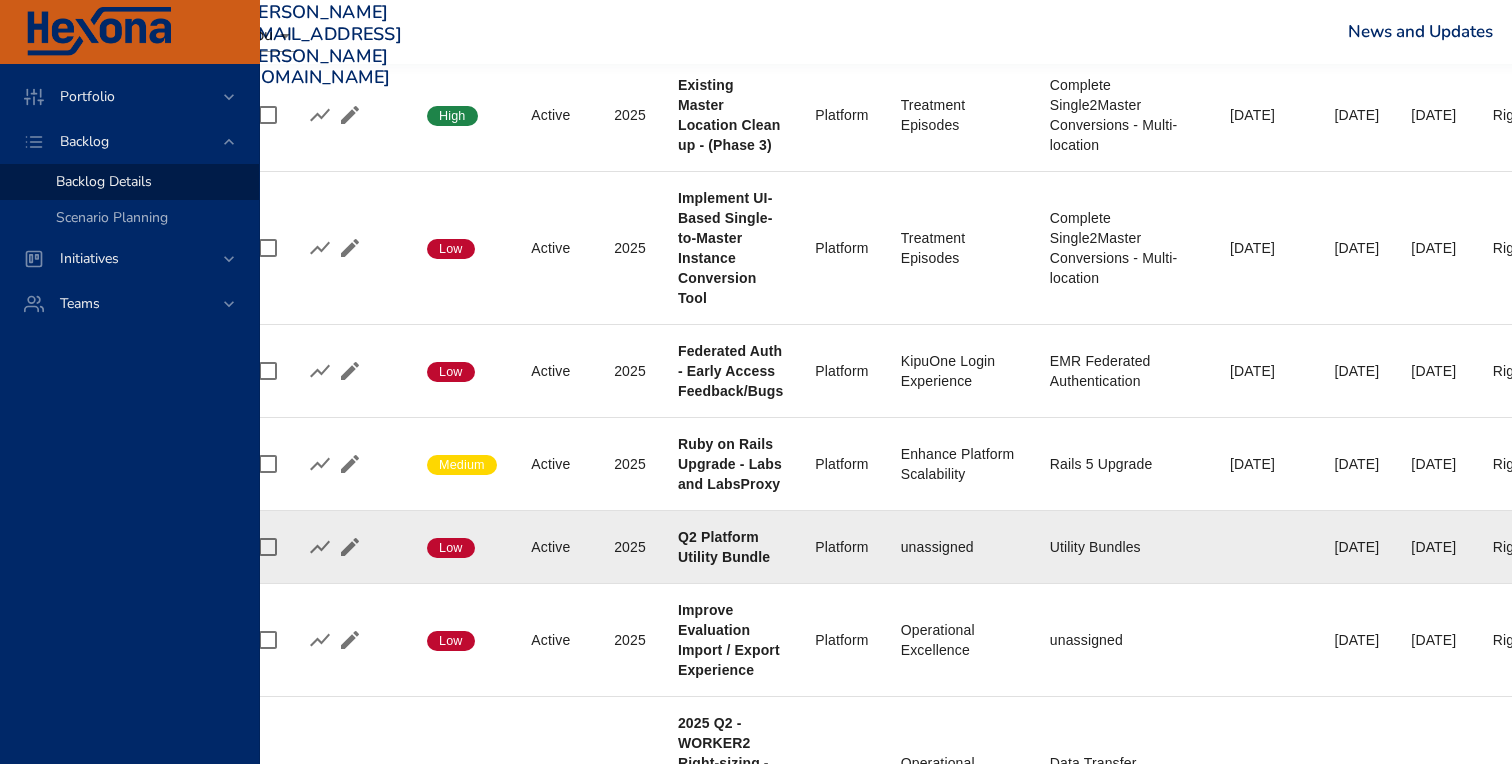 scroll, scrollTop: 1132, scrollLeft: 28, axis: both 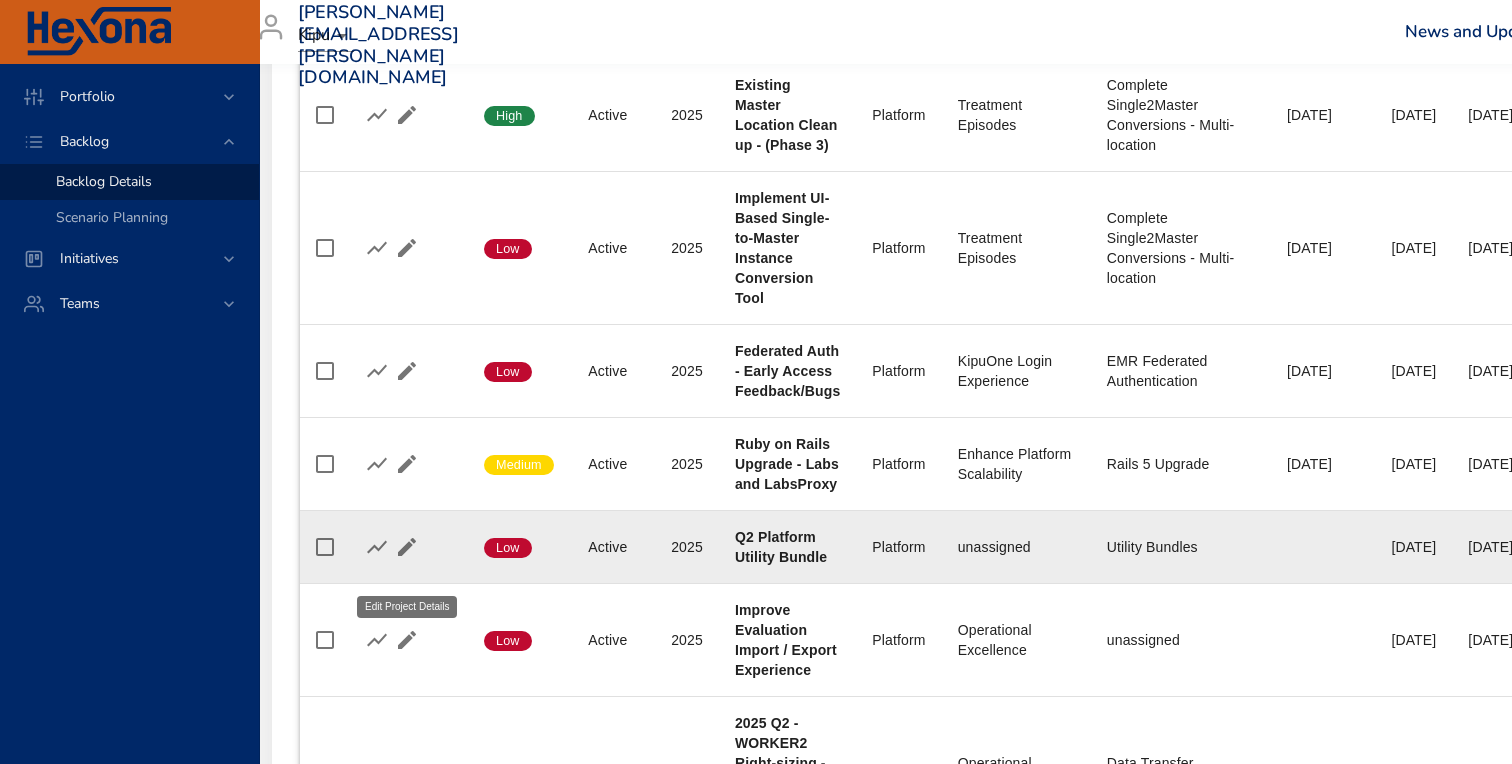 click 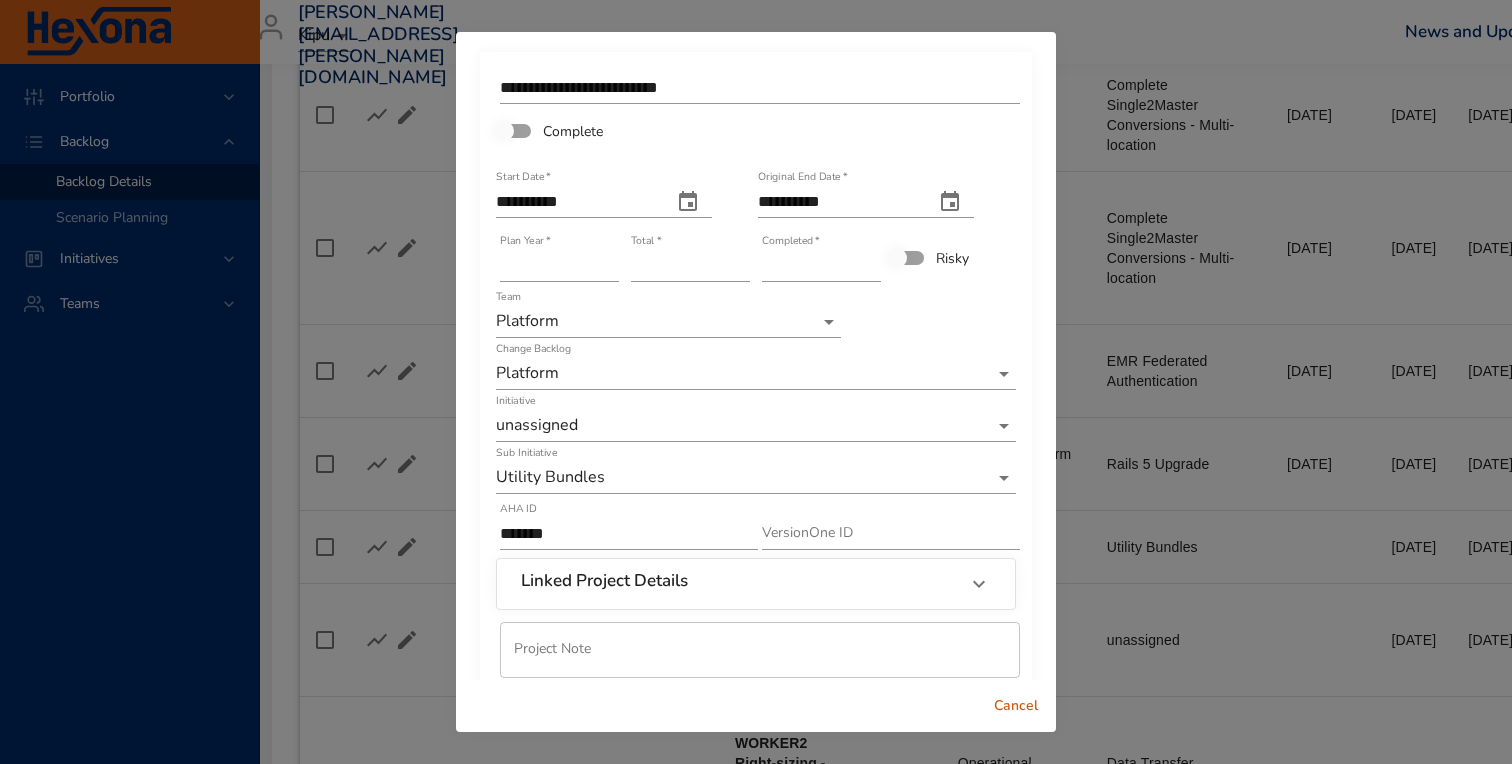 click on "**" at bounding box center (821, 266) 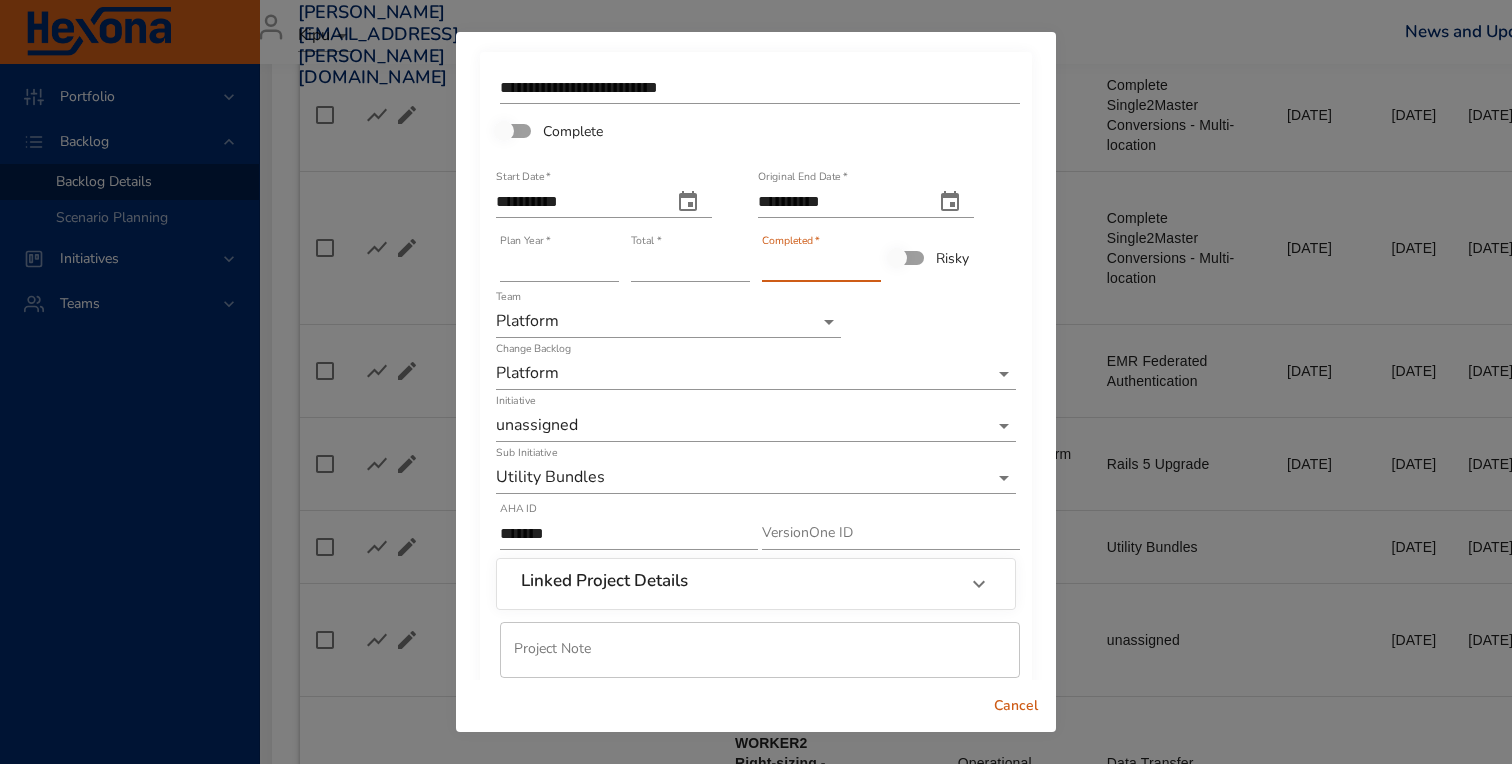 type on "**" 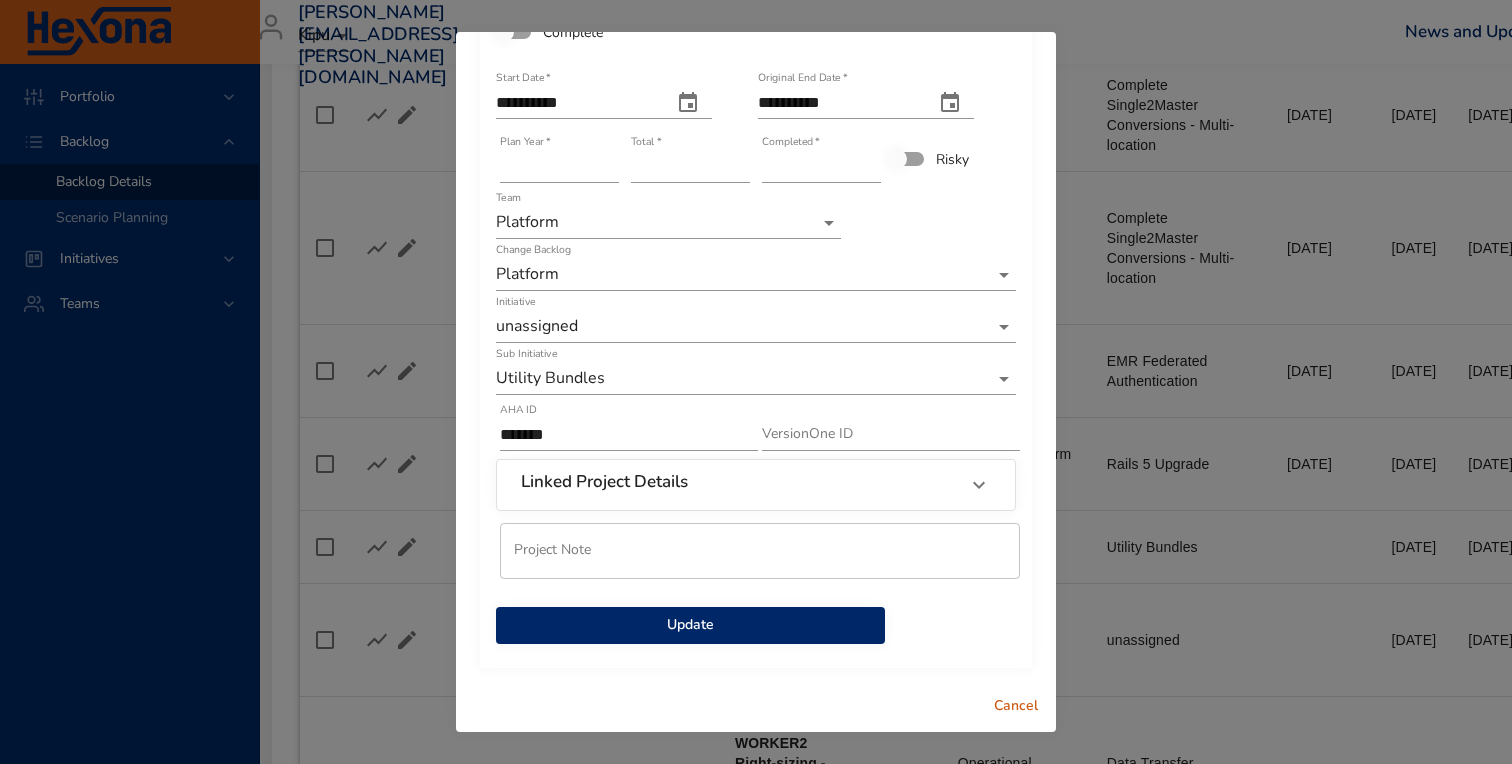 click on "Update" at bounding box center [690, 625] 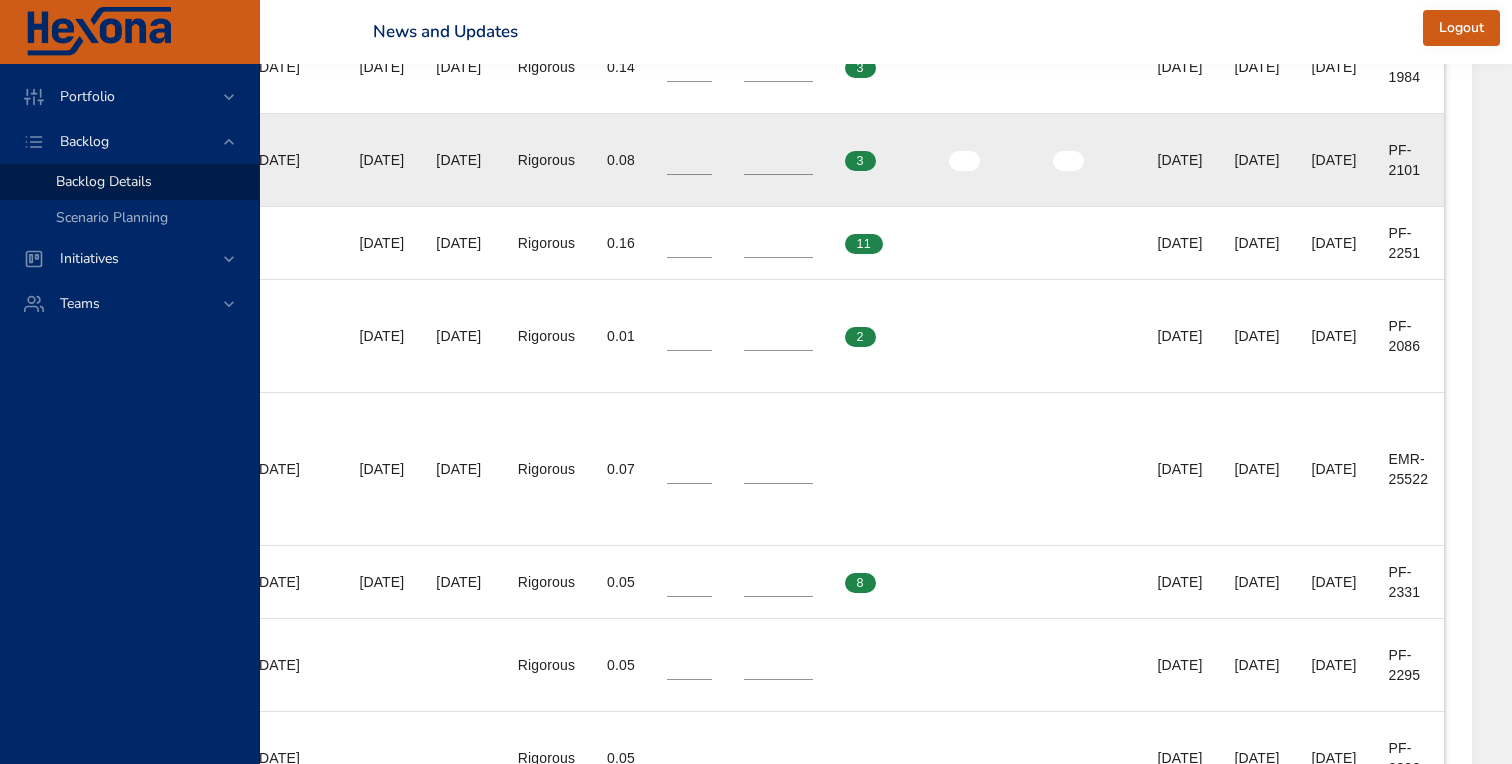 scroll, scrollTop: 1436, scrollLeft: 1088, axis: both 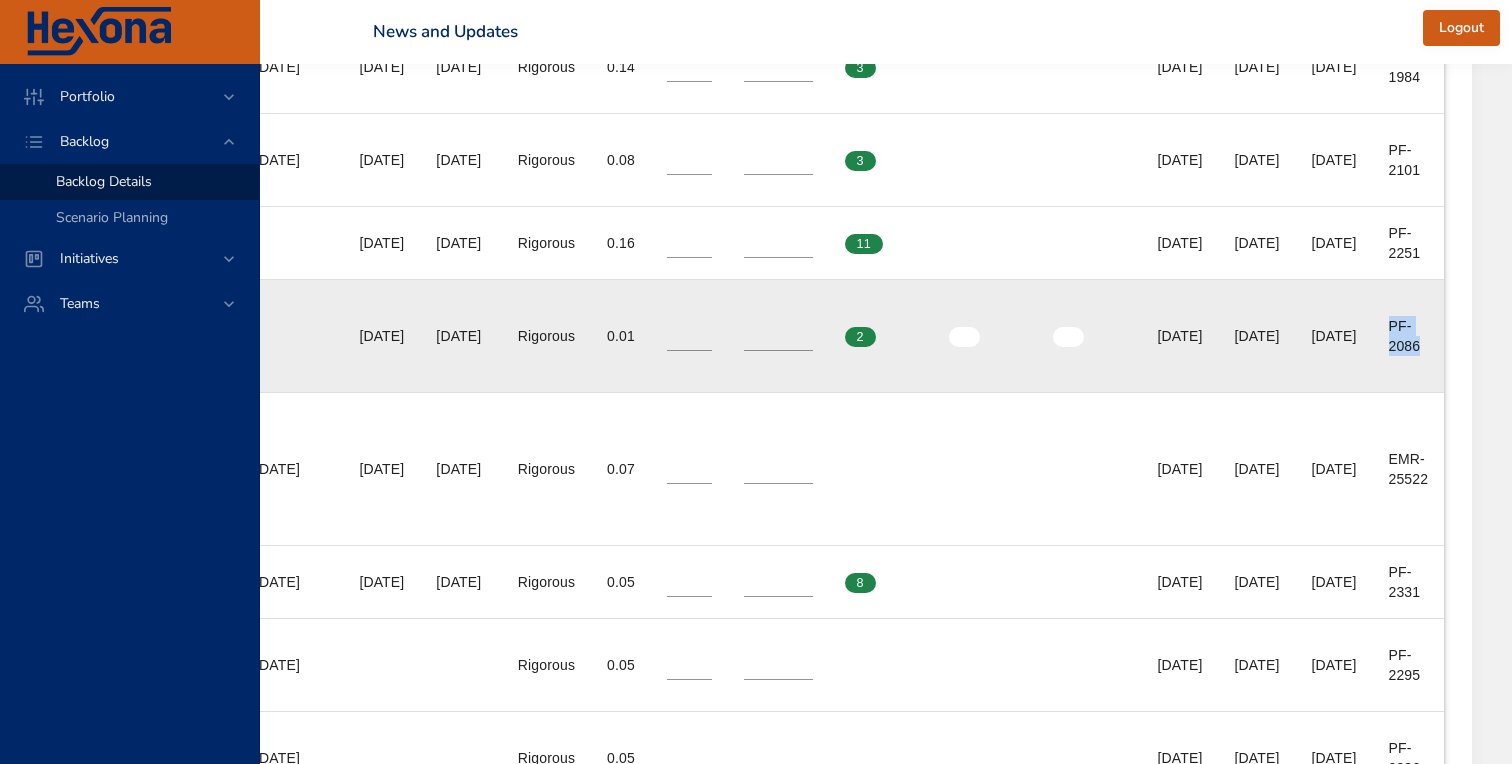 drag, startPoint x: 1381, startPoint y: 346, endPoint x: 1425, endPoint y: 362, distance: 46.818798 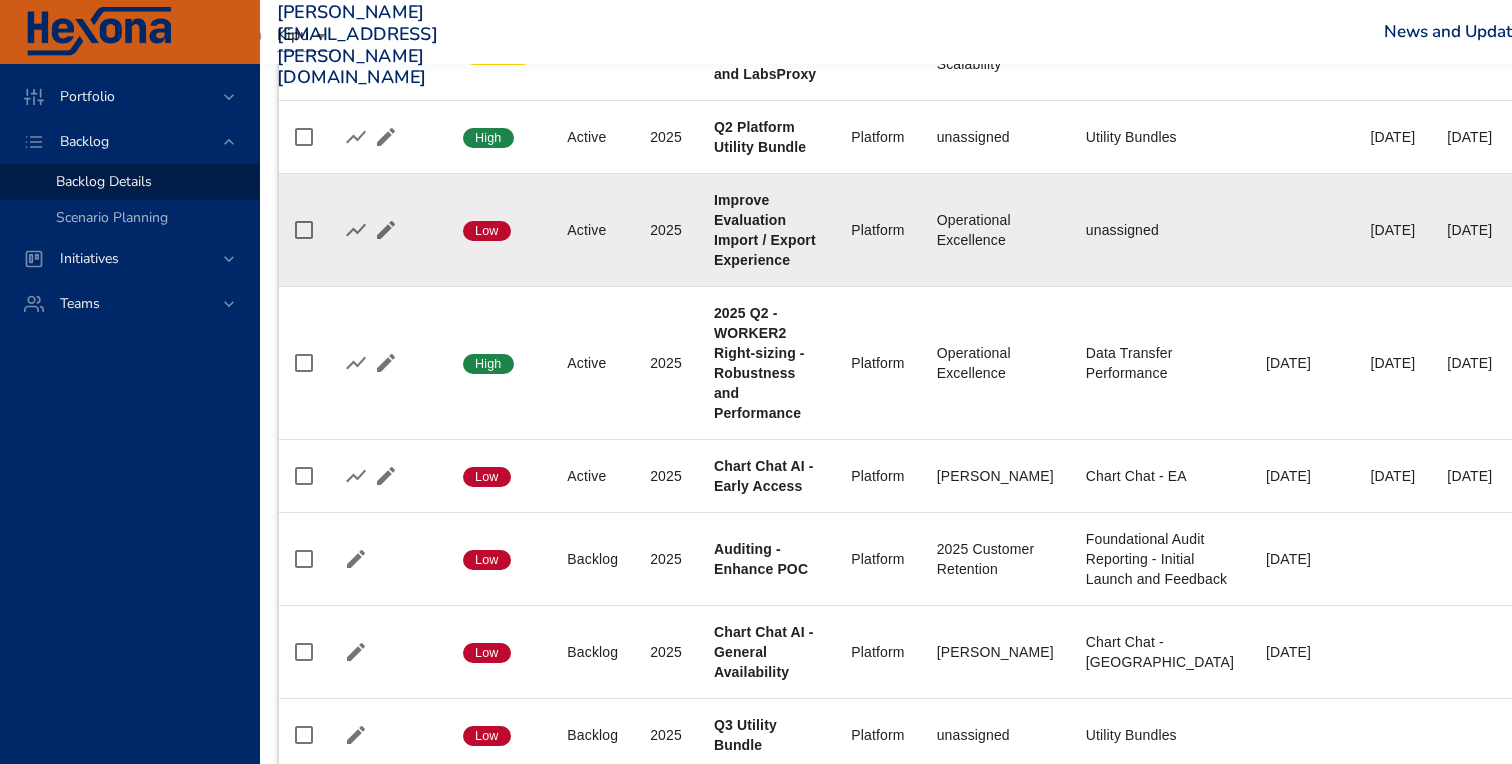 scroll, scrollTop: 1542, scrollLeft: 0, axis: vertical 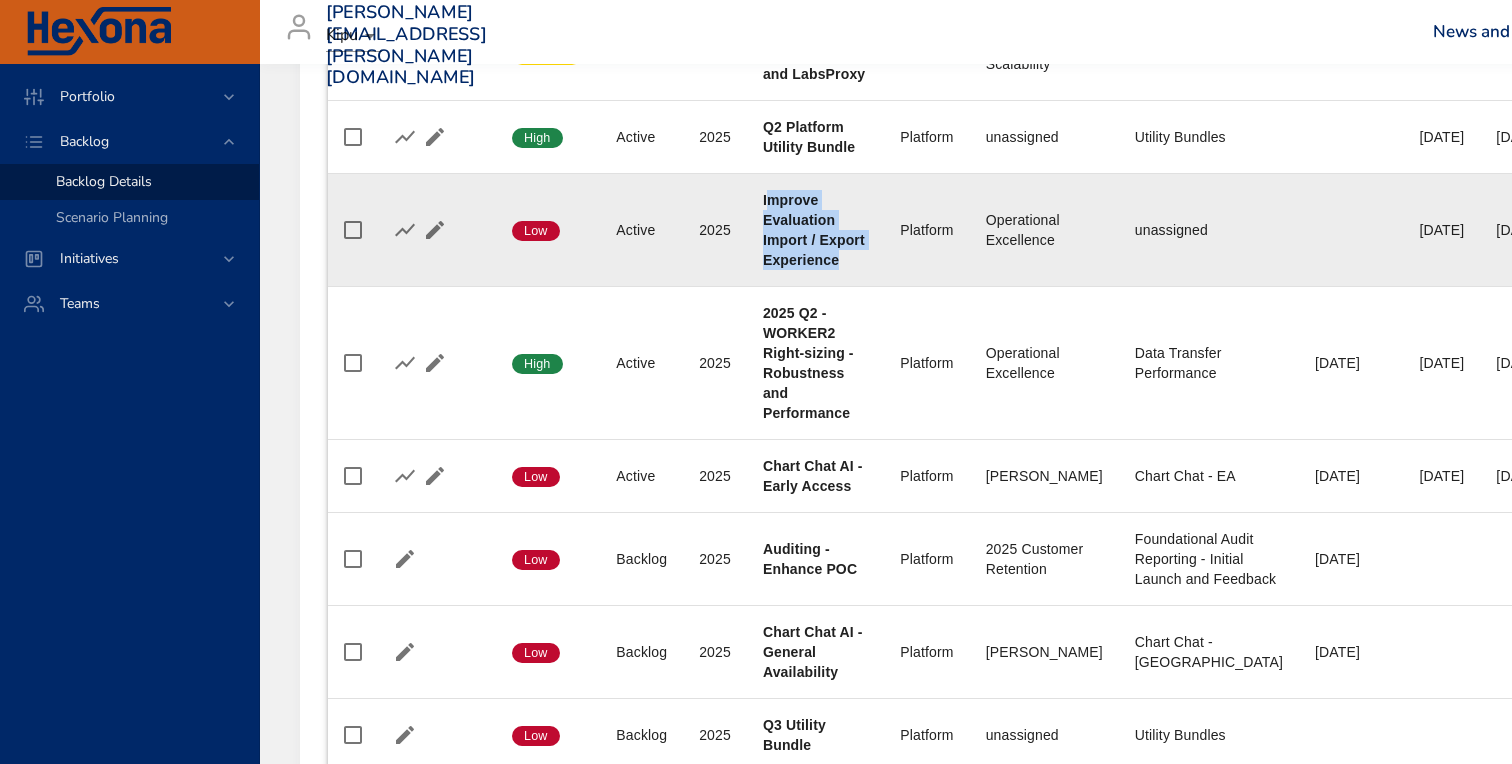 drag, startPoint x: 767, startPoint y: 221, endPoint x: 858, endPoint y: 266, distance: 101.51847 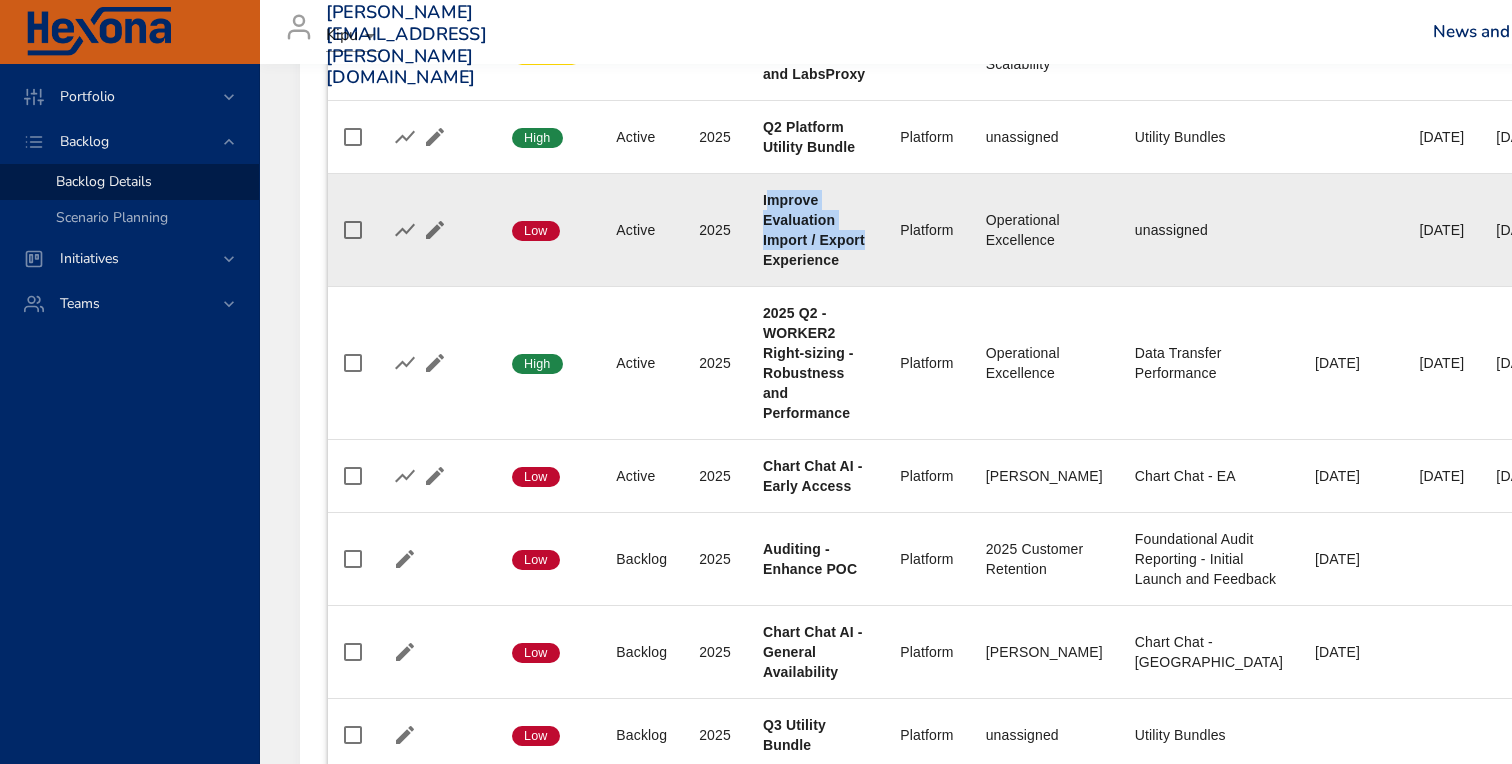 copy on "mprove Evaluation Import / Export" 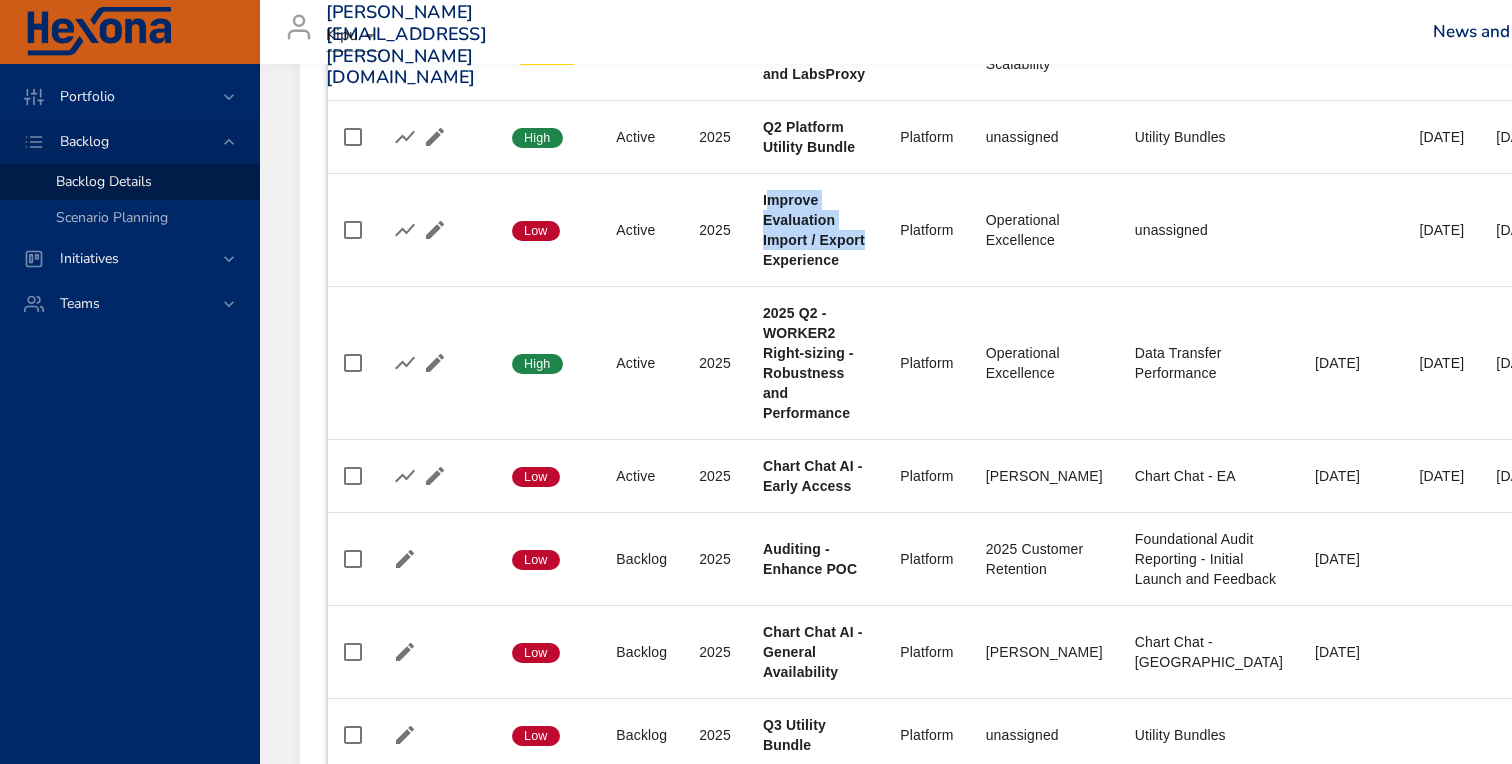 click on "Backlog" at bounding box center [131, 141] 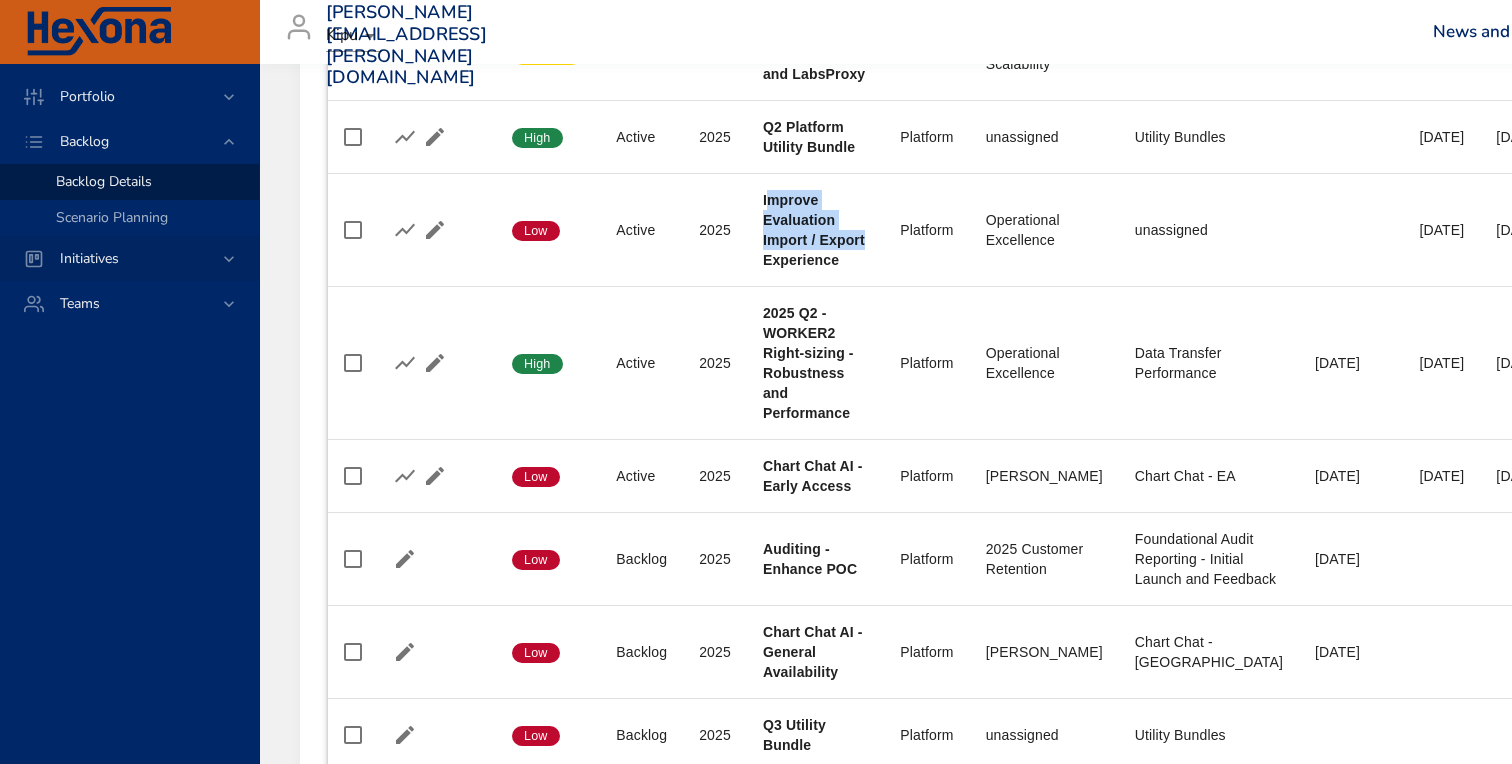 click on "Initiatives" at bounding box center (89, 258) 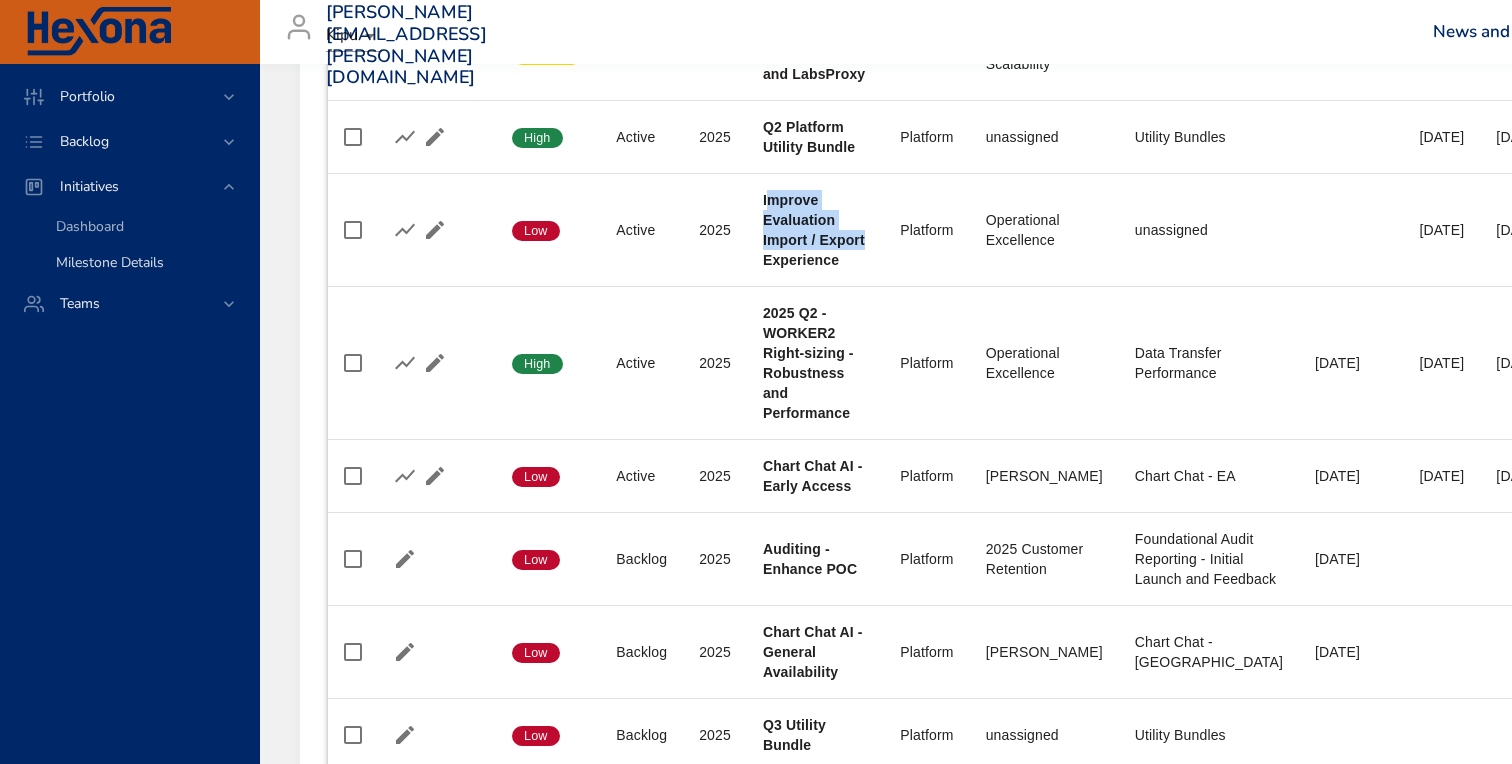 click on "Milestone Details" at bounding box center (110, 262) 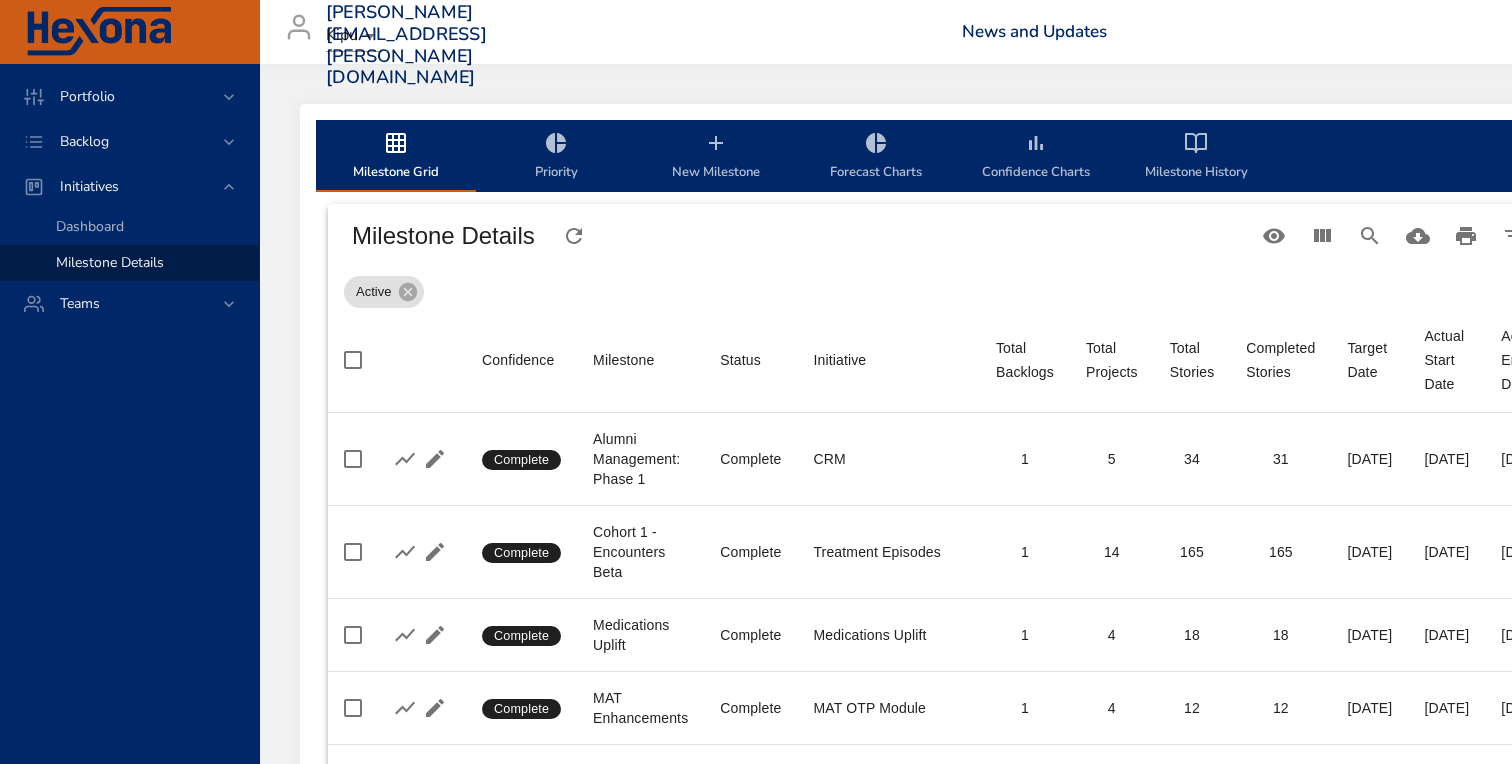 click 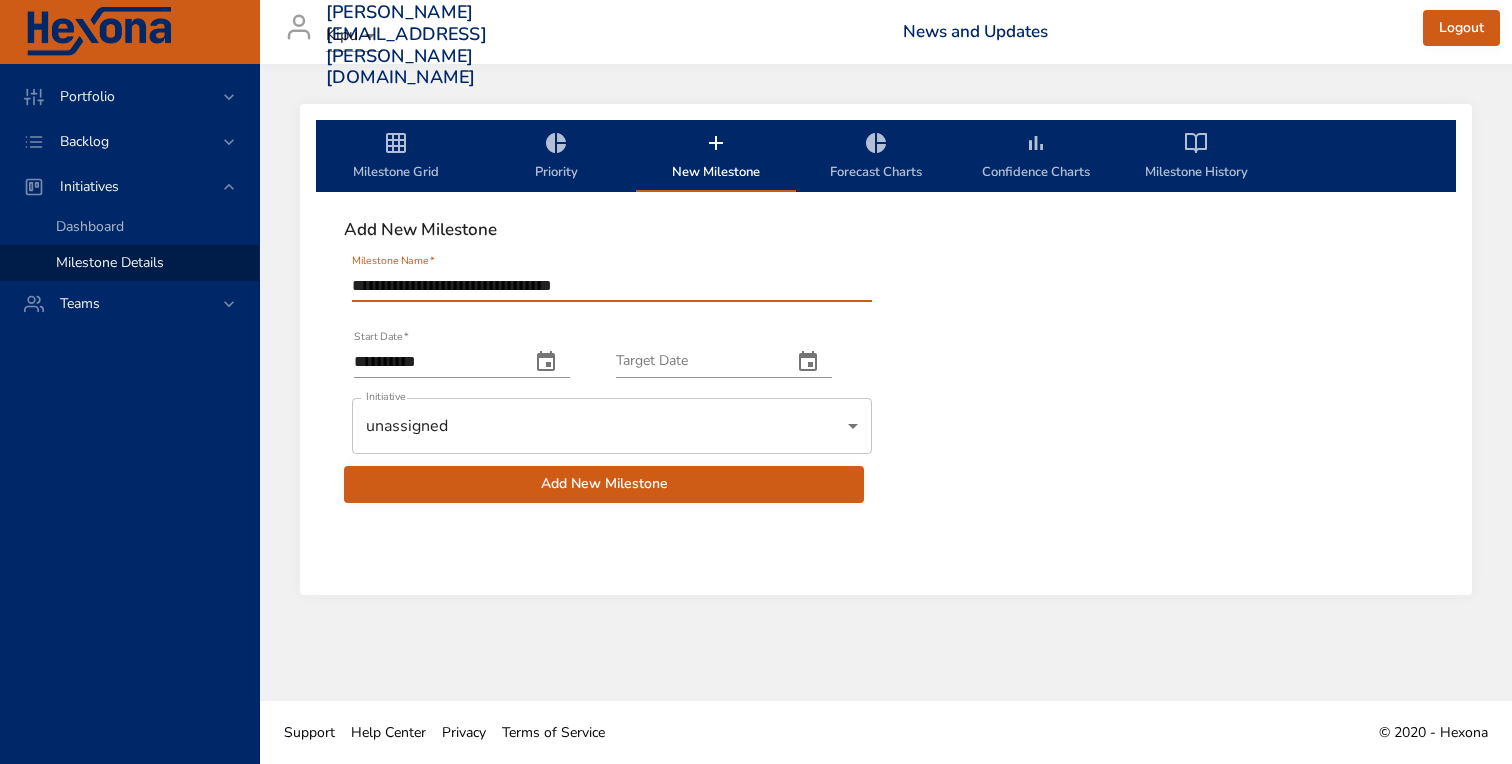 click on "**********" at bounding box center (604, 278) 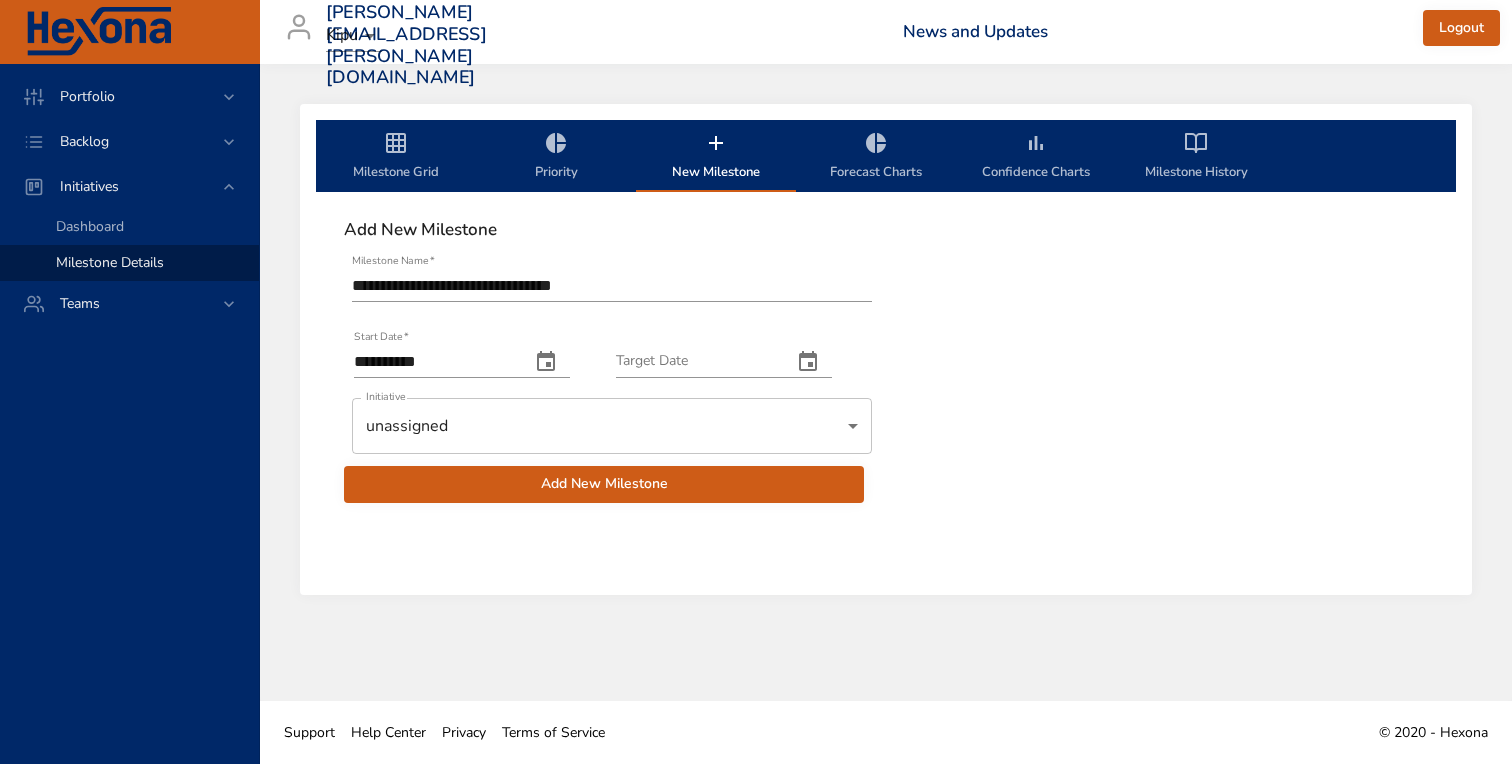 click on "**********" at bounding box center [612, 286] 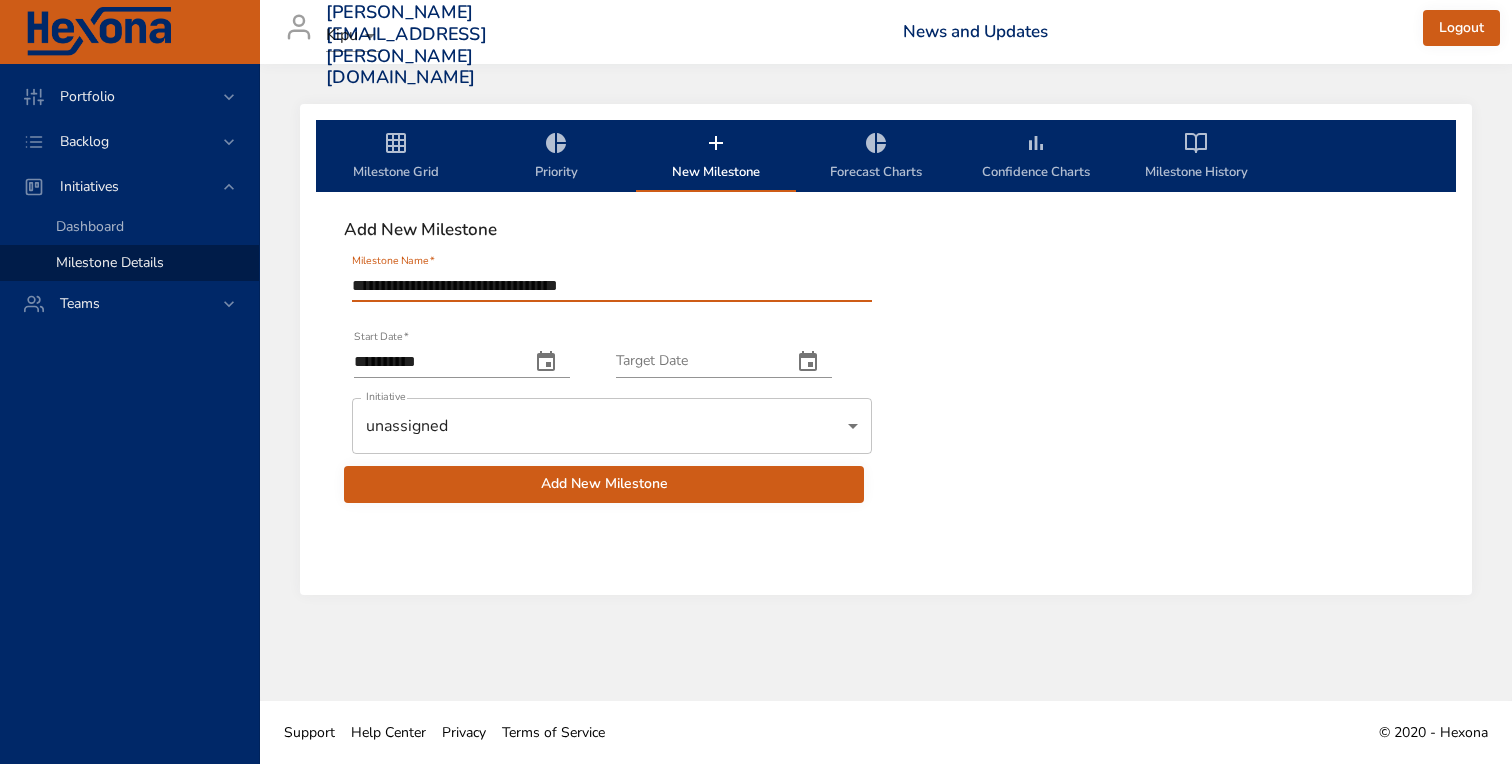 click on "**********" at bounding box center [612, 286] 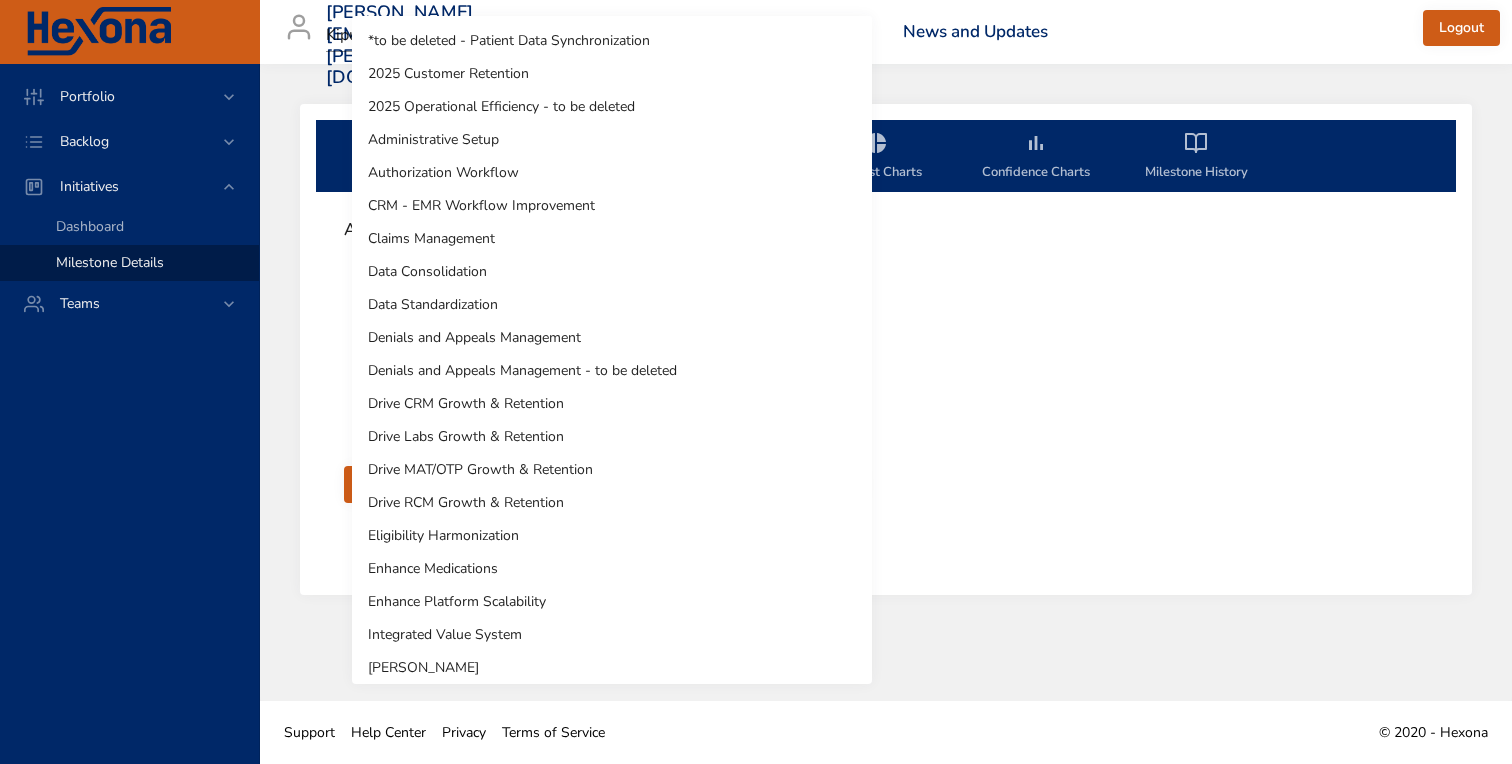 scroll, scrollTop: 404, scrollLeft: 0, axis: vertical 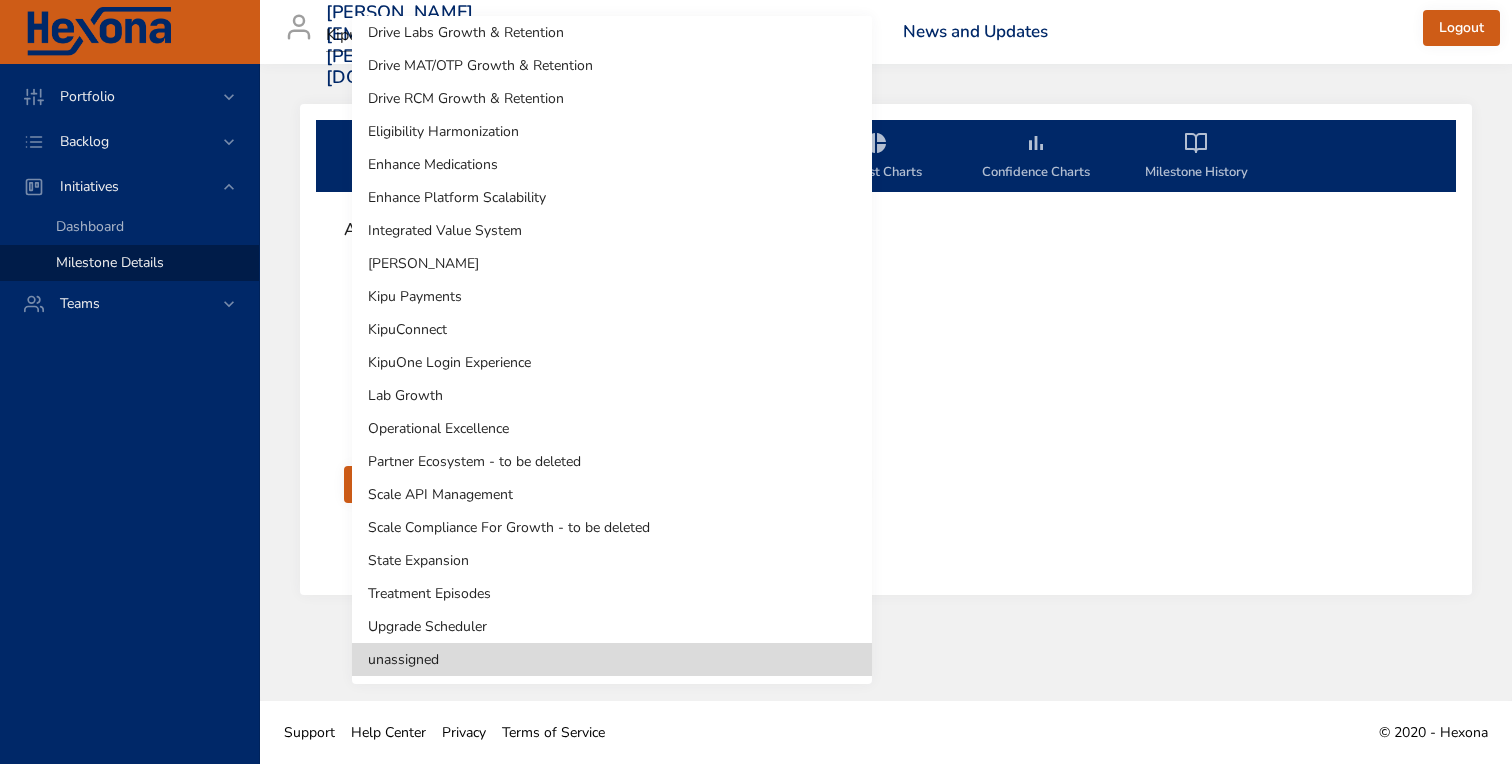 click on "**********" at bounding box center [756, 382] 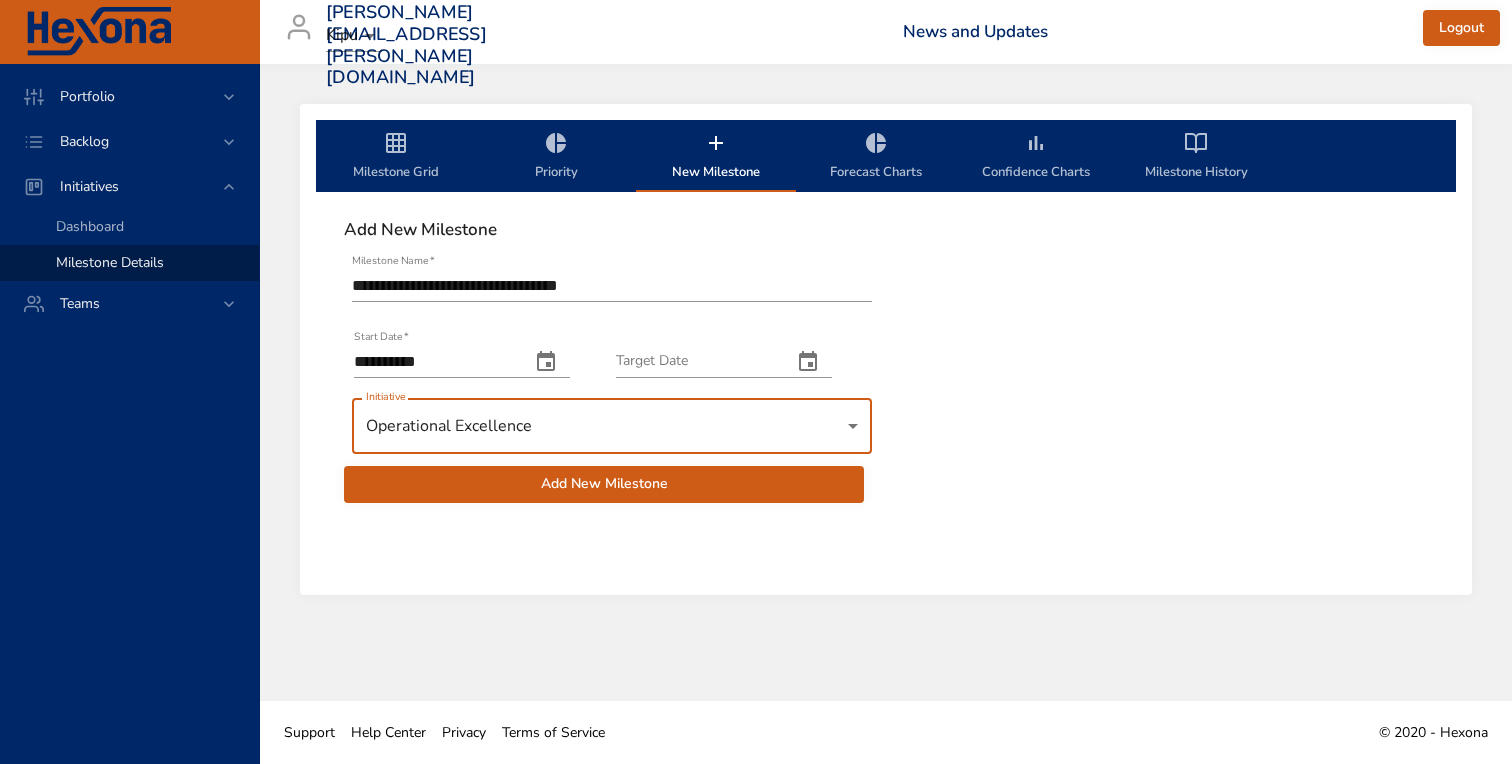 click 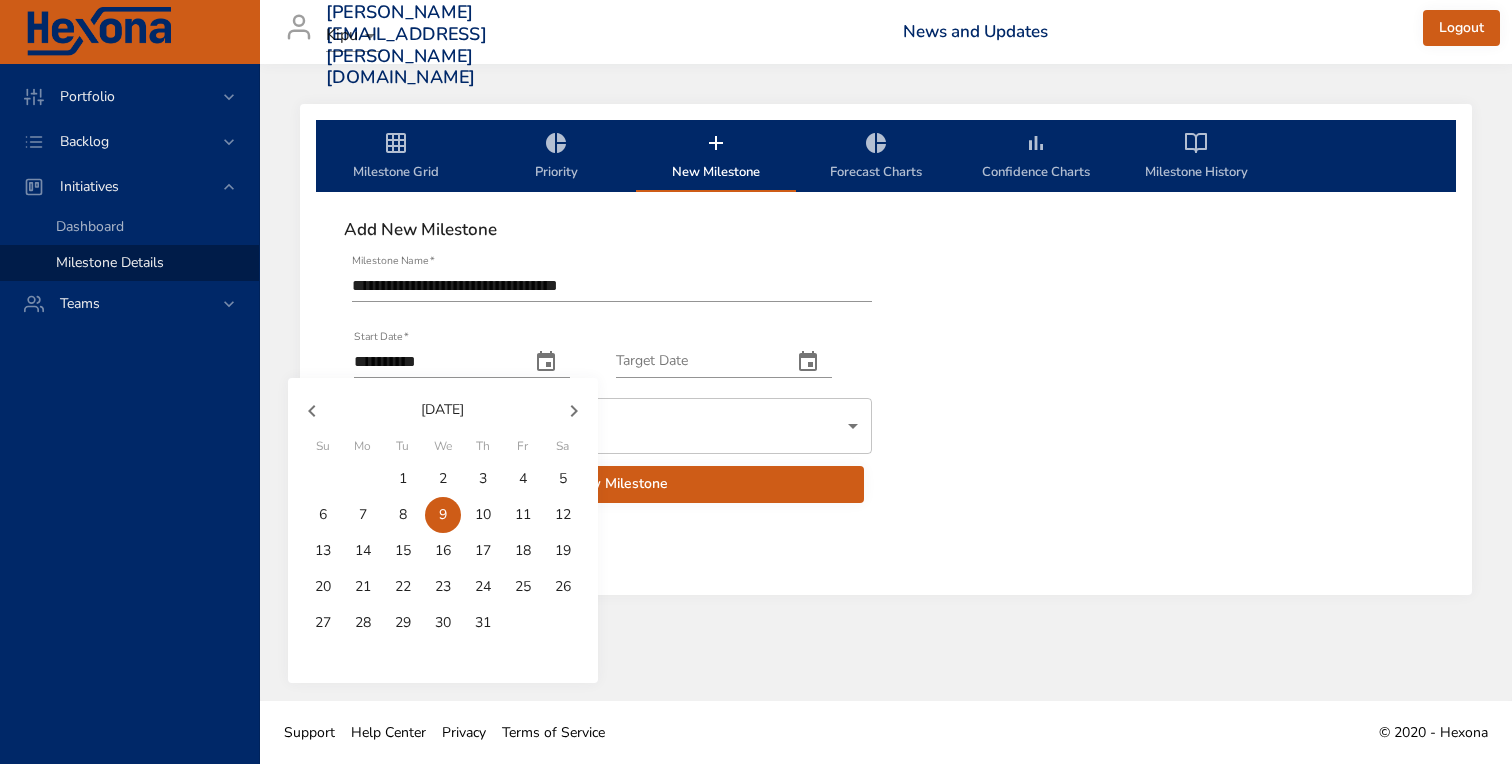 click on "1" at bounding box center [403, 479] 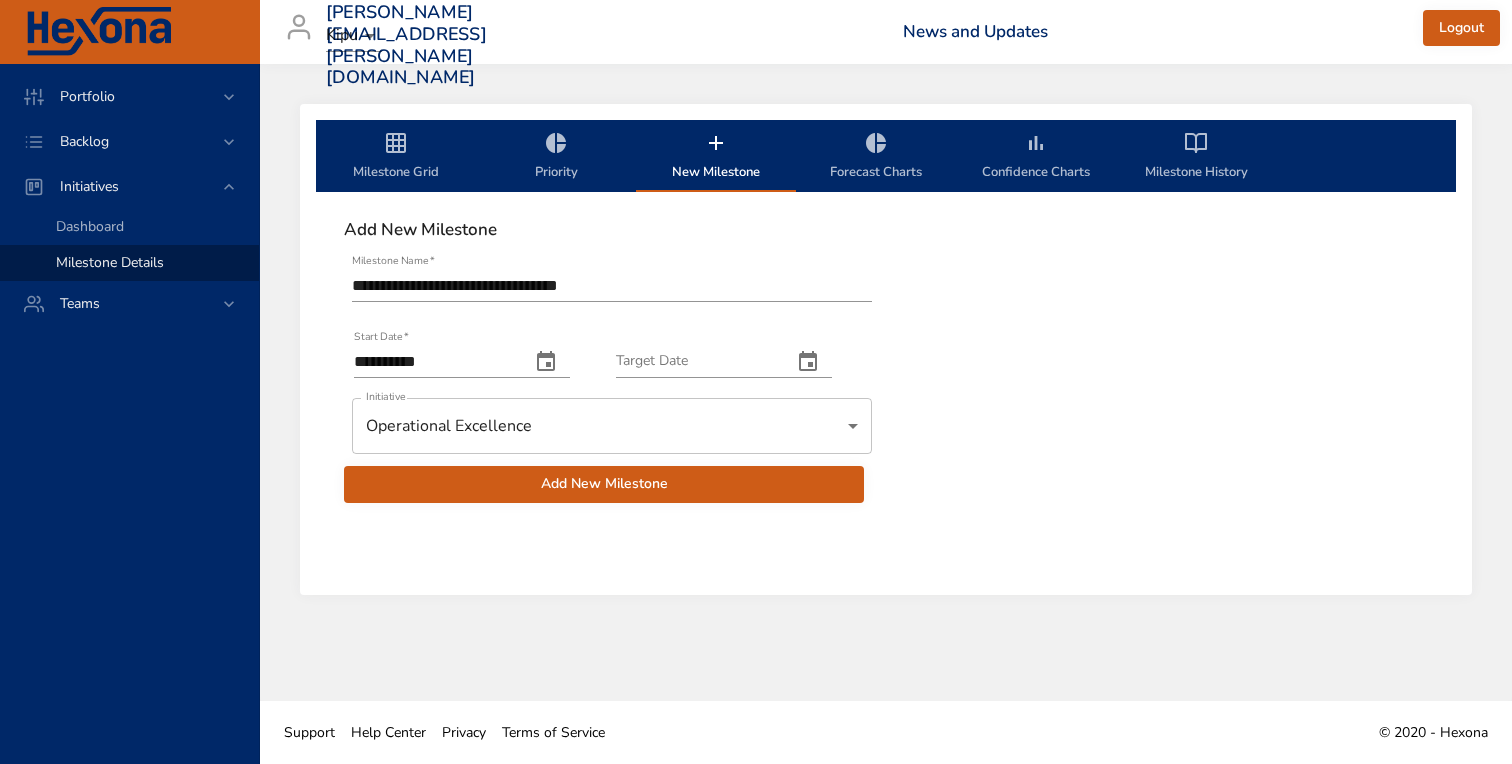 click 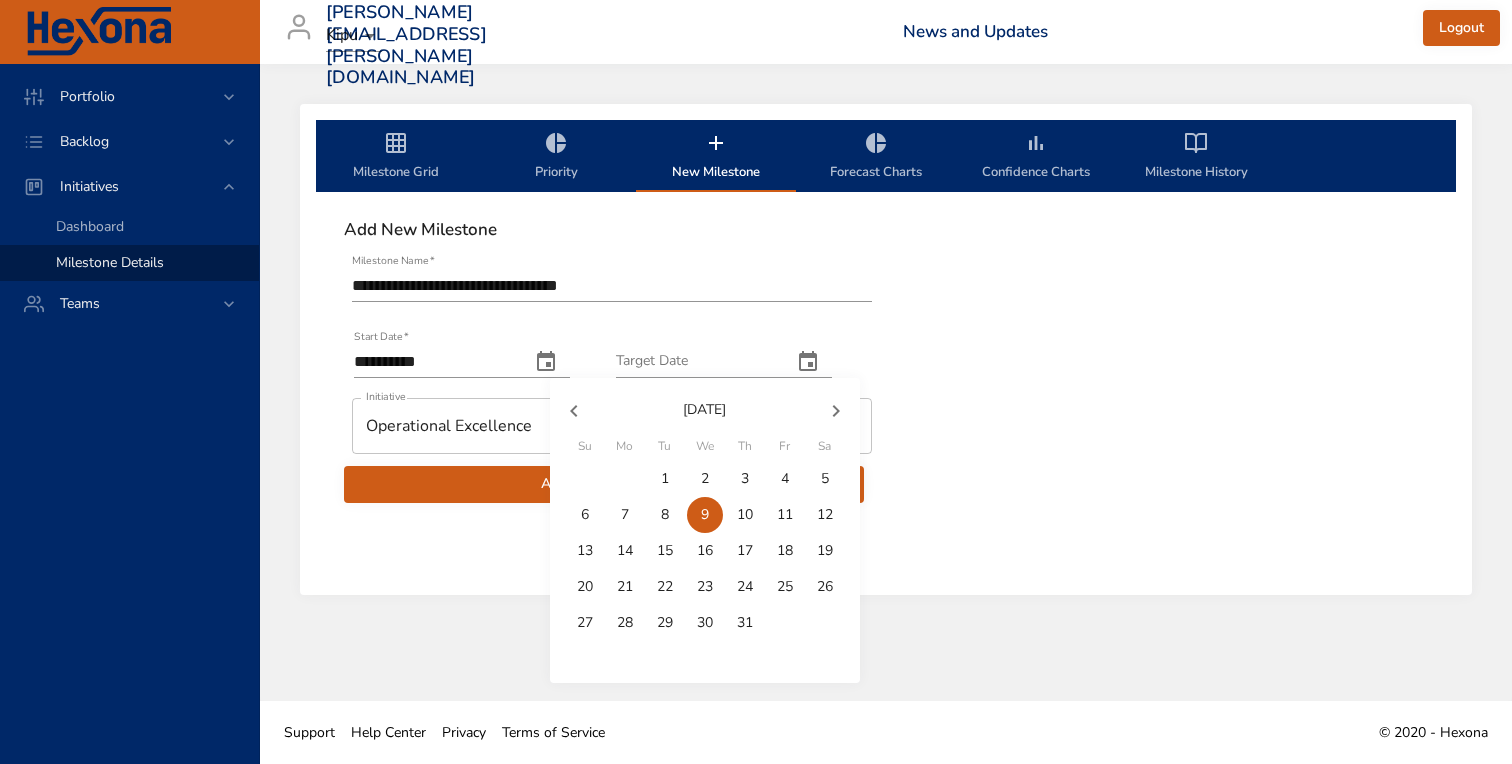 click 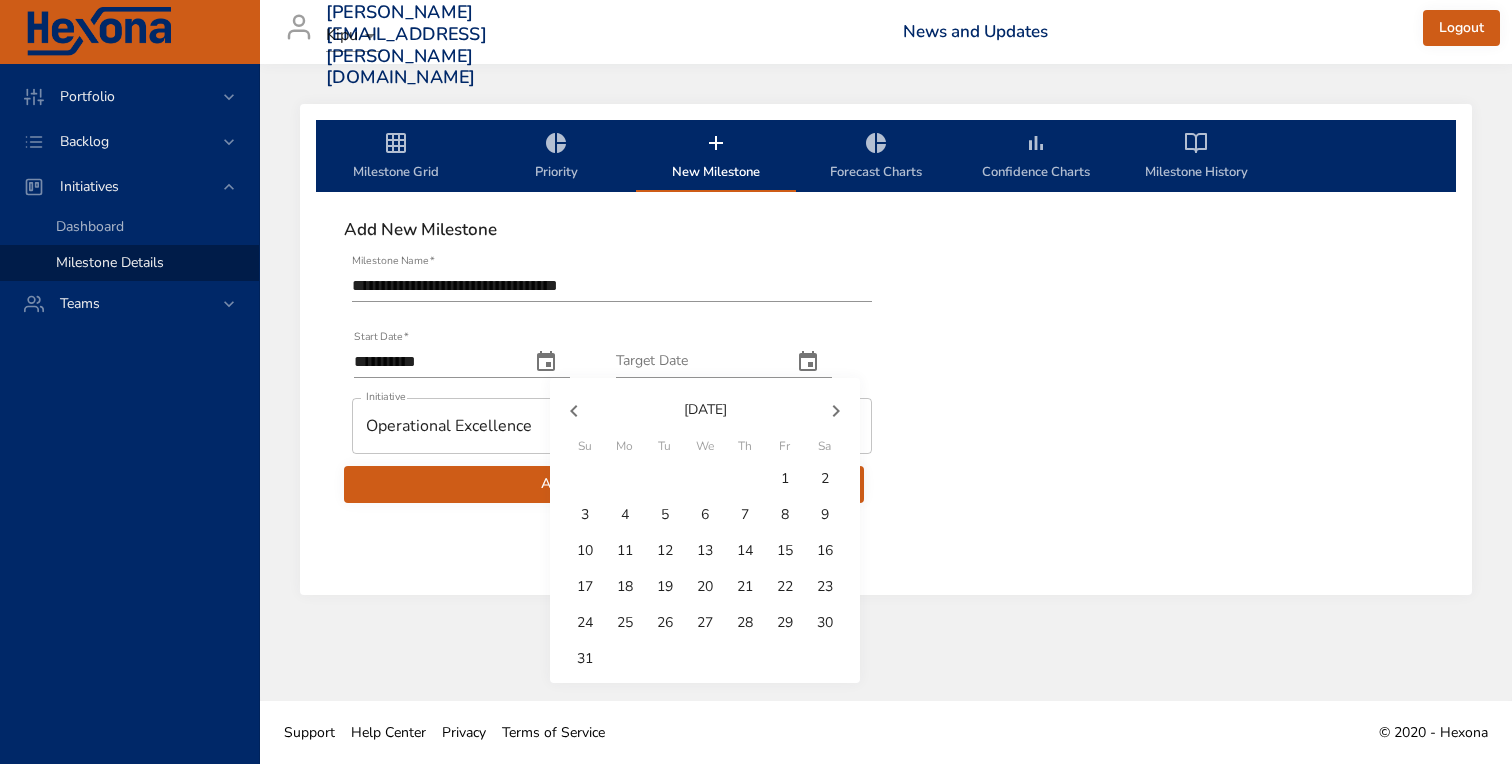 click 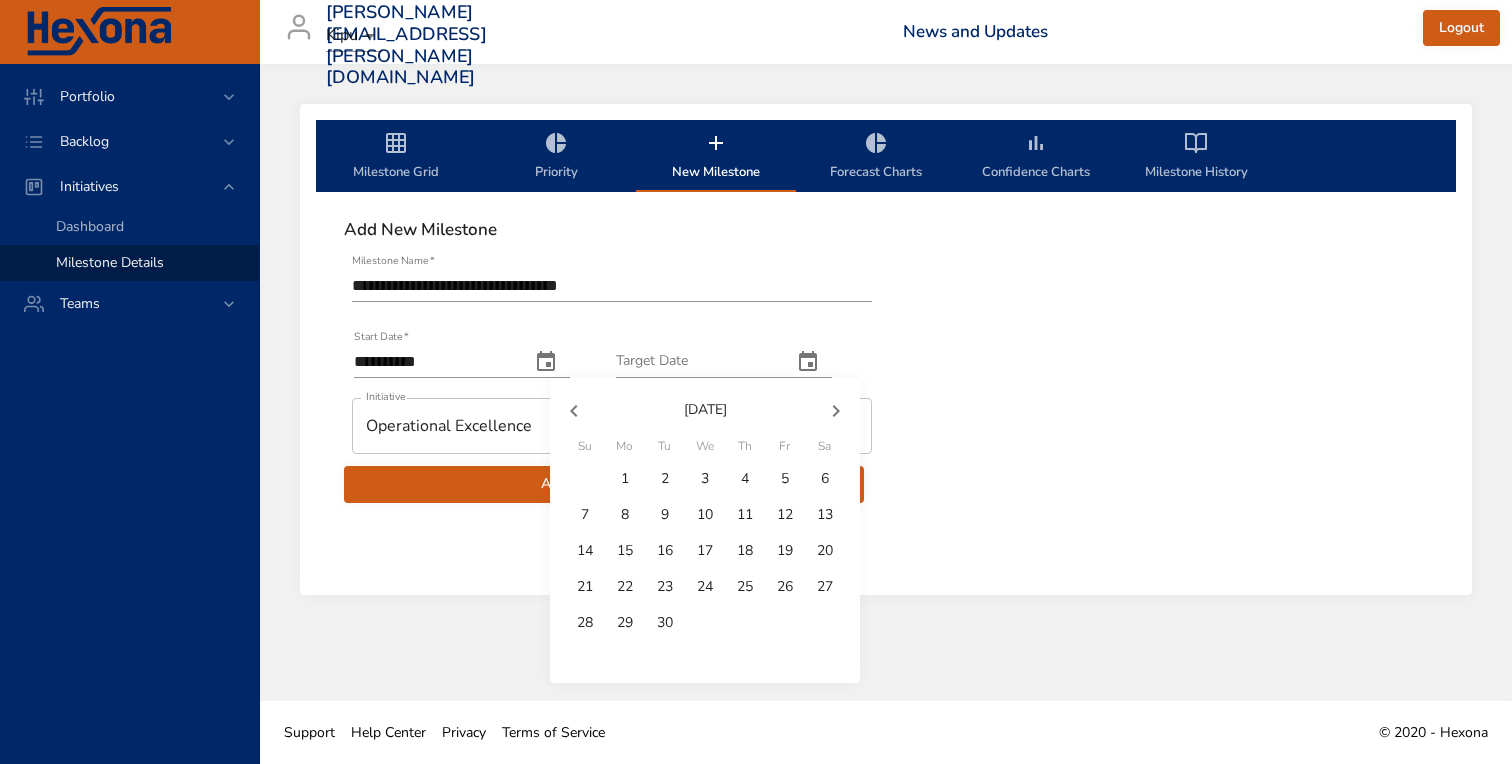 click 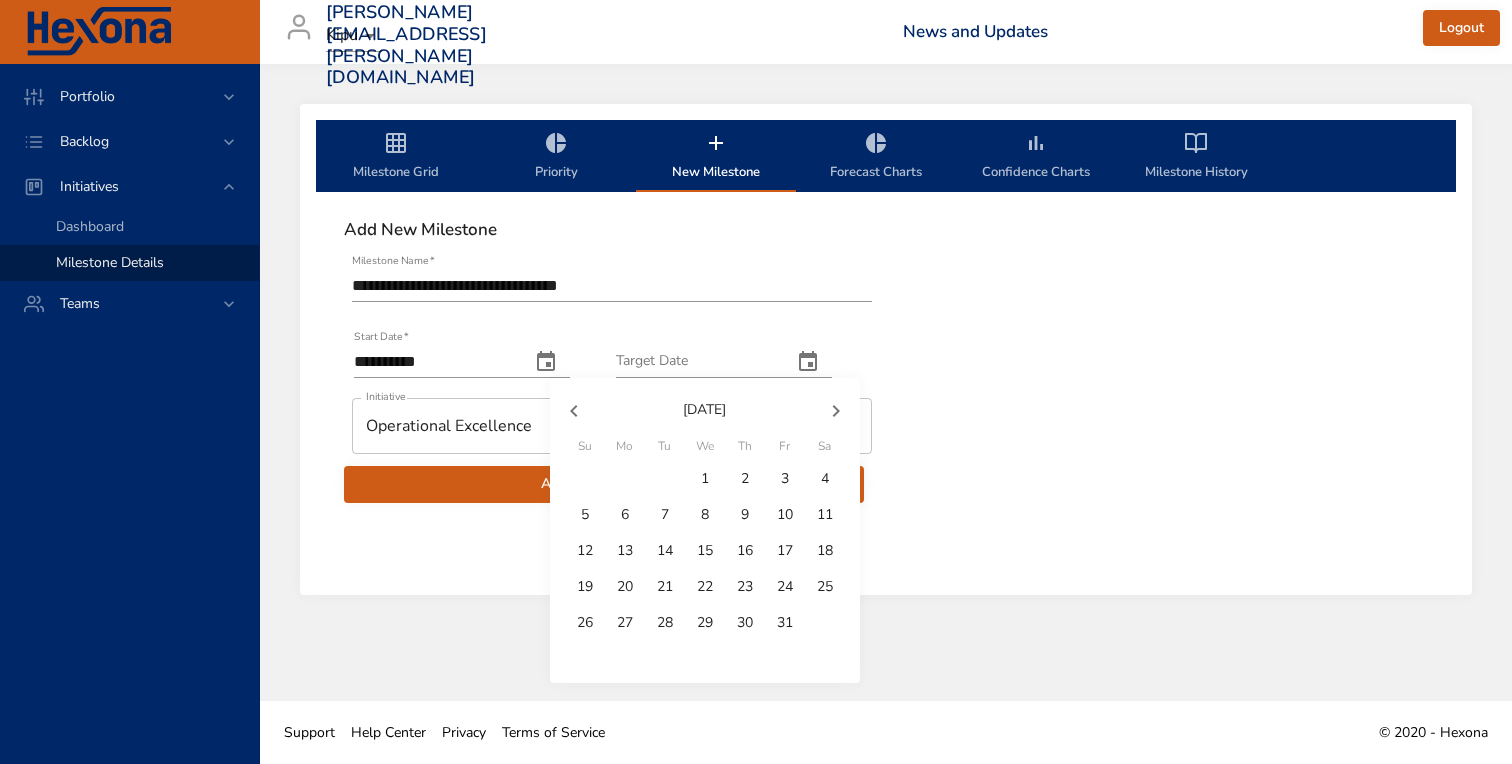 click 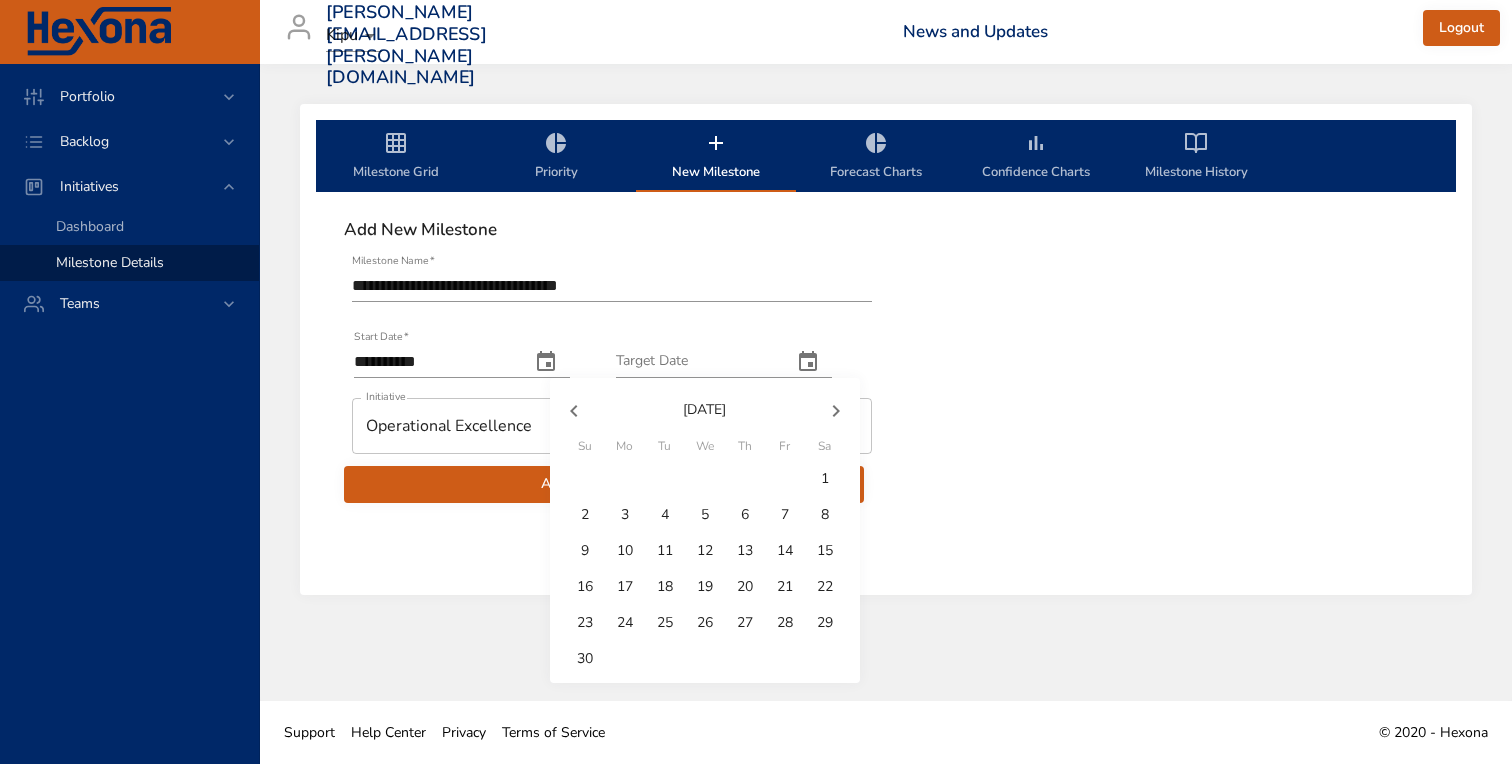 click at bounding box center [574, 411] 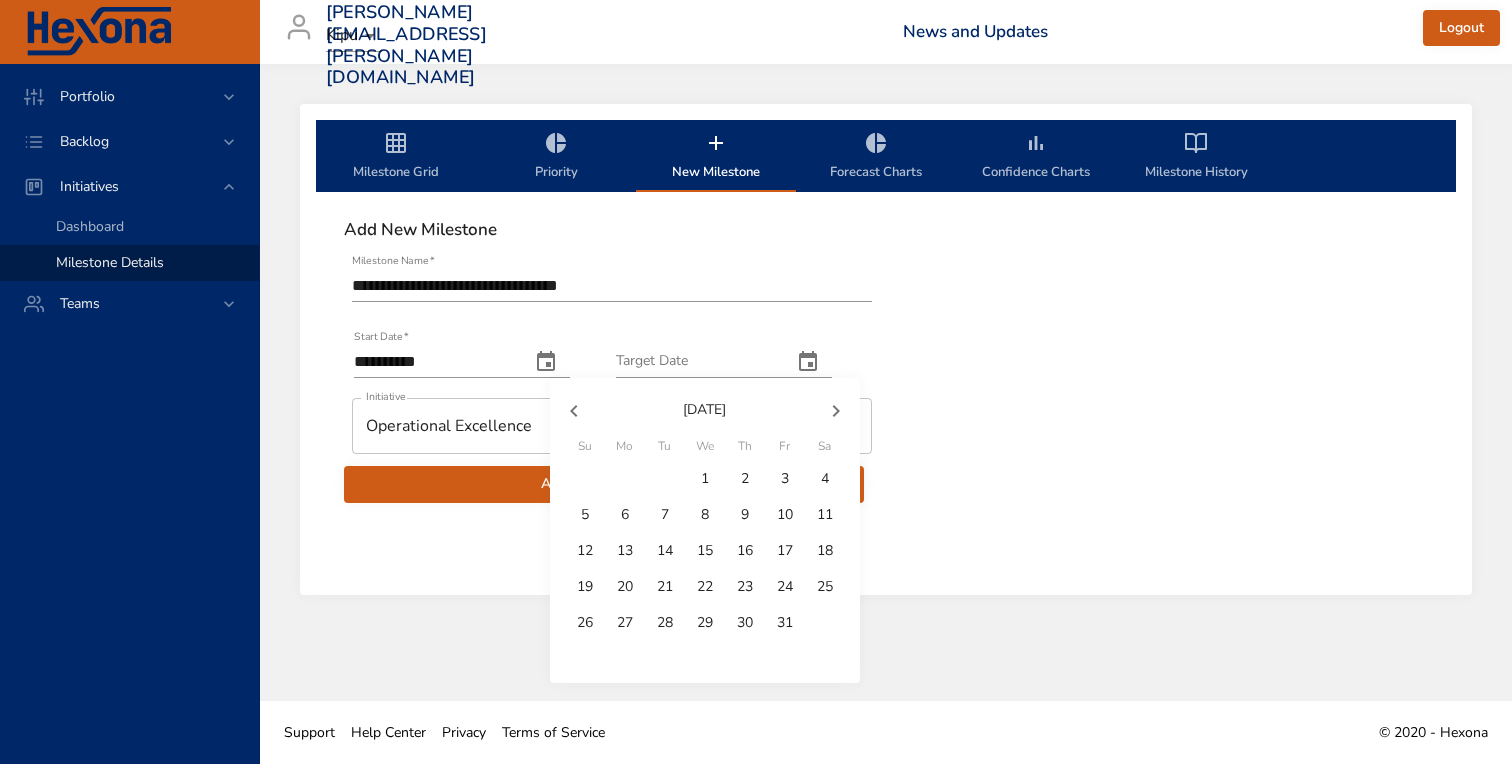 click 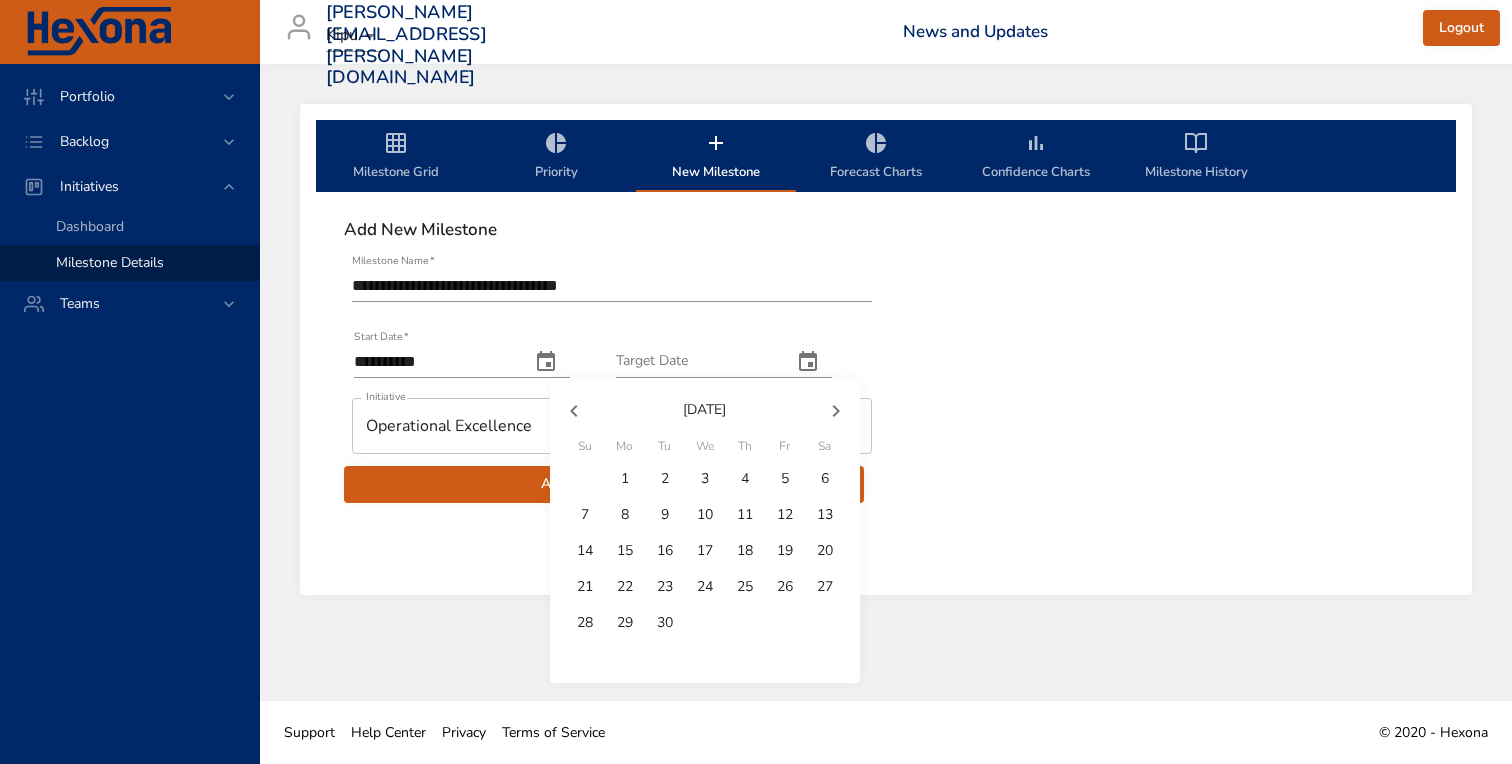 click on "30" at bounding box center [665, 623] 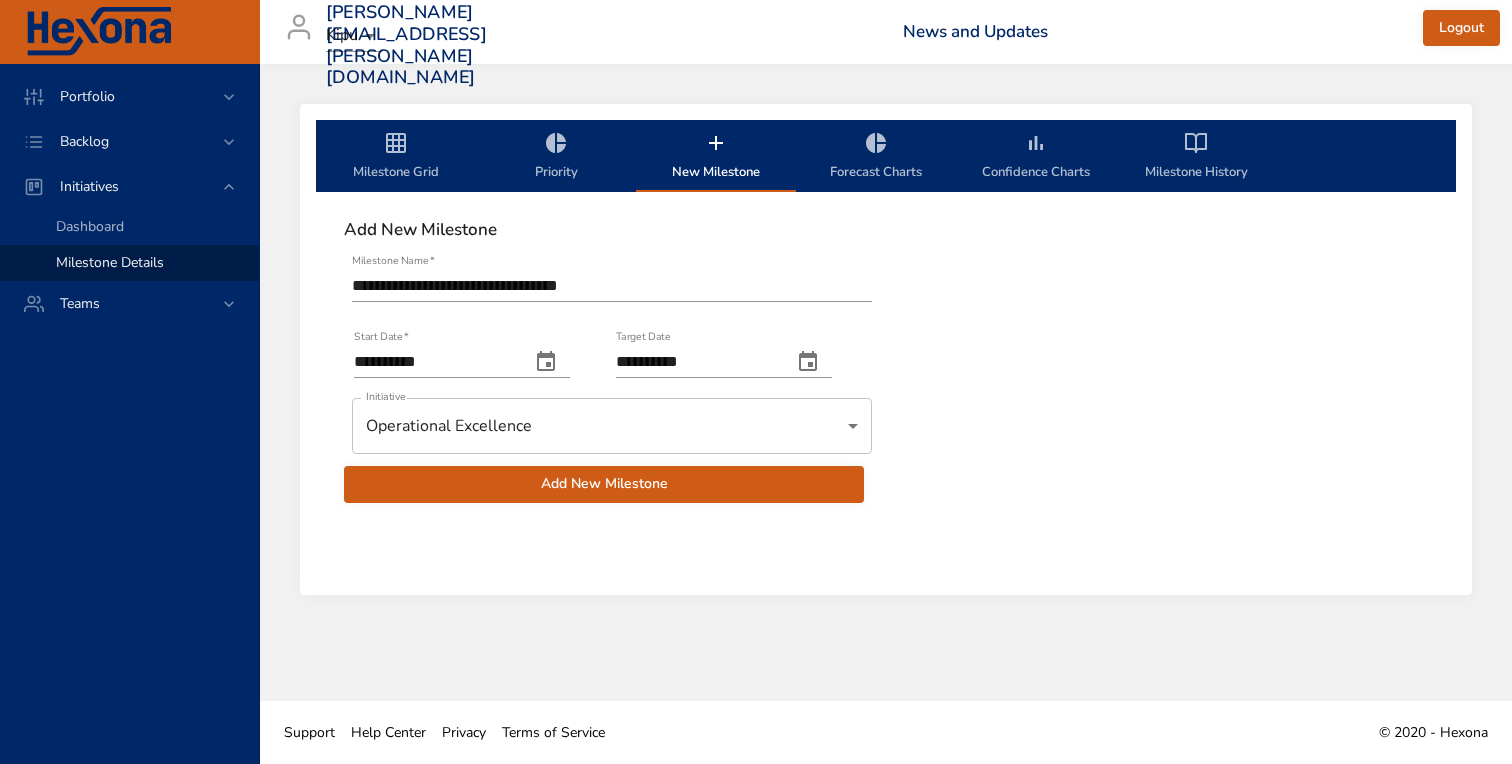 click on "Add New Milestone" at bounding box center [604, 484] 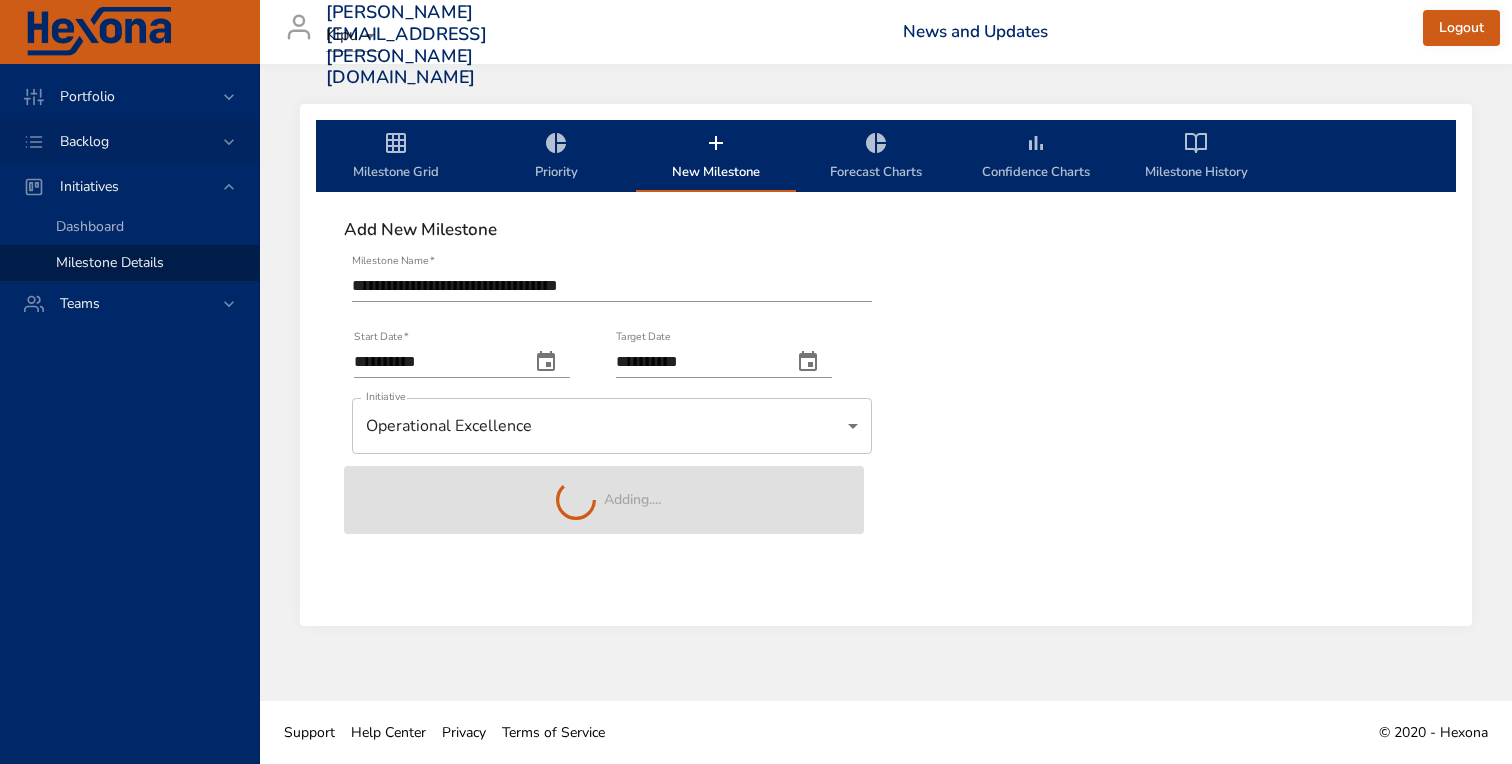 type 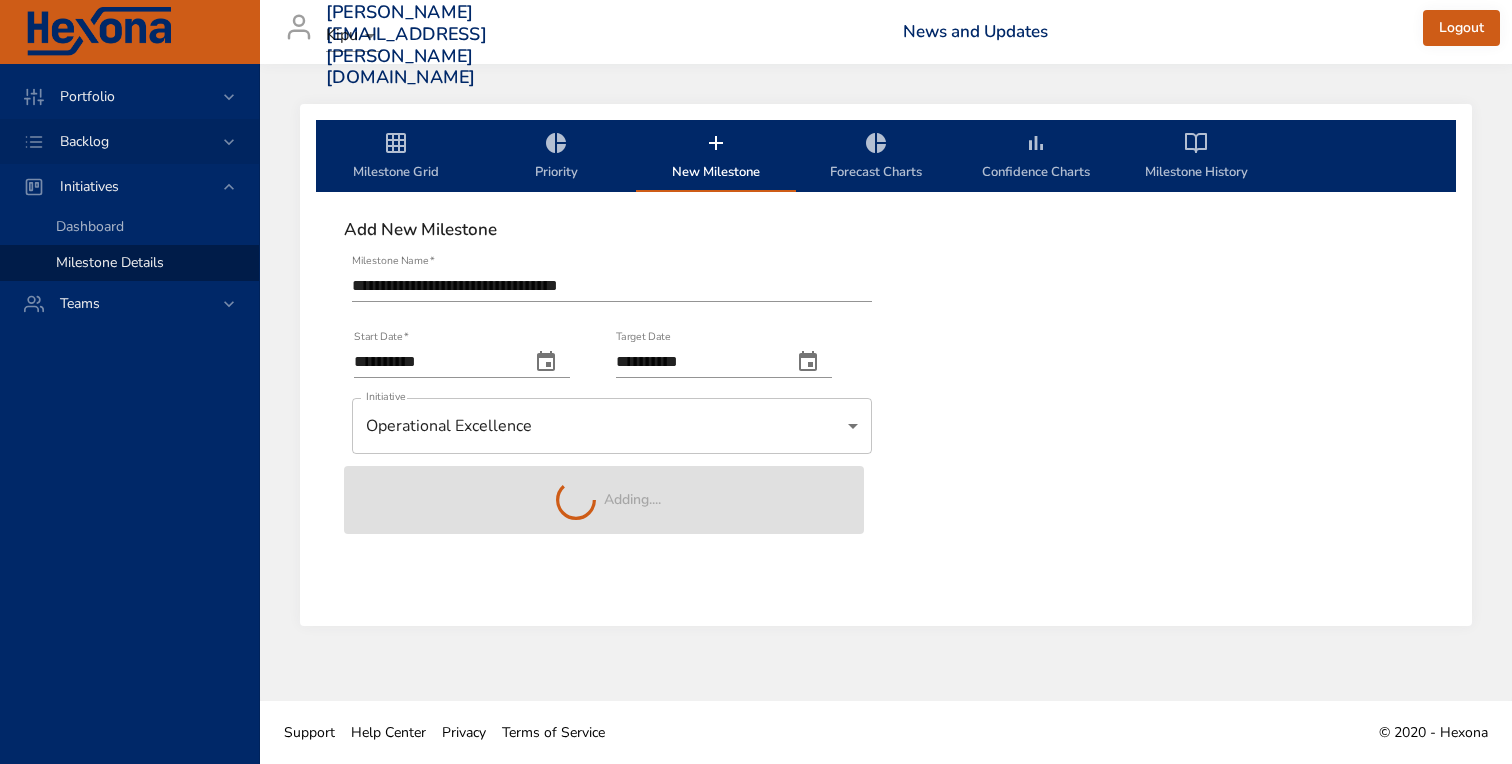 type on "**********" 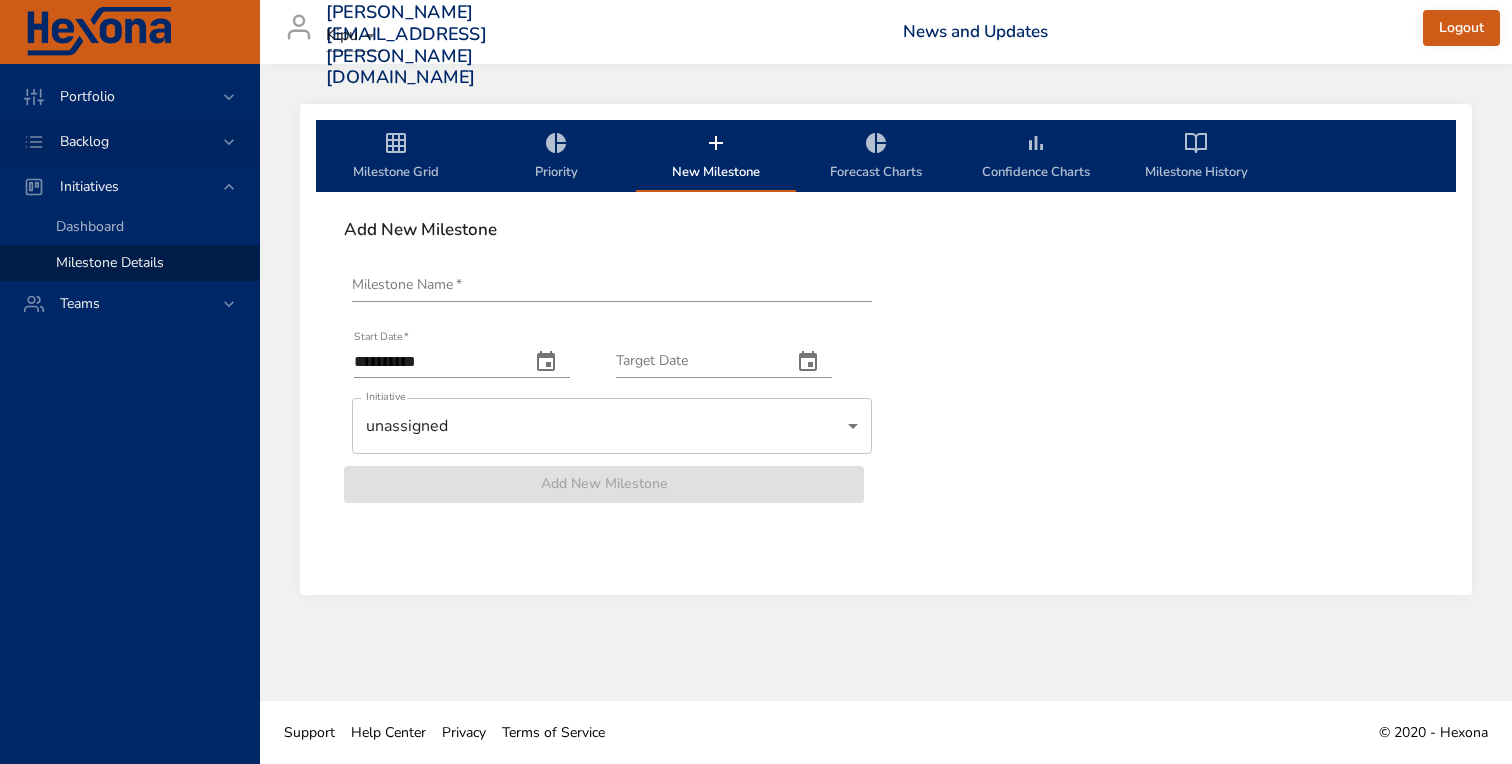 click on "Backlog" at bounding box center (131, 141) 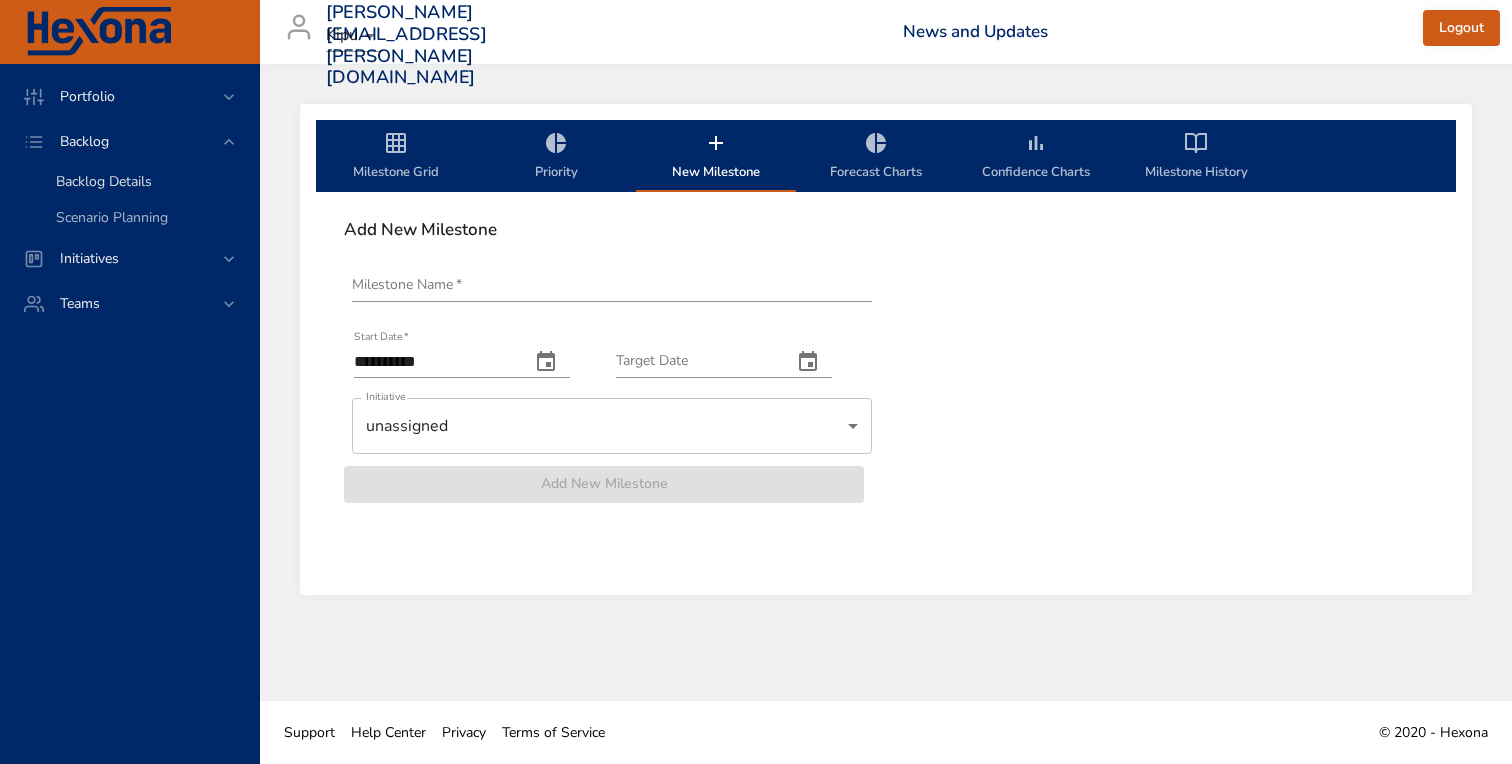 click on "Backlog Details" at bounding box center [149, 182] 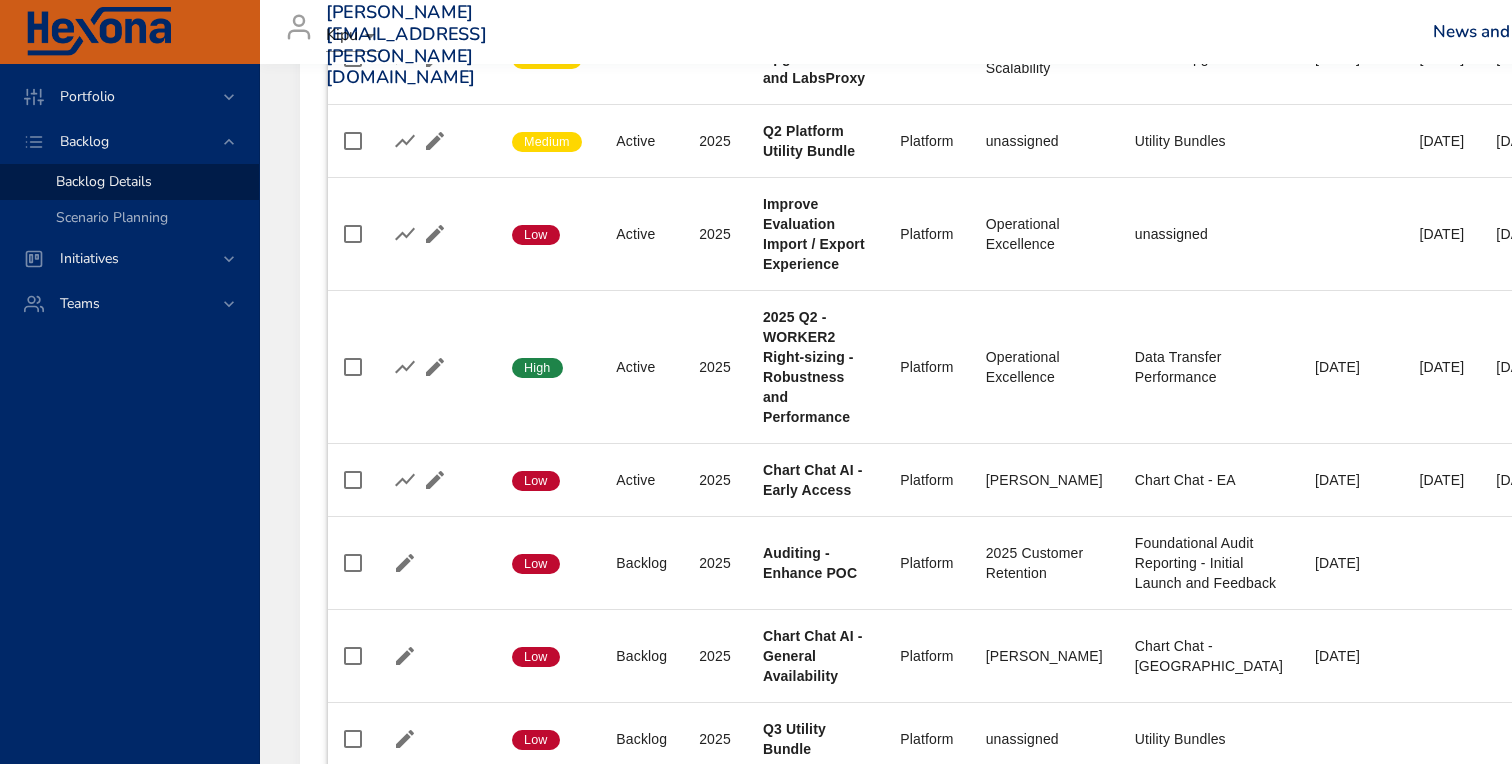 scroll, scrollTop: 1538, scrollLeft: 1, axis: both 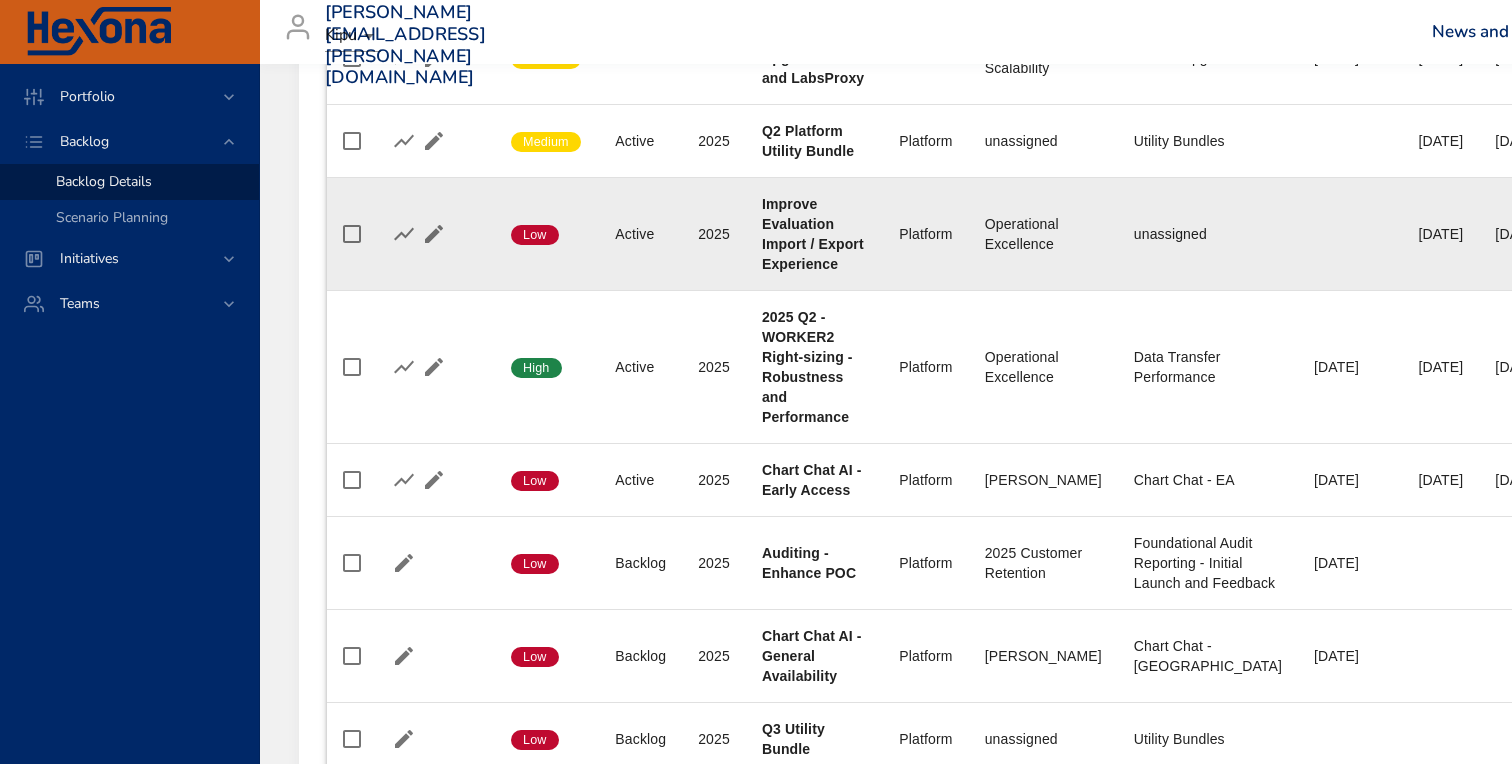 click at bounding box center (434, 234) 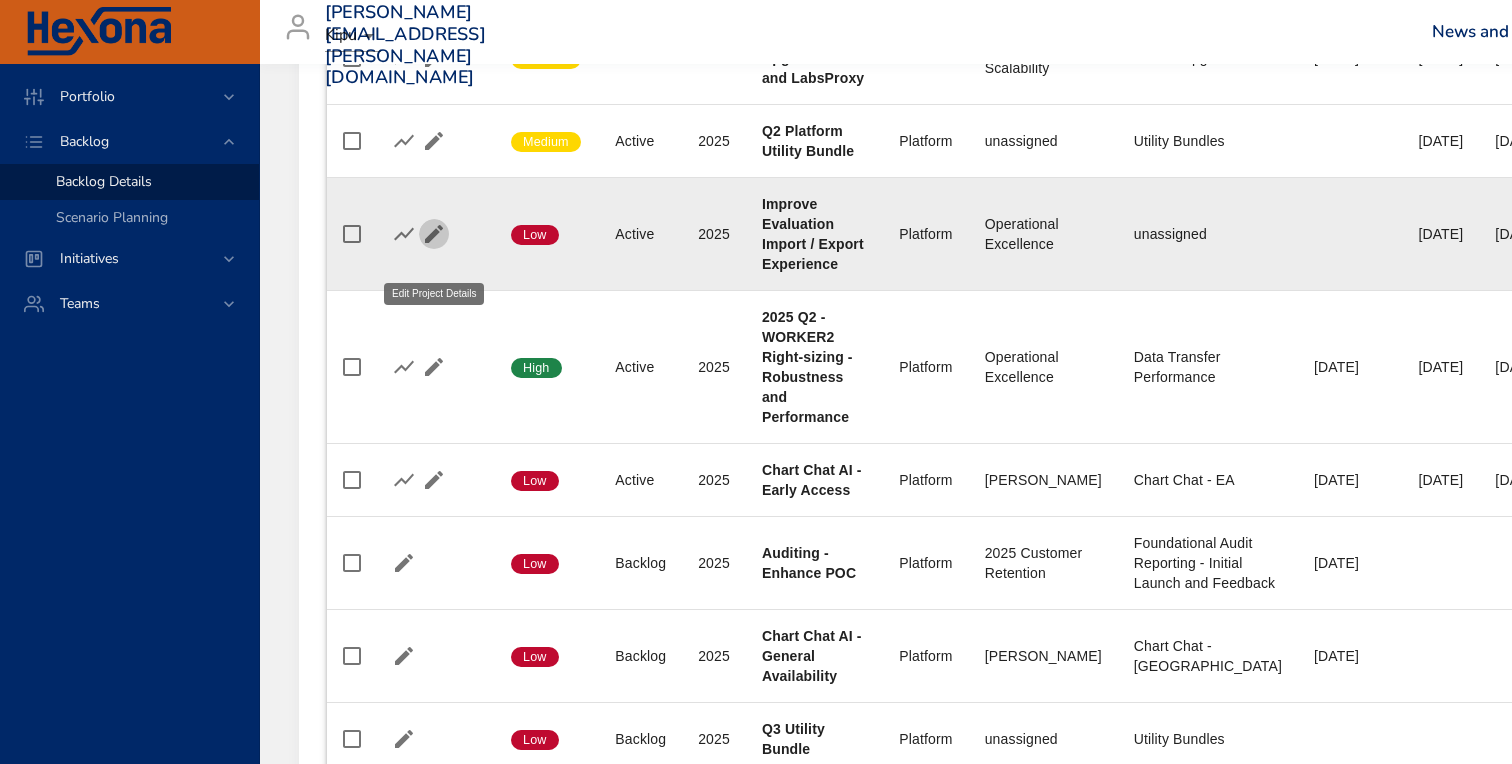 click 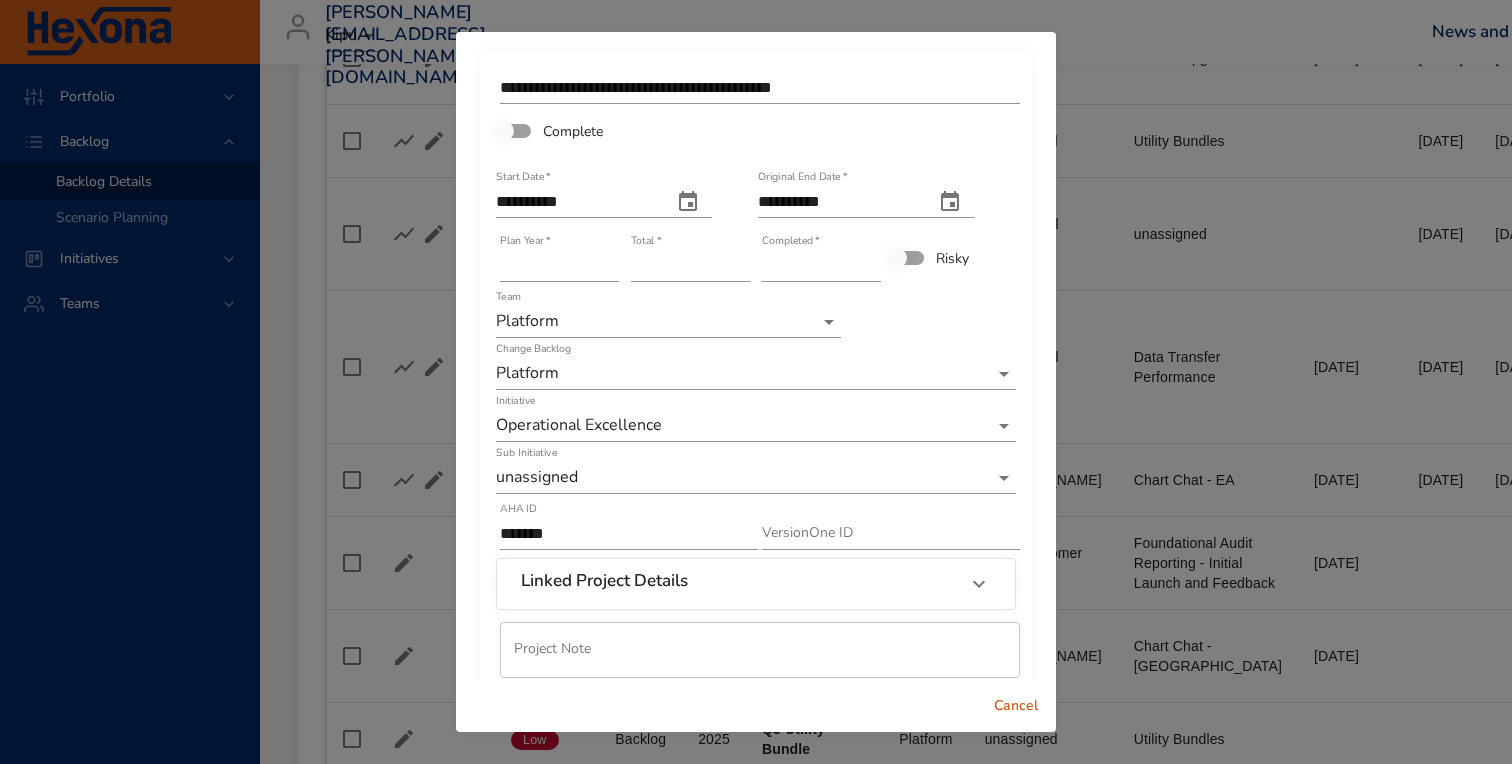 click on "Portfolio Backlog Backlog Details Scenario Planning Initiatives Teams [PERSON_NAME][EMAIL_ADDRESS][PERSON_NAME][DOMAIN_NAME]   Kipu News and Updates Logout Selected Backlog Platform Active Backlogs Only Backlog Risk Created with Highcharts 9.0.1 Platform 0 25 50 75 100 125 150 175 200 225 250 275 300 325 350 375 400 425 450 475 500 525 550 575 600 625 Active Project Progress Created with Highcharts 9.0.1 Q2 Platform Utility Bundle ​ Q2 Platform Utility Bundle Federated Auth - Early Access Feedback/Bugs ​ Federated Auth - Early Access Feedback/Bugs Ruby on Rails Upgrade - Labs and LabsProxy ​ Ruby on Rails Upgrade - Labs and LabsProxy Chart Chat AI - Early Access ​ Chart Chat AI - Early Access PDF Encounter Documents ​ PDF Encounter Documents Implement UI-Based Single-to-Master Instance Conversion Tool ​ Implement UI-Based Single-to-Master Instance Conversion Tool 2025 Q2 - WORKER2 Right-sizing - Robustness and Performance ​ 2025 Q2 - WORKER2 Right-sizing - Robustness and Performance ​ ​ 0% 20% 40% 60% 80% 100% 0%" at bounding box center (755, -1156) 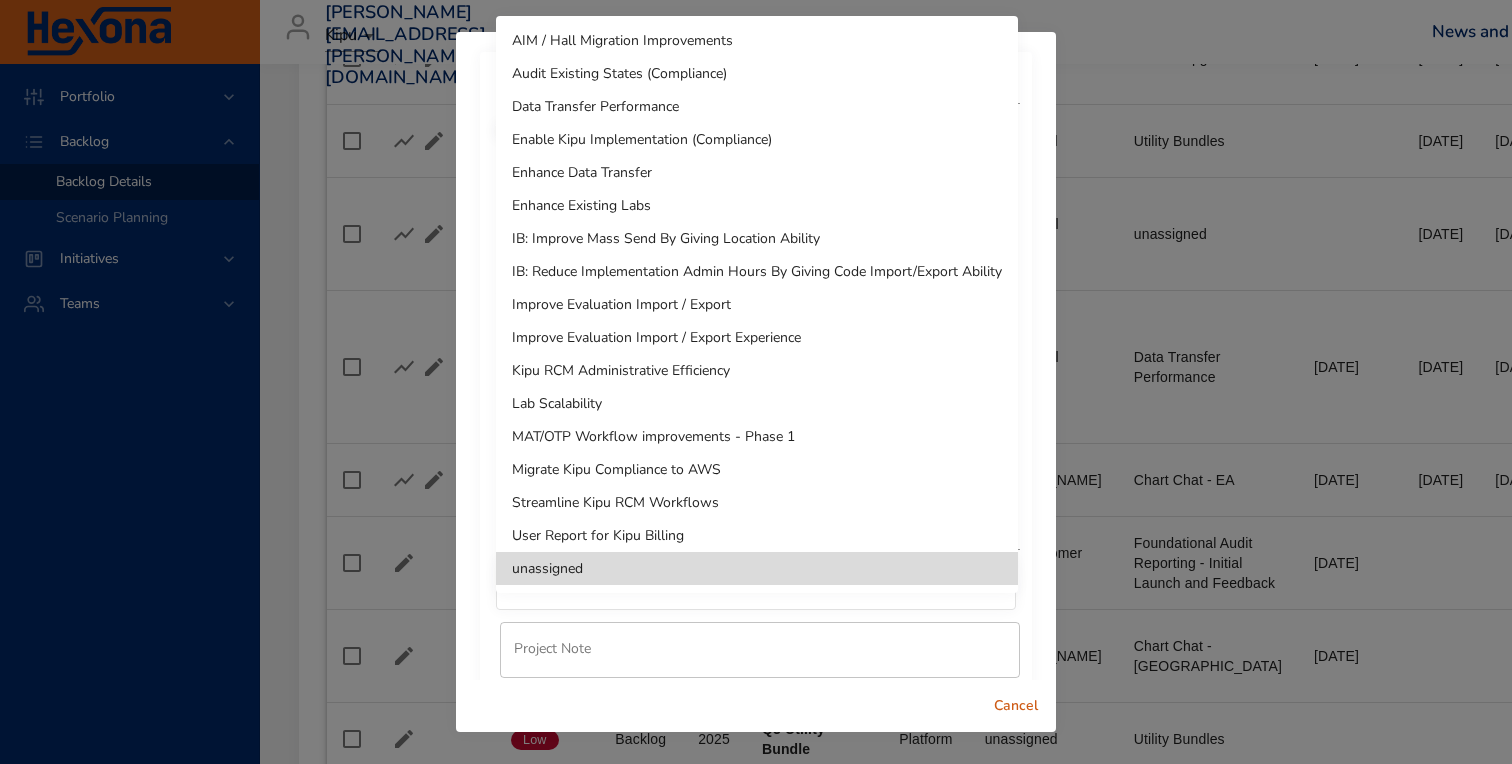 click on "Improve Evaluation Import / Export Experience" at bounding box center (757, 337) 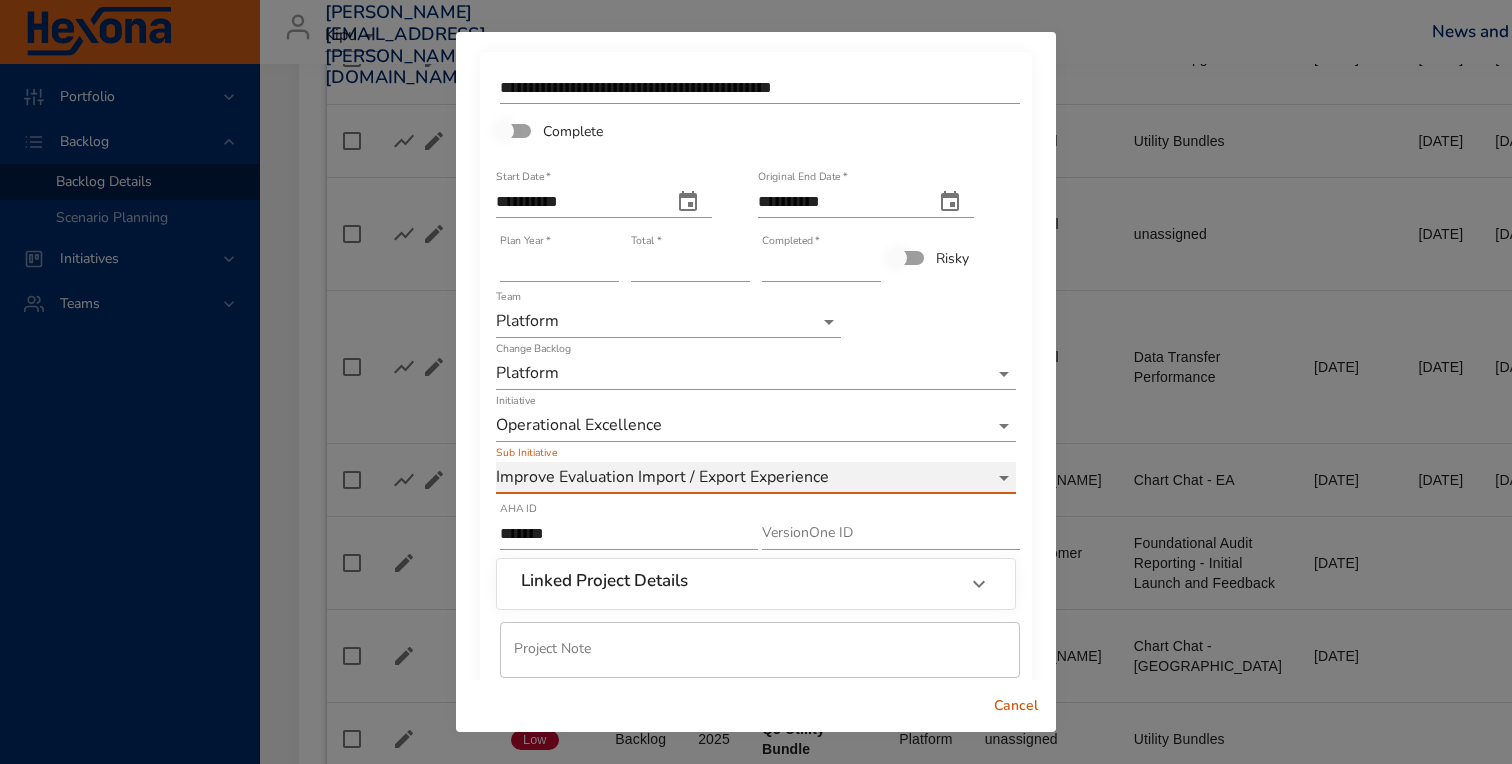 scroll, scrollTop: 1, scrollLeft: 0, axis: vertical 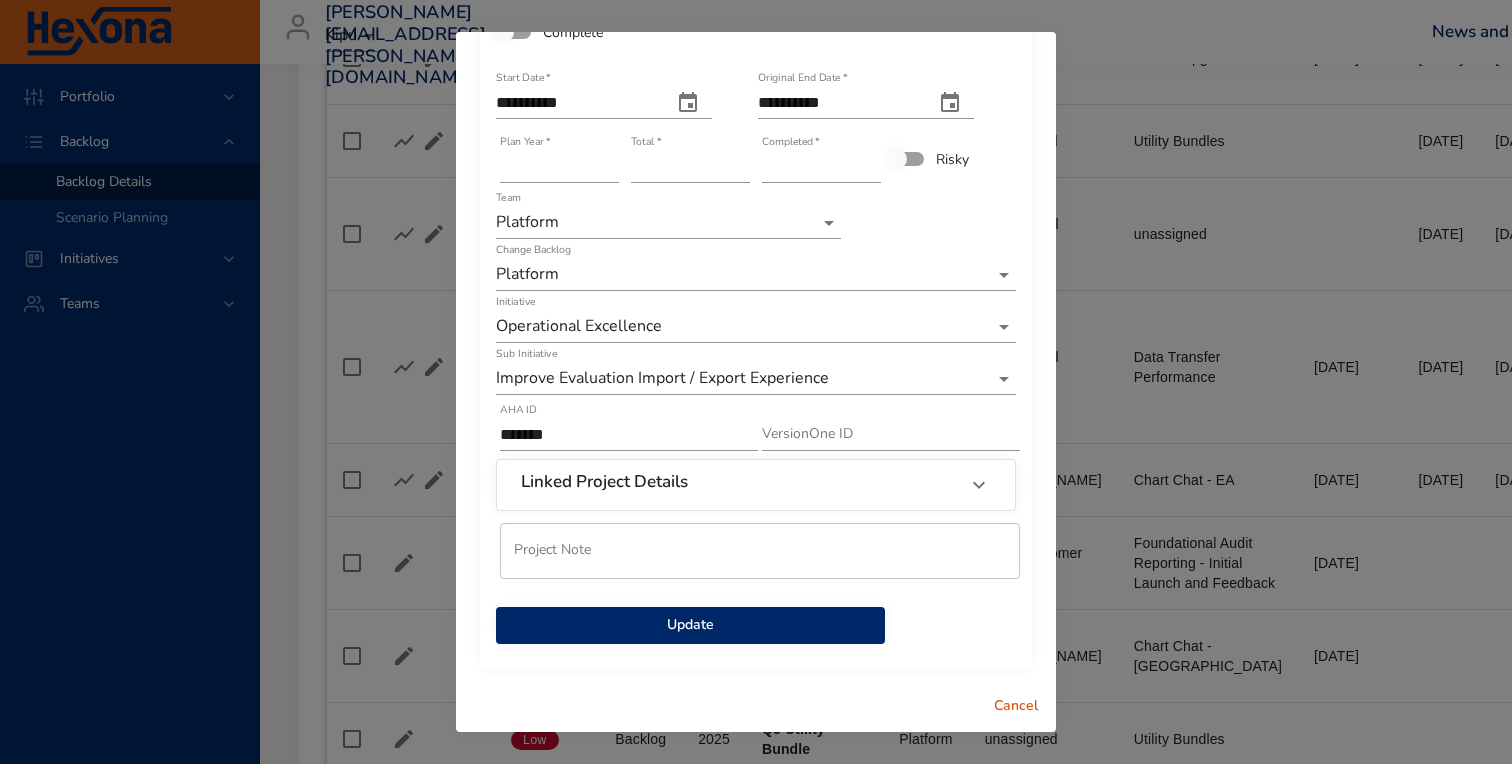 click on "Update" at bounding box center (690, 625) 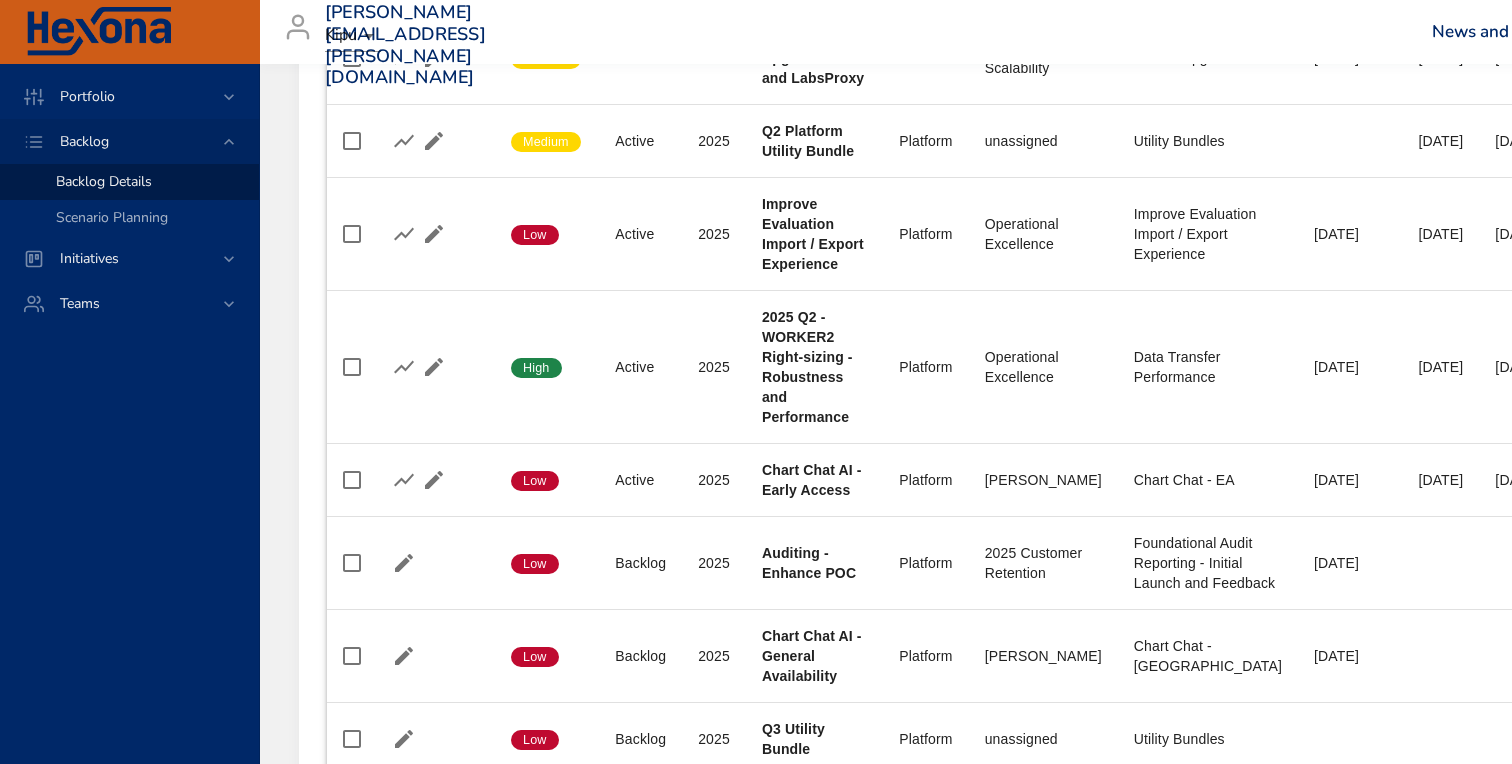 click on "Backlog" at bounding box center [131, 141] 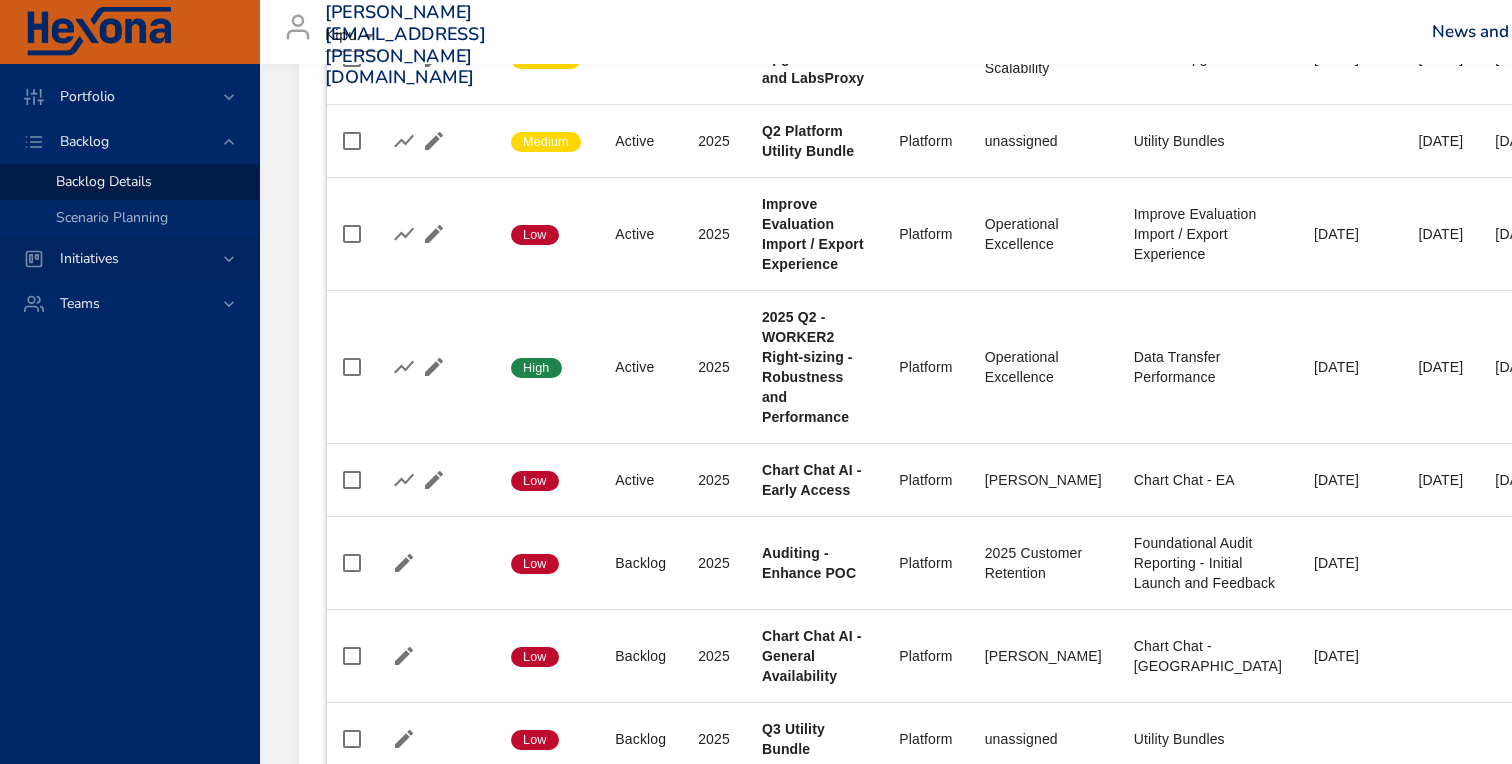 click on "Initiatives" at bounding box center (131, 258) 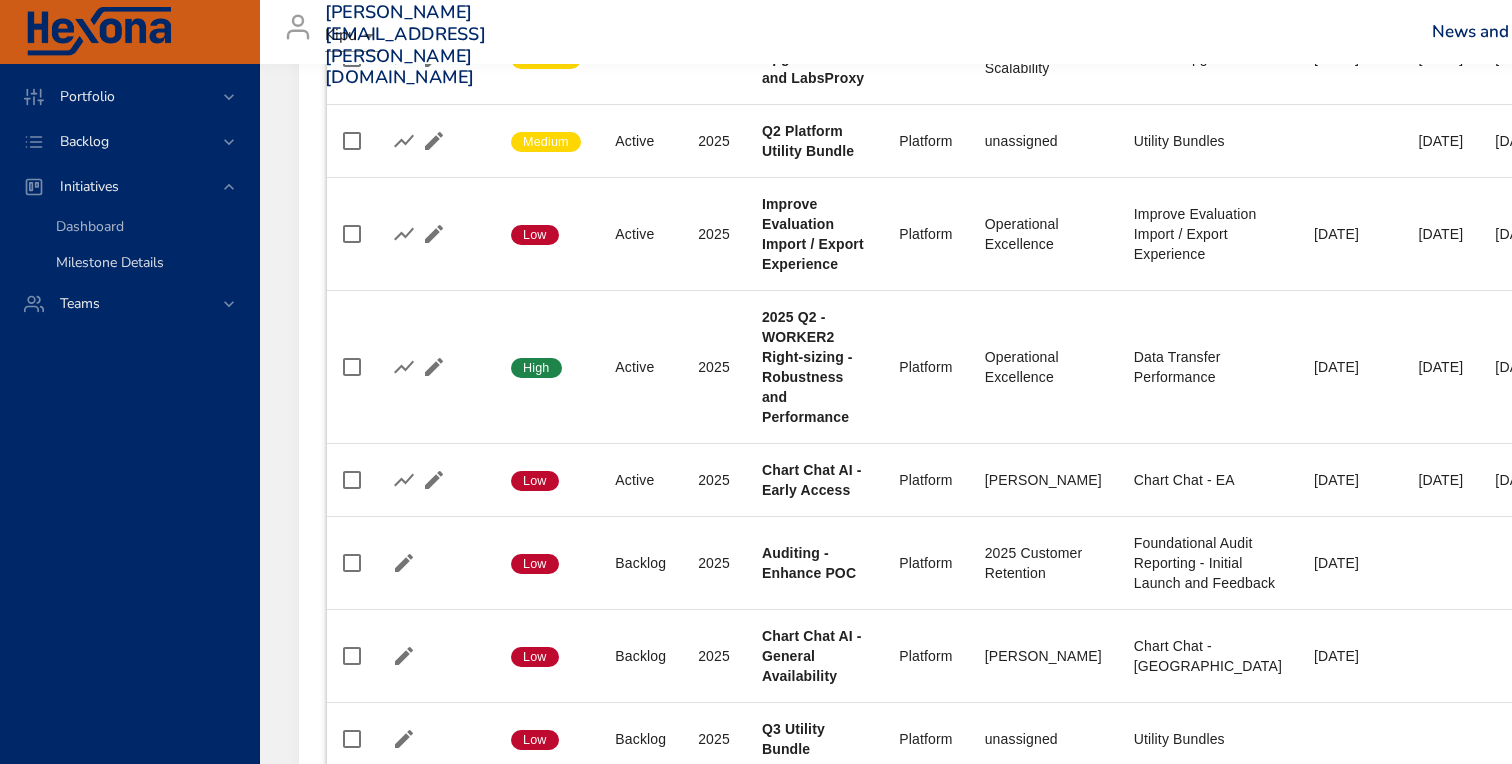 click on "Milestone Details" at bounding box center (110, 262) 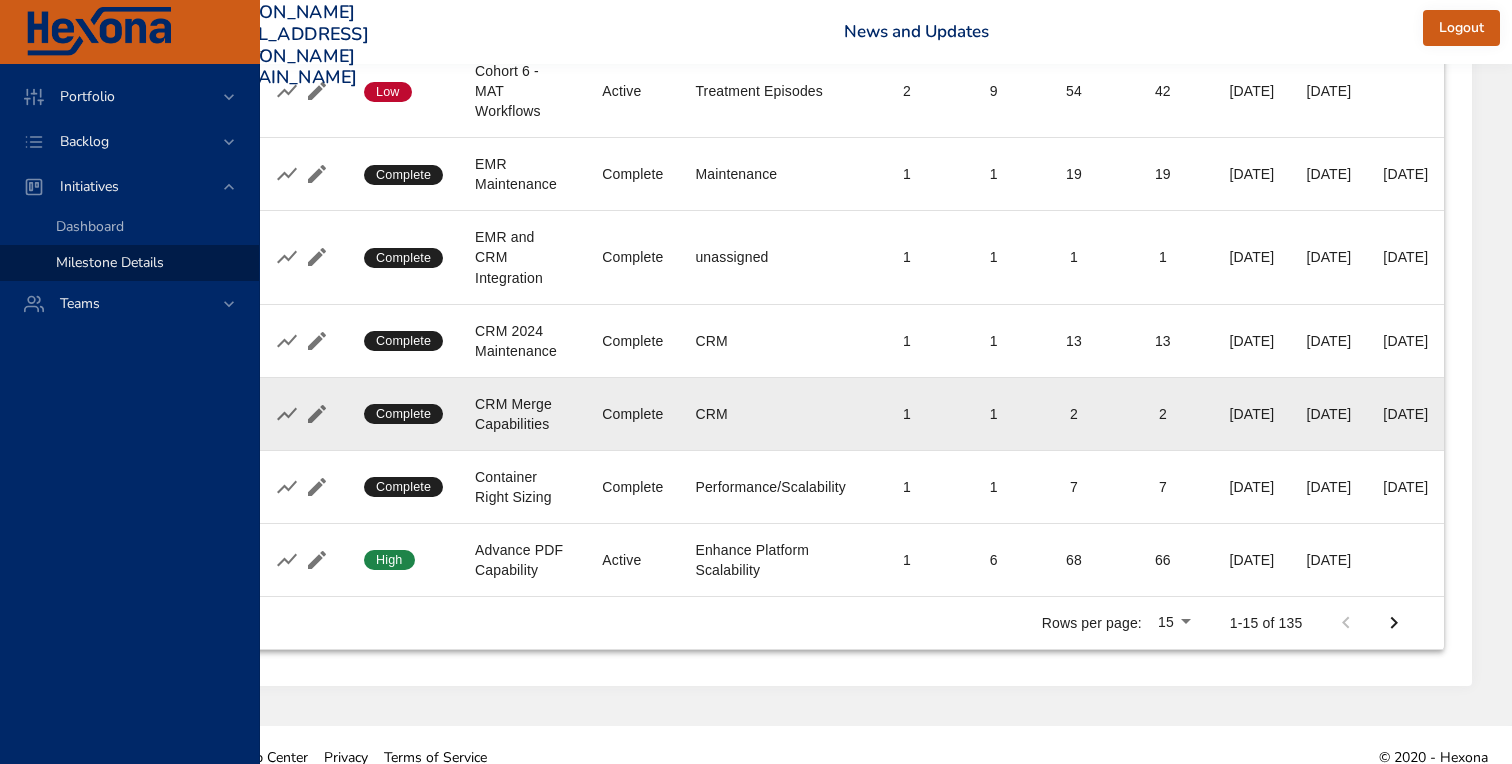 scroll, scrollTop: 1112, scrollLeft: 198, axis: both 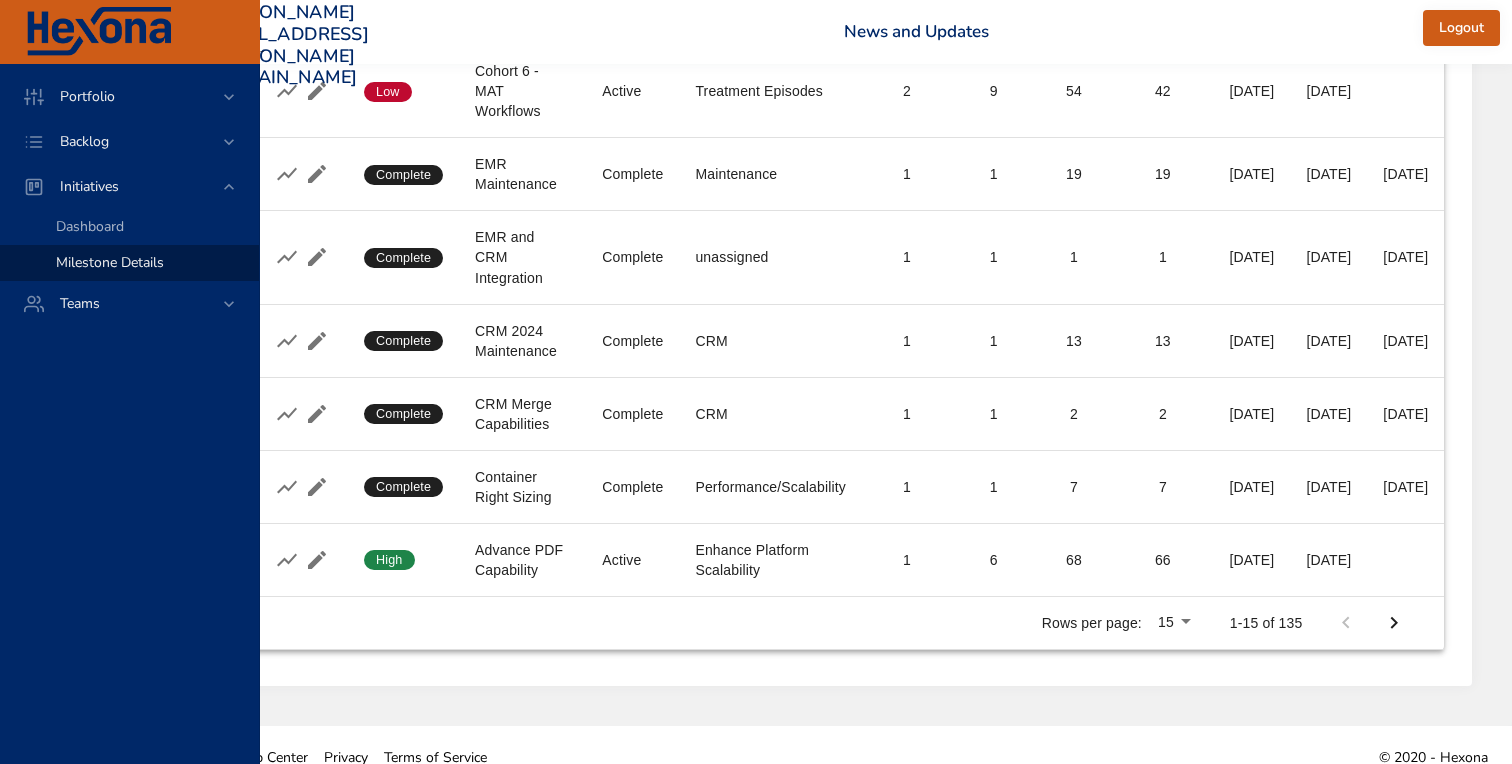 click 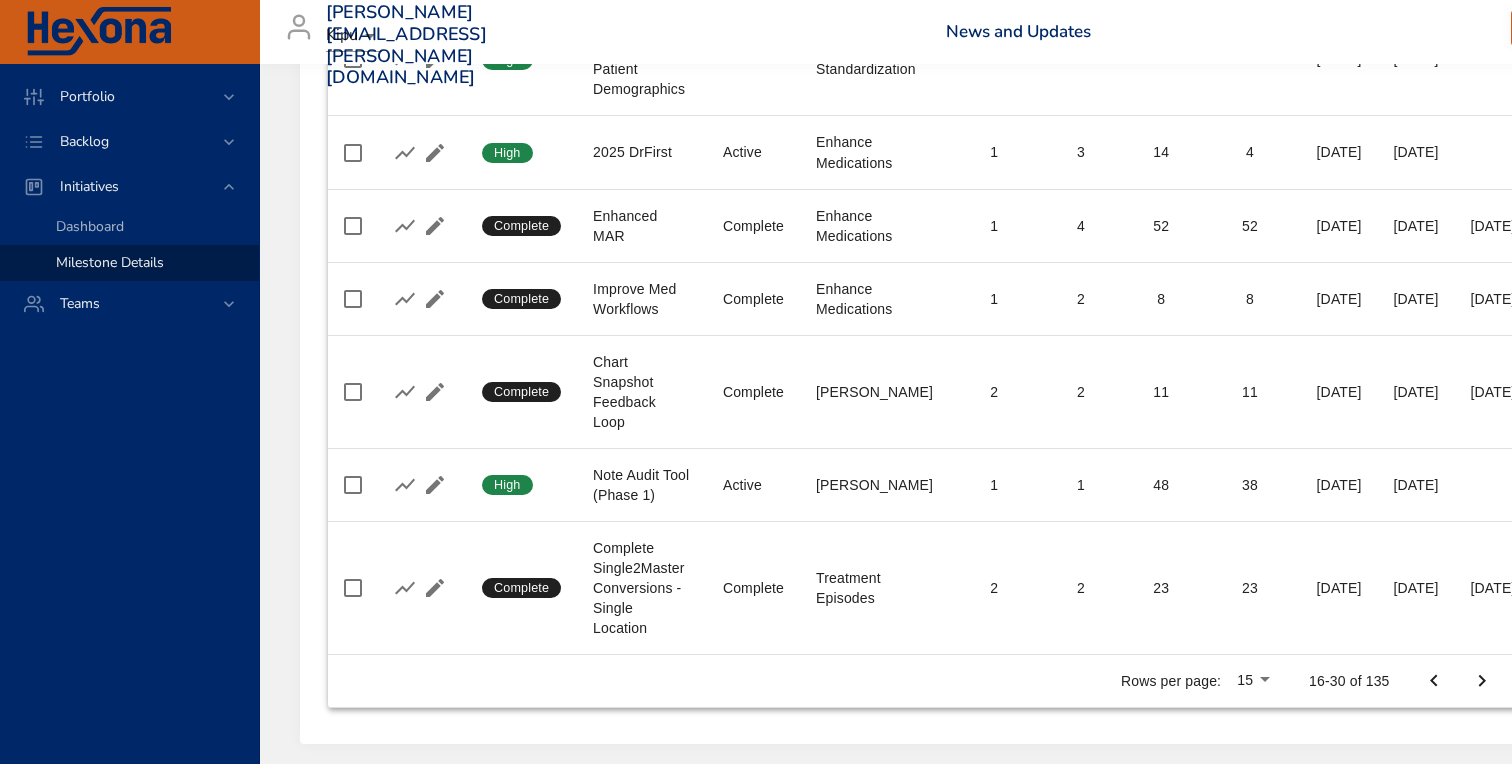 scroll, scrollTop: 1232, scrollLeft: 0, axis: vertical 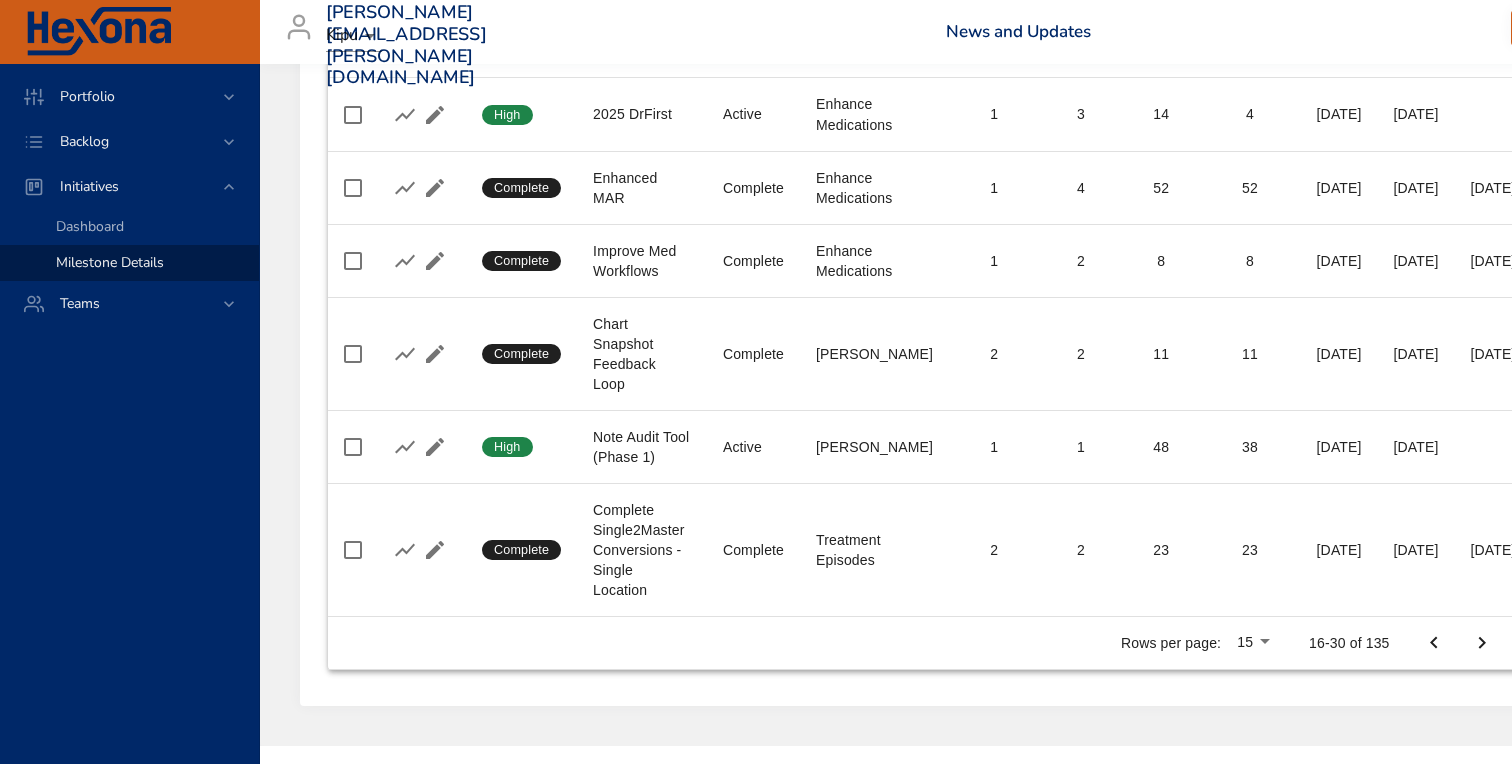 click 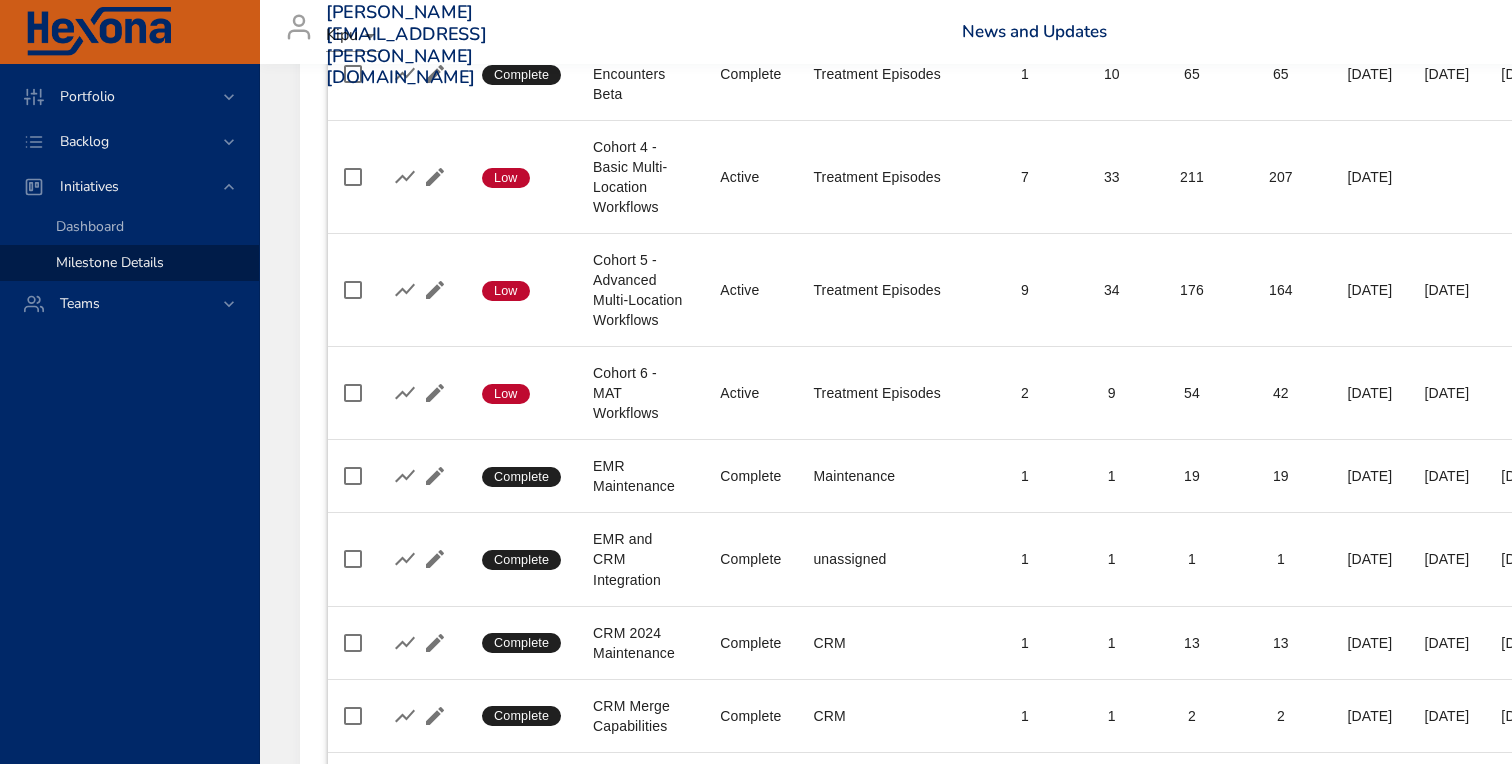 scroll, scrollTop: 1112, scrollLeft: 0, axis: vertical 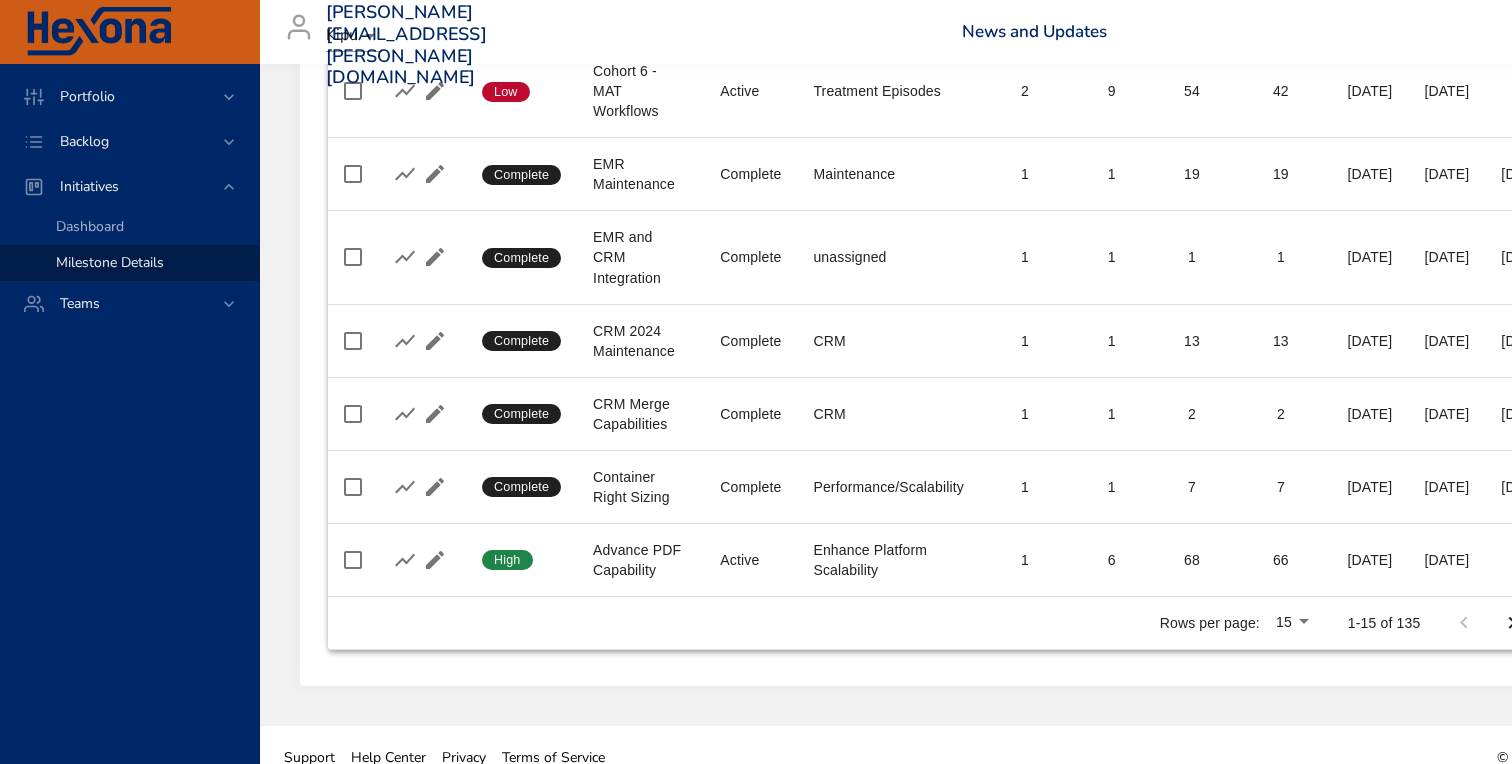 click on "Portfolio Backlog Initiatives Dashboard Milestone Details Teams [PERSON_NAME][EMAIL_ADDRESS][PERSON_NAME][DOMAIN_NAME]   Kipu News and Updates Logout Milestone Grid Priority New Milestone Forecast Charts Confidence Charts Milestone History  Milestone Details  Active  Milestone Details    Confidence Milestone Status Initiative Total Backlogs Total Projects Total Stories Completed Stories Target Date Actual Start Date Actual End Date   Confidence Complete Milestone Alumni Management: Phase 1 Status Complete Initiative CRM Total Backlogs 1 Total Projects 5 Total Stories 34 Completed Stories 31 Target Date [DATE] Actual Start Date [DATE] Actual End Date [DATE]   Confidence Complete Milestone Cohort 1 - Encounters Beta Status Complete Initiative Treatment Episodes Total Backlogs 1 Total Projects 14 Total Stories 165 Completed Stories 165 Target Date [DATE] Actual Start Date [DATE] Actual End Date [DATE]   Confidence Complete Milestone Medications Uplift Status Complete Initiative Medications Uplift Total Backlogs" at bounding box center (756, -730) 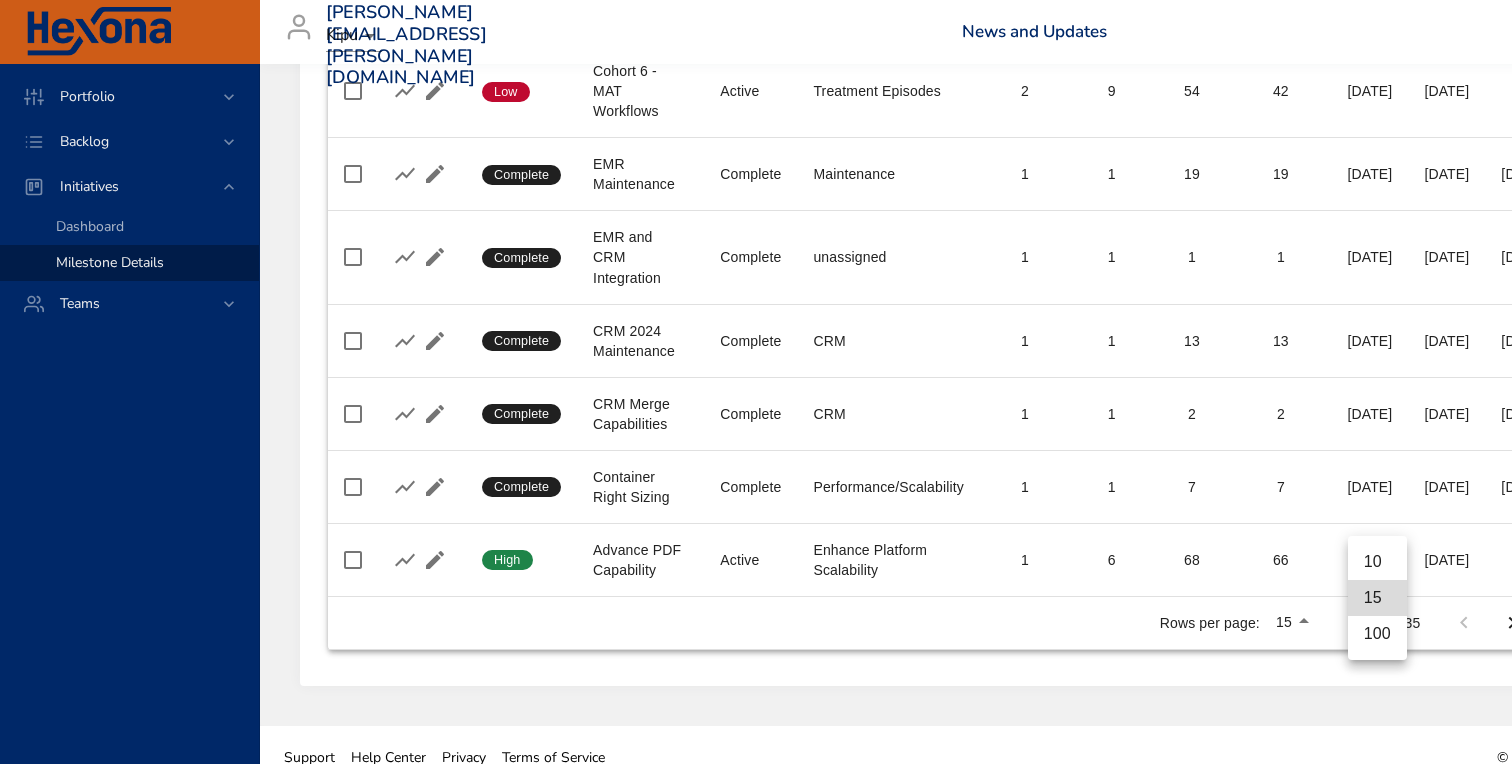 click on "100" at bounding box center (1377, 634) 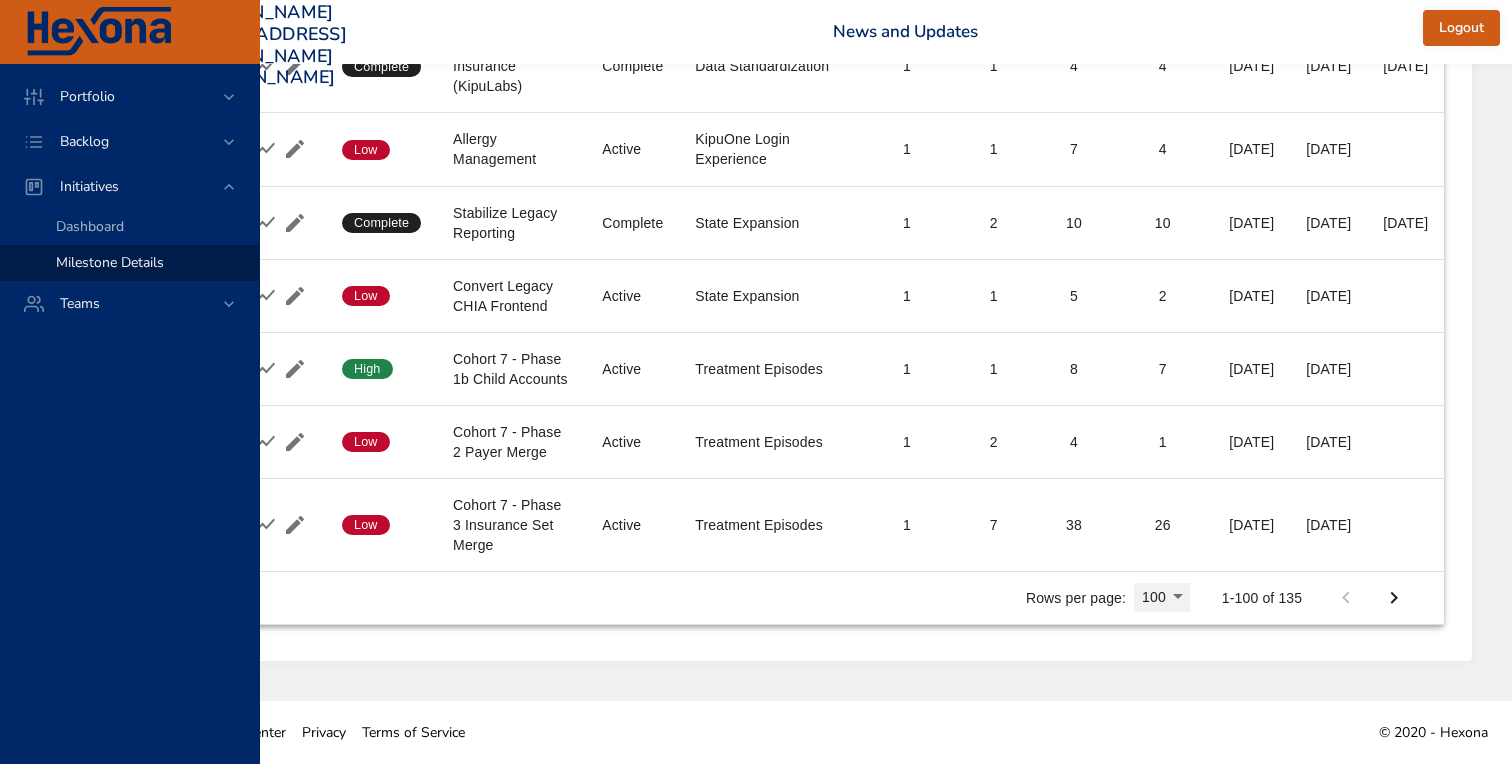 scroll, scrollTop: 8761, scrollLeft: 200, axis: both 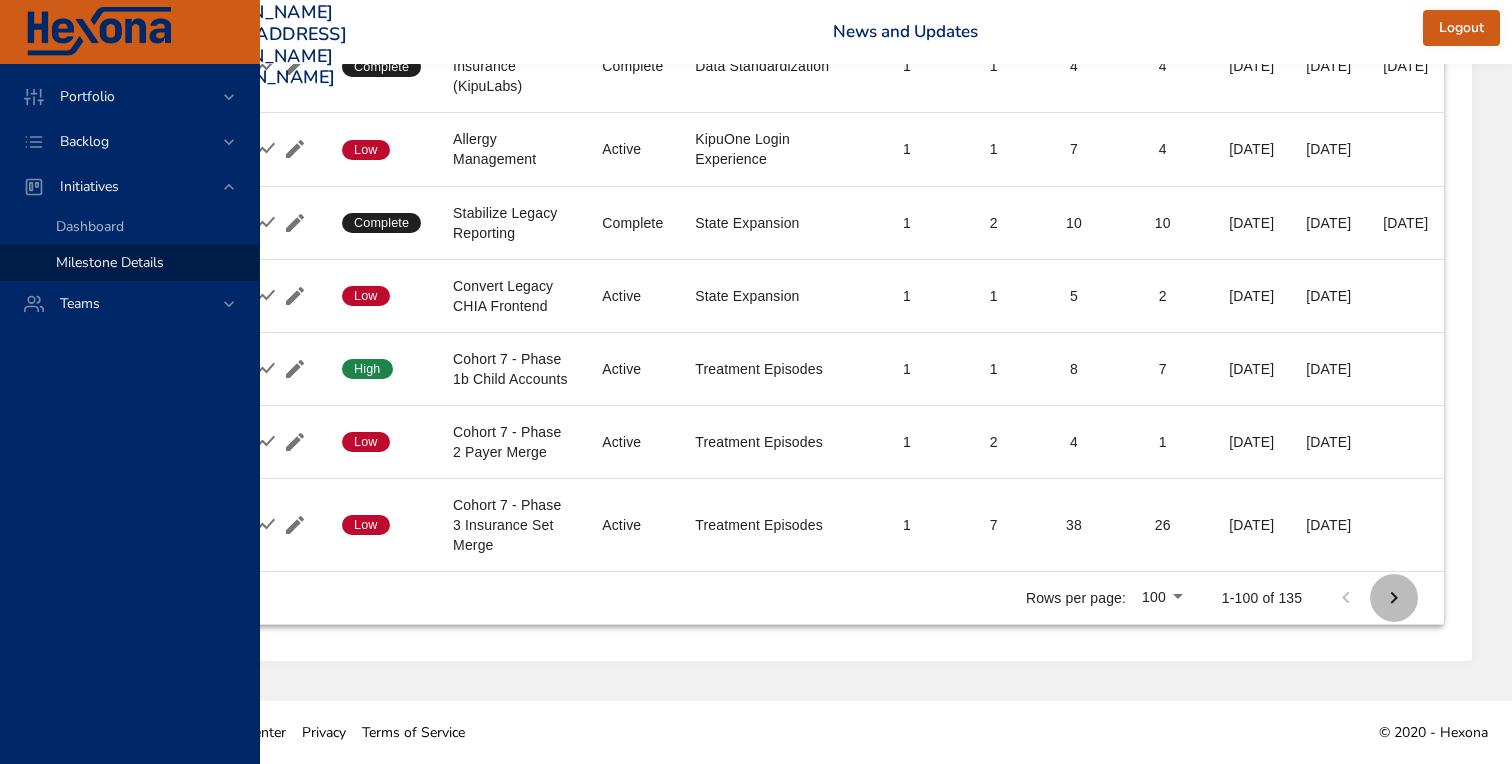 click 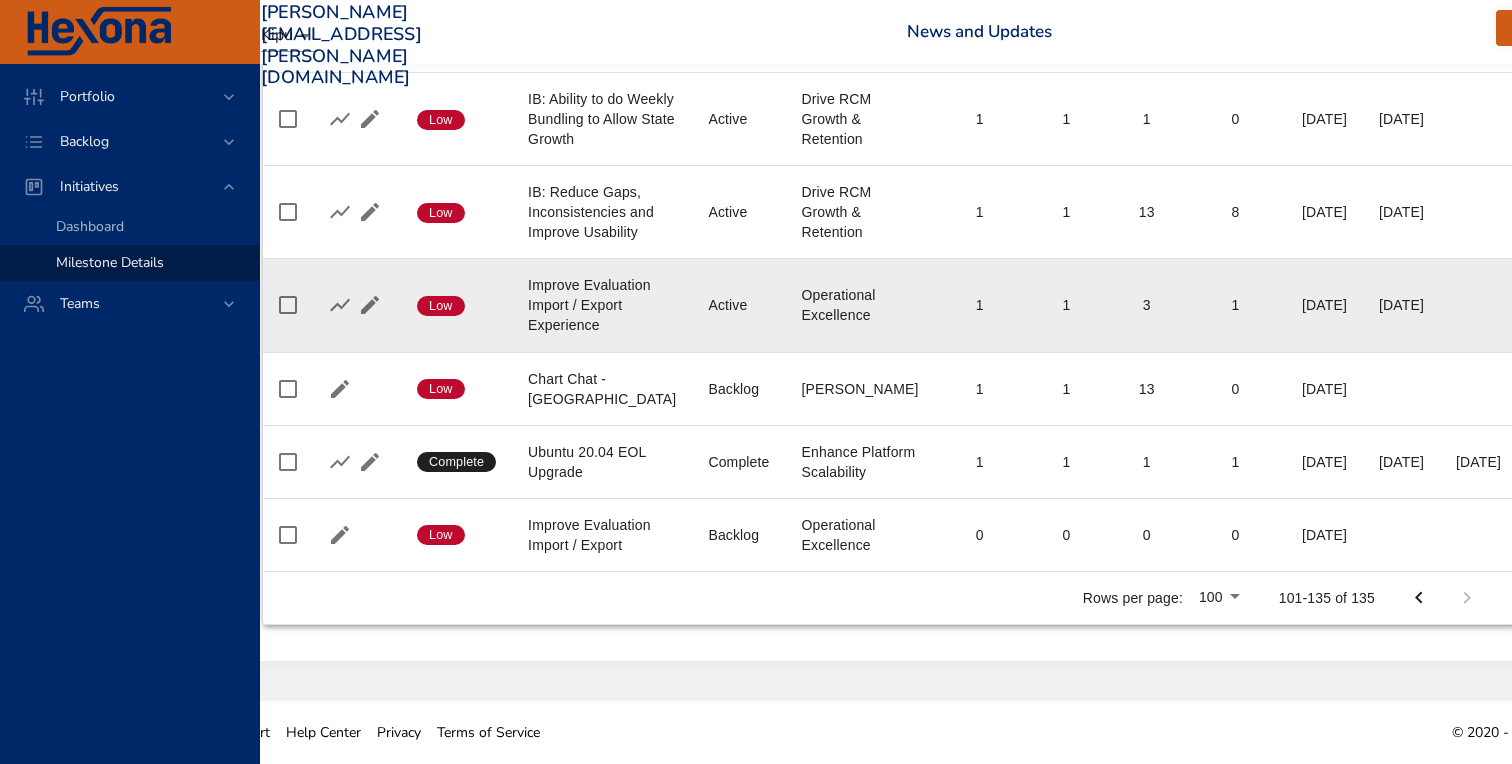 scroll, scrollTop: 3864, scrollLeft: 0, axis: vertical 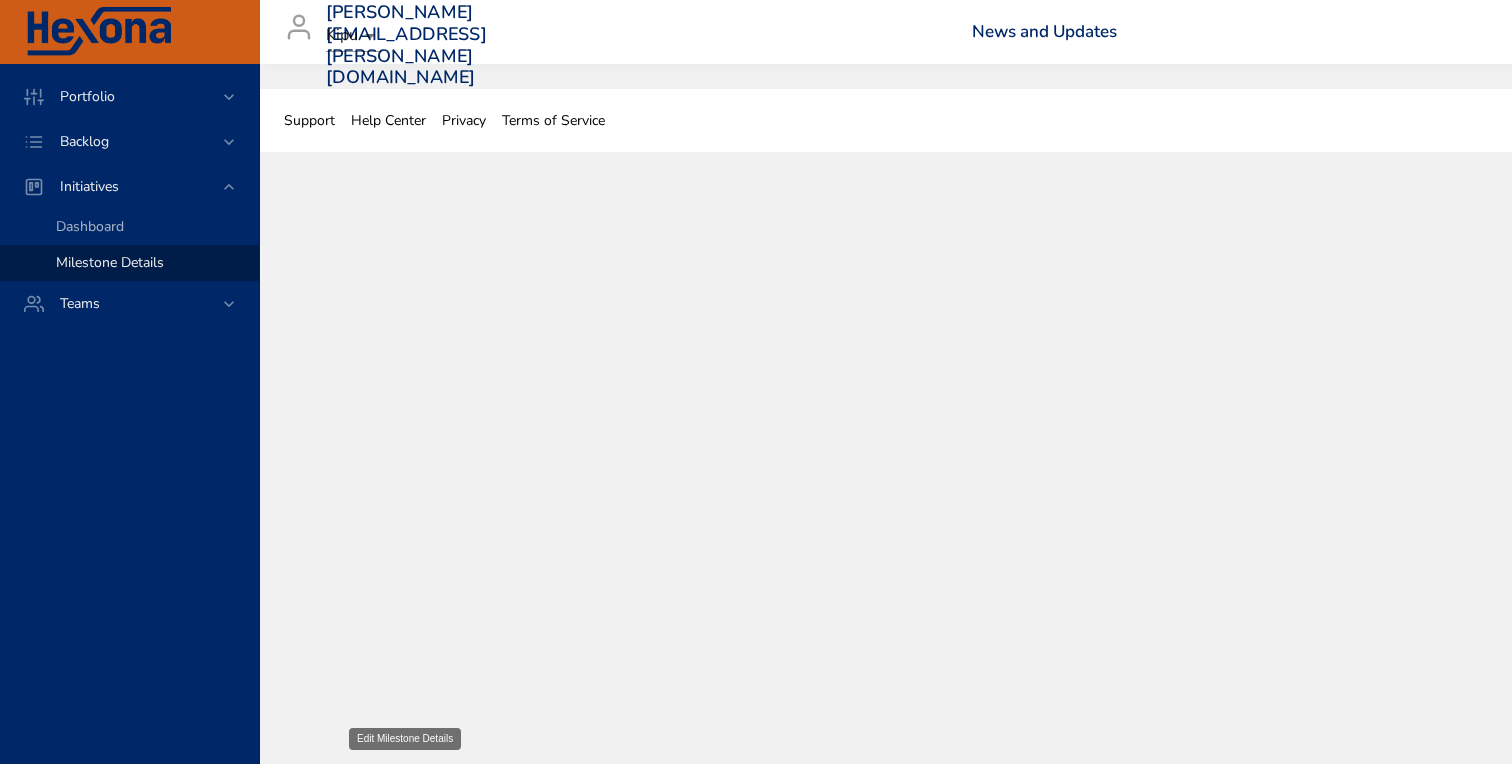 click 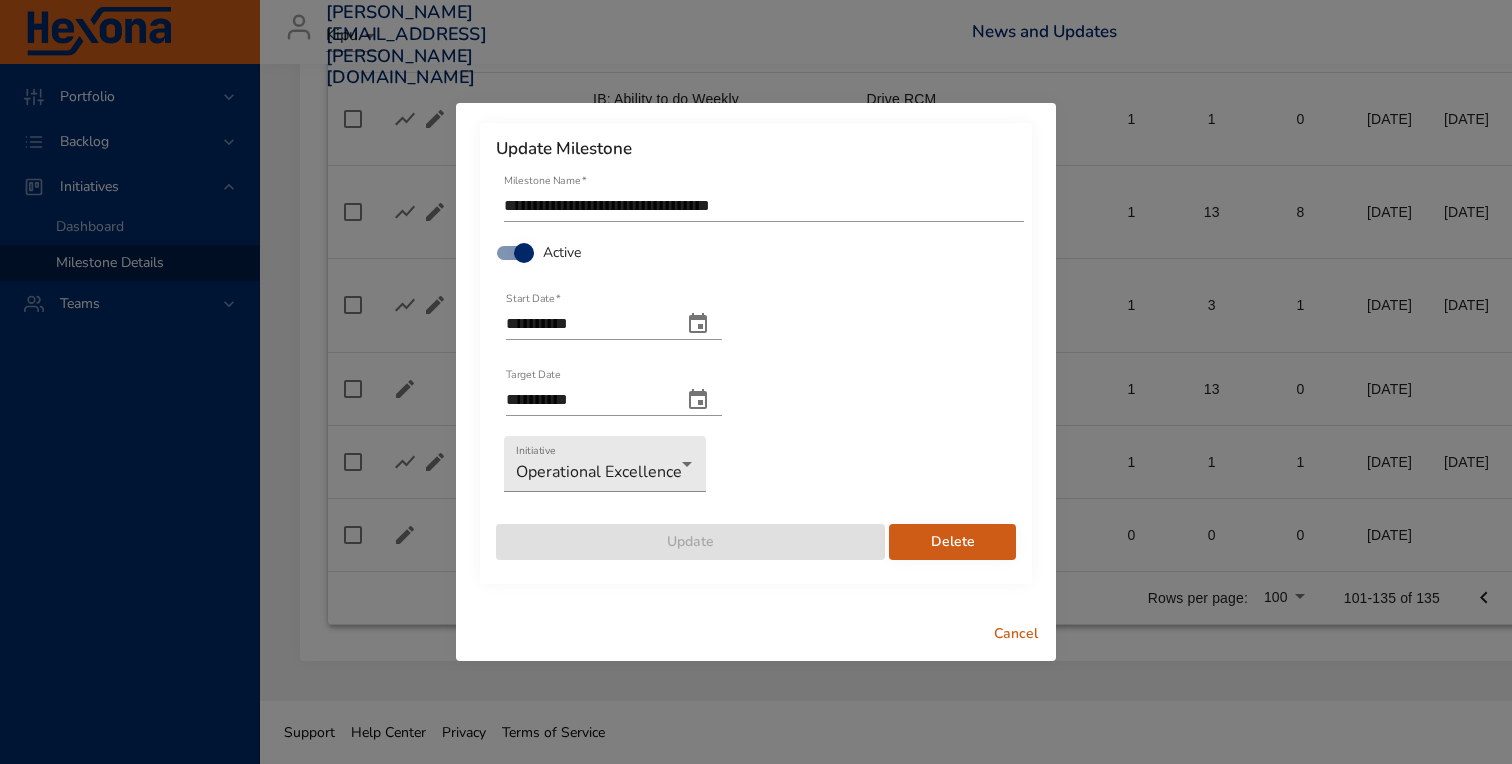 click on "Delete" at bounding box center [952, 542] 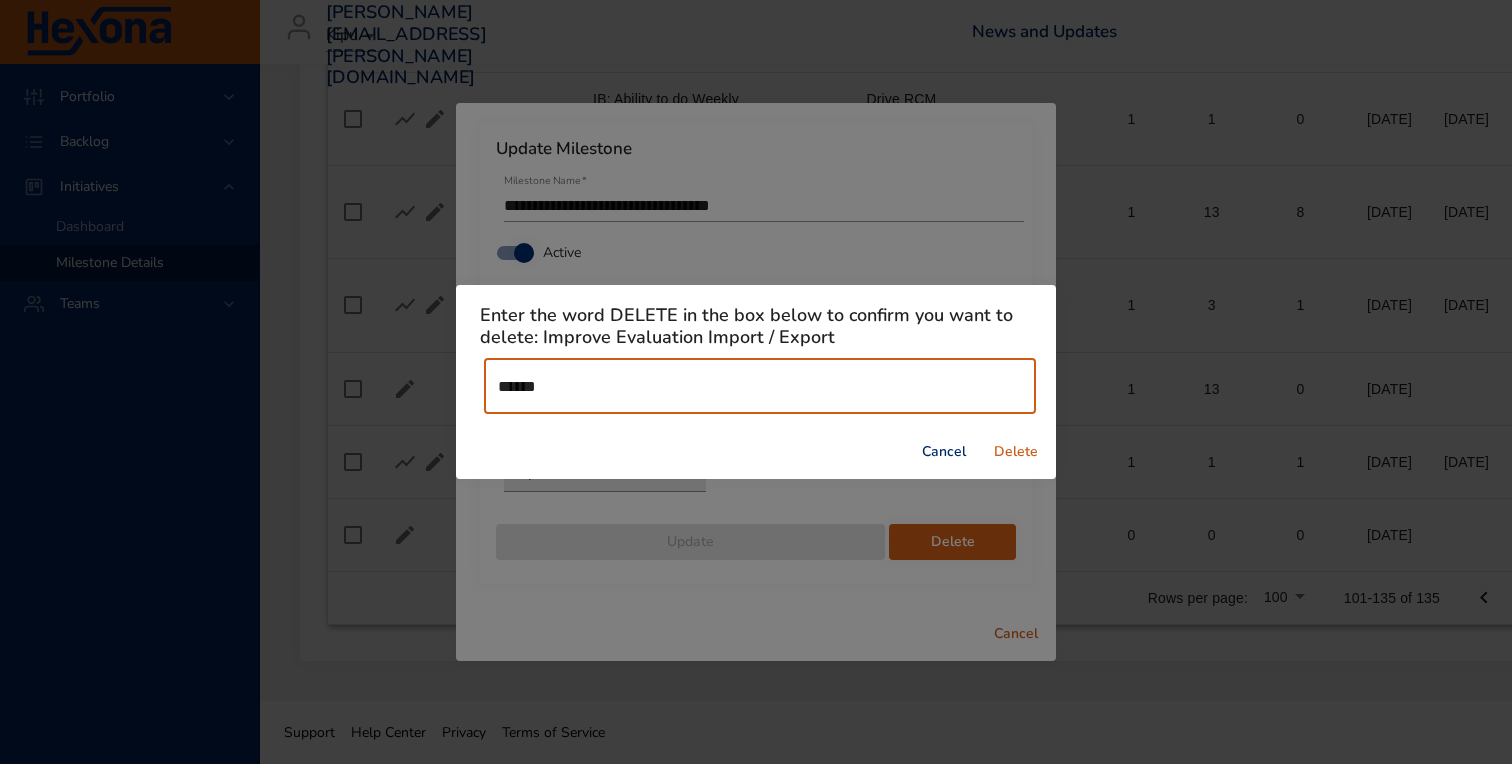 type on "******" 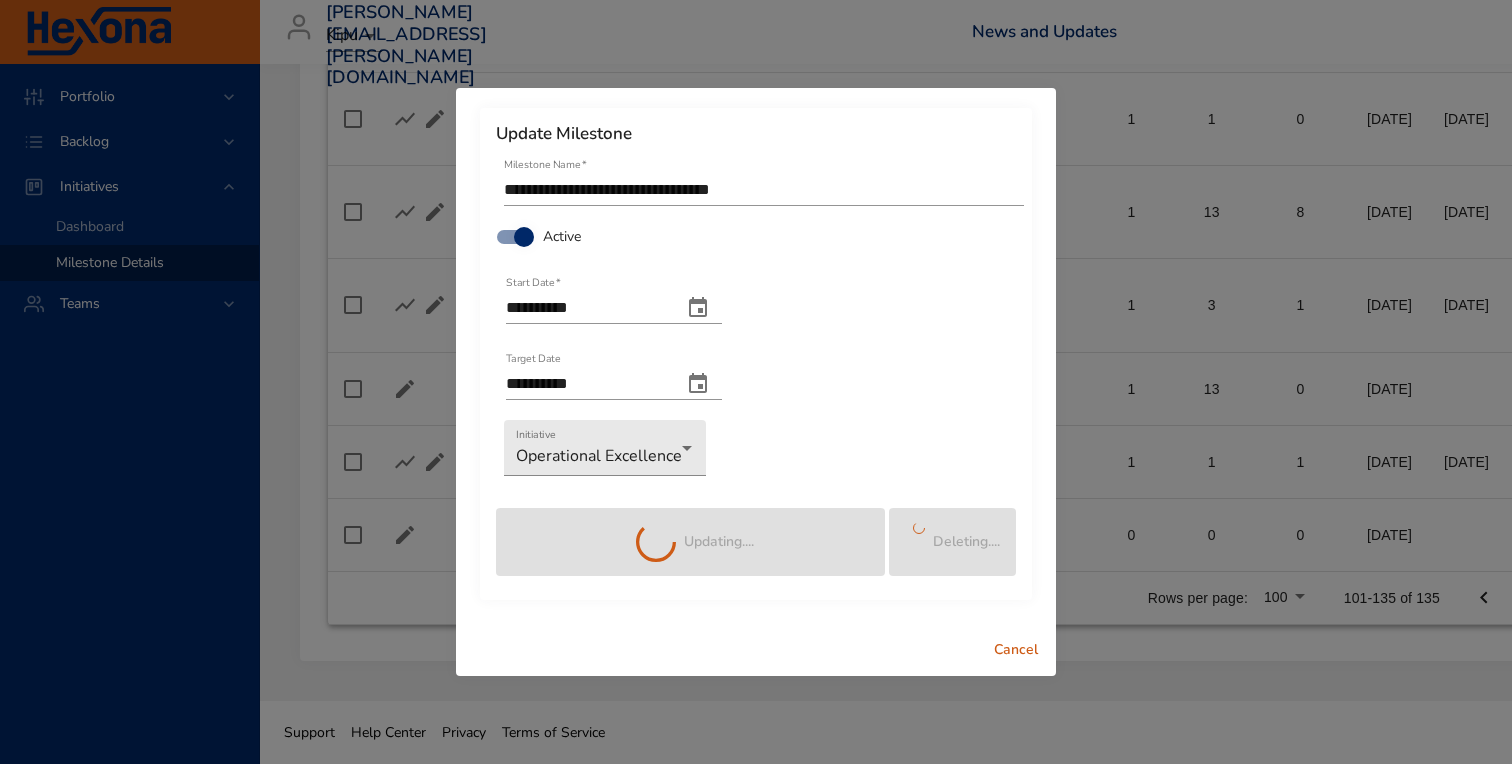 scroll, scrollTop: 3771, scrollLeft: 0, axis: vertical 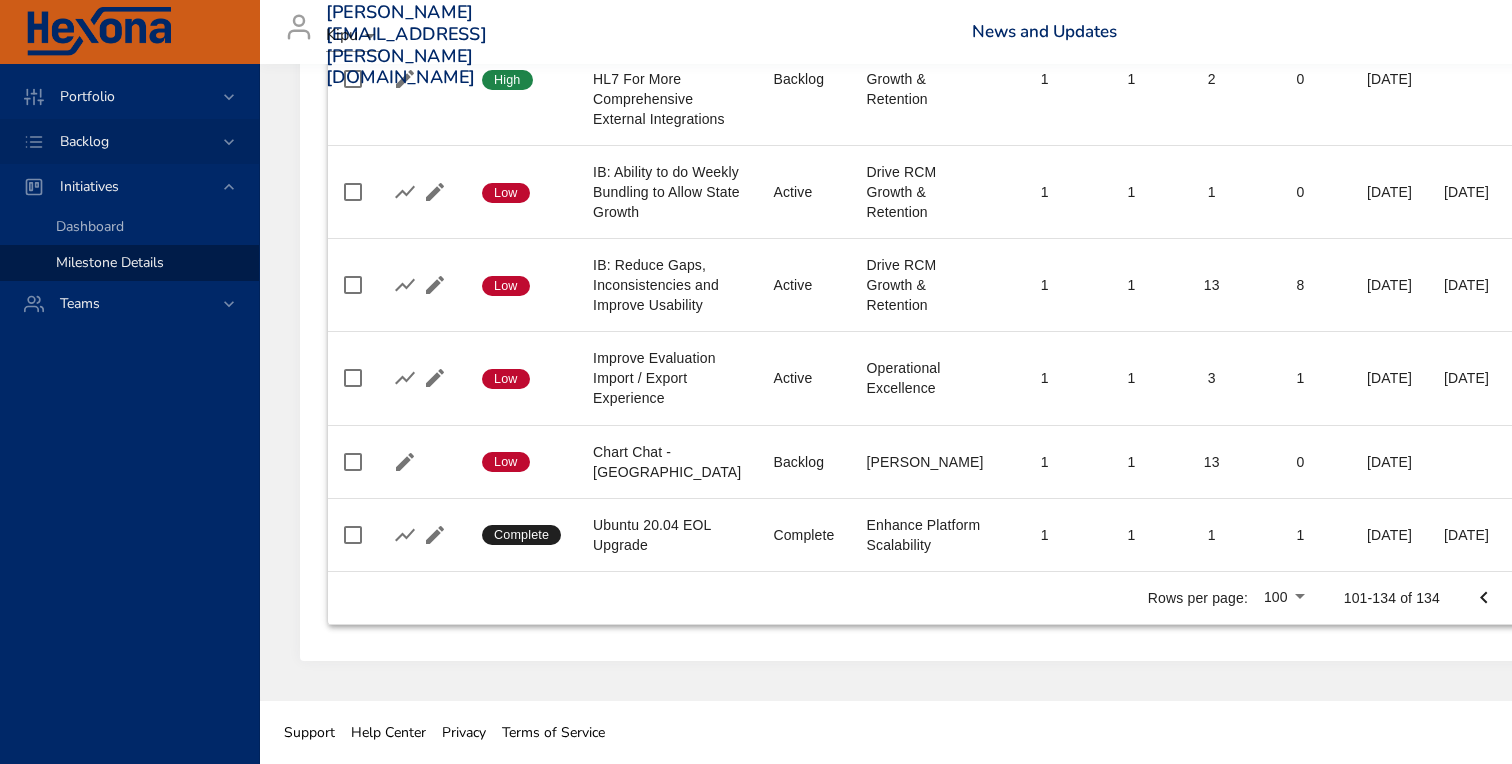 click on "Backlog" at bounding box center [131, 141] 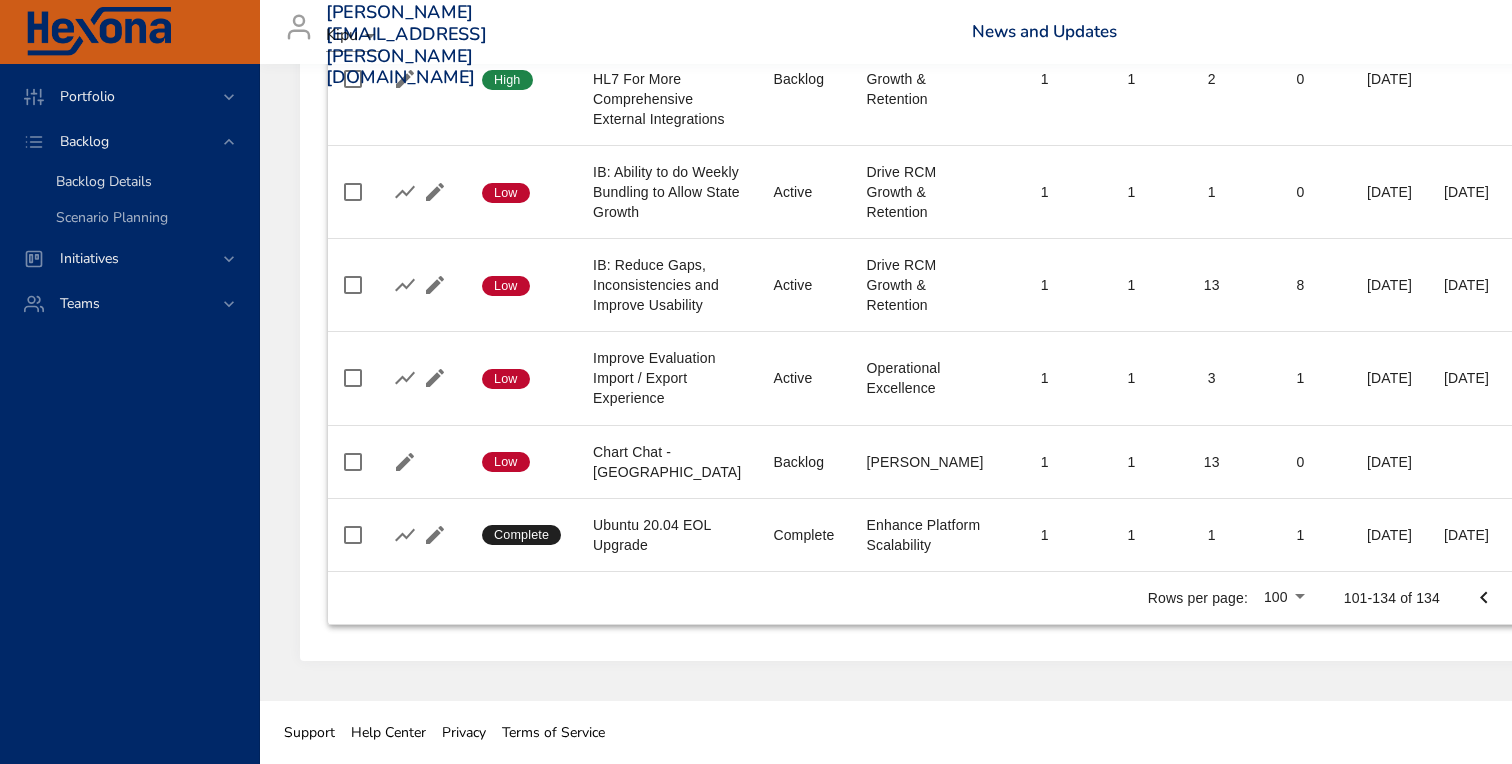 click on "Backlog Details" at bounding box center [104, 181] 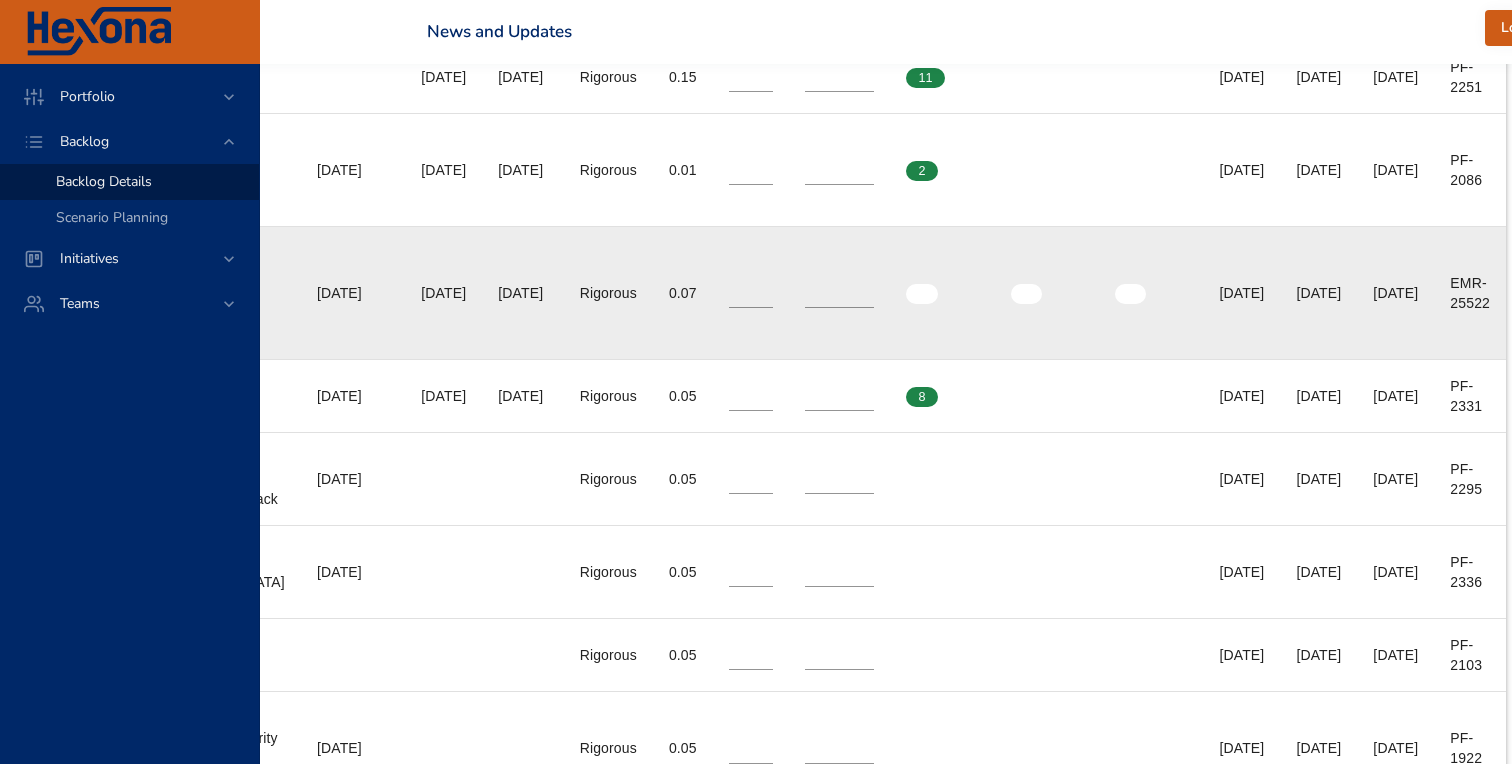 scroll, scrollTop: 1562, scrollLeft: 1108, axis: both 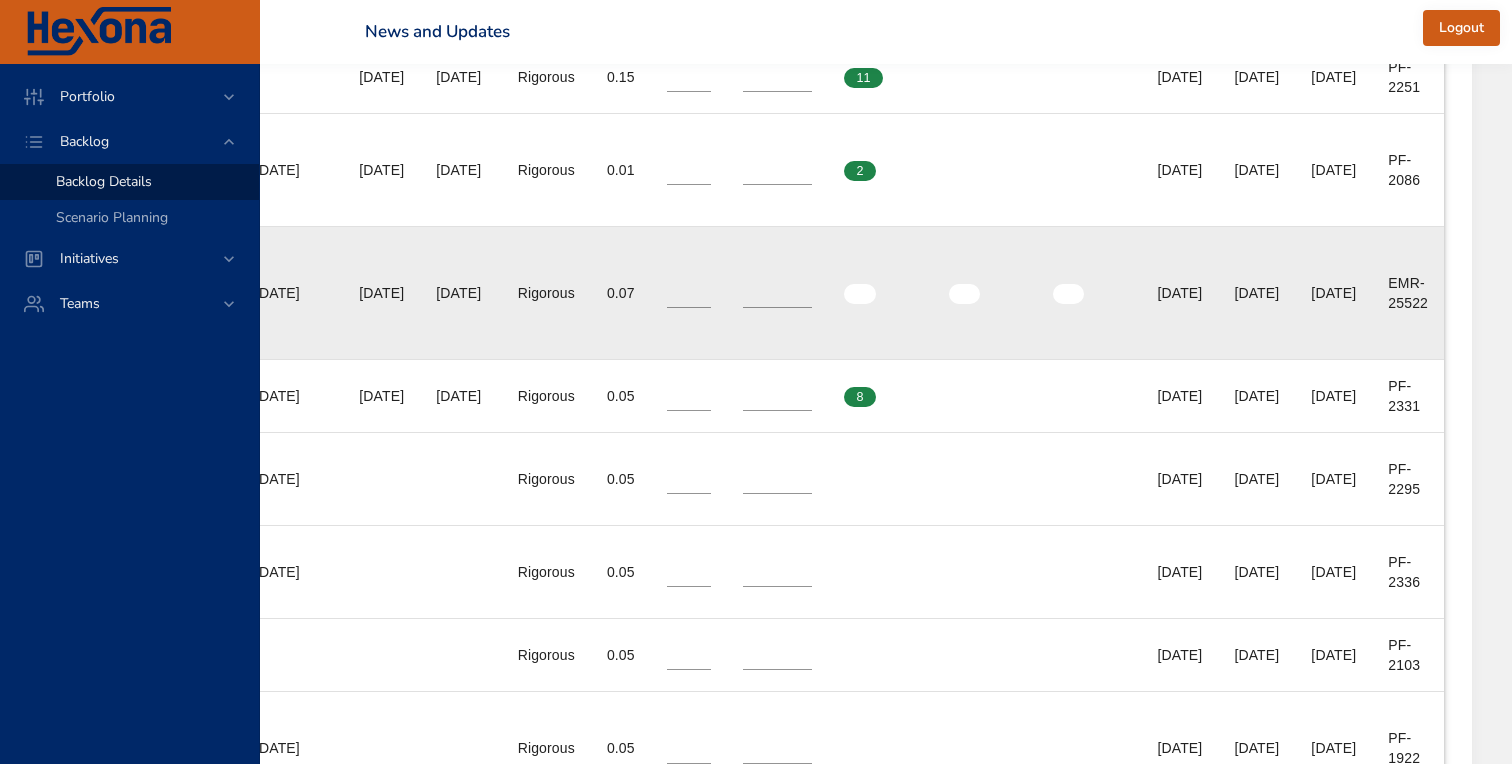 click on "EMR-25522" at bounding box center [1408, 293] 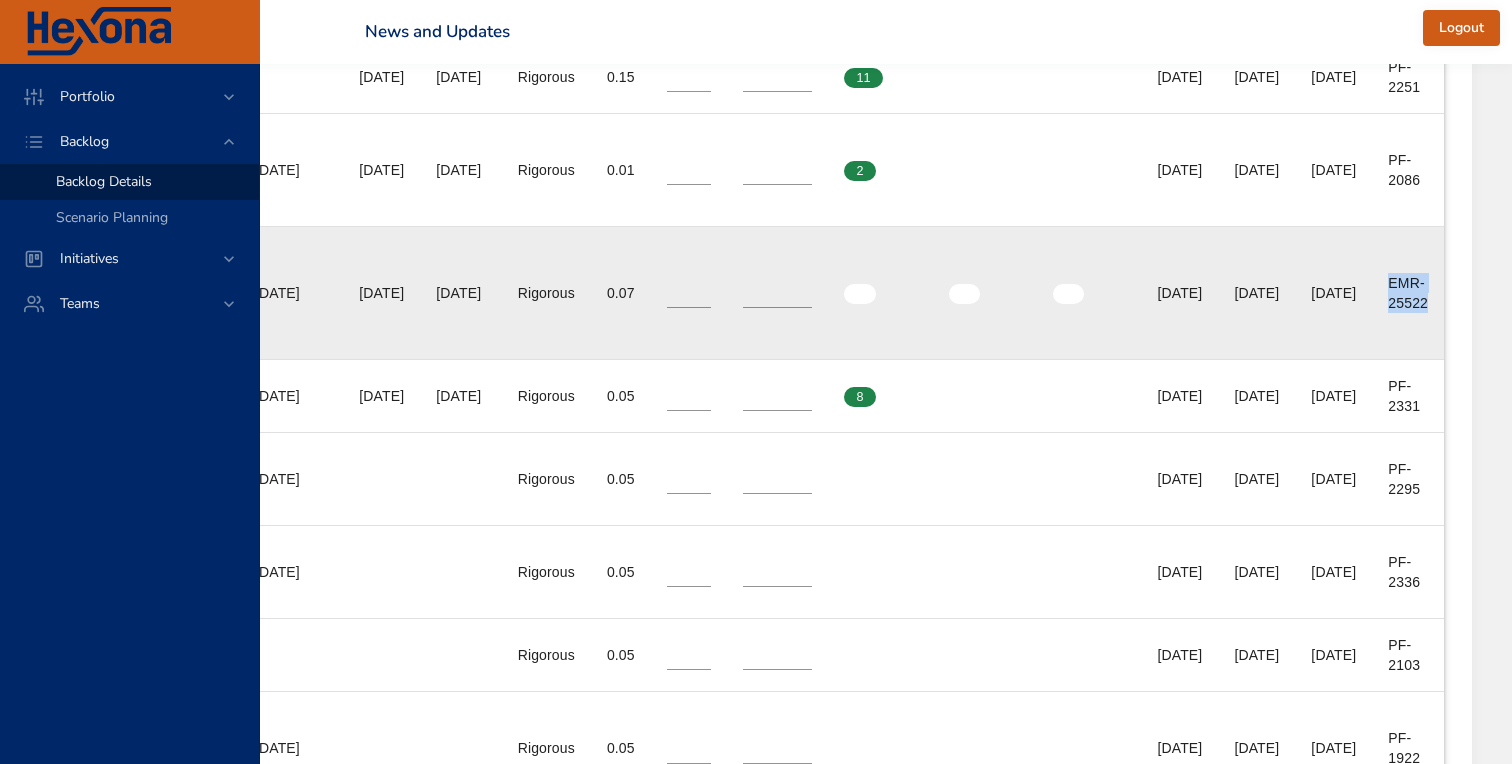 drag, startPoint x: 1388, startPoint y: 302, endPoint x: 1433, endPoint y: 315, distance: 46.840153 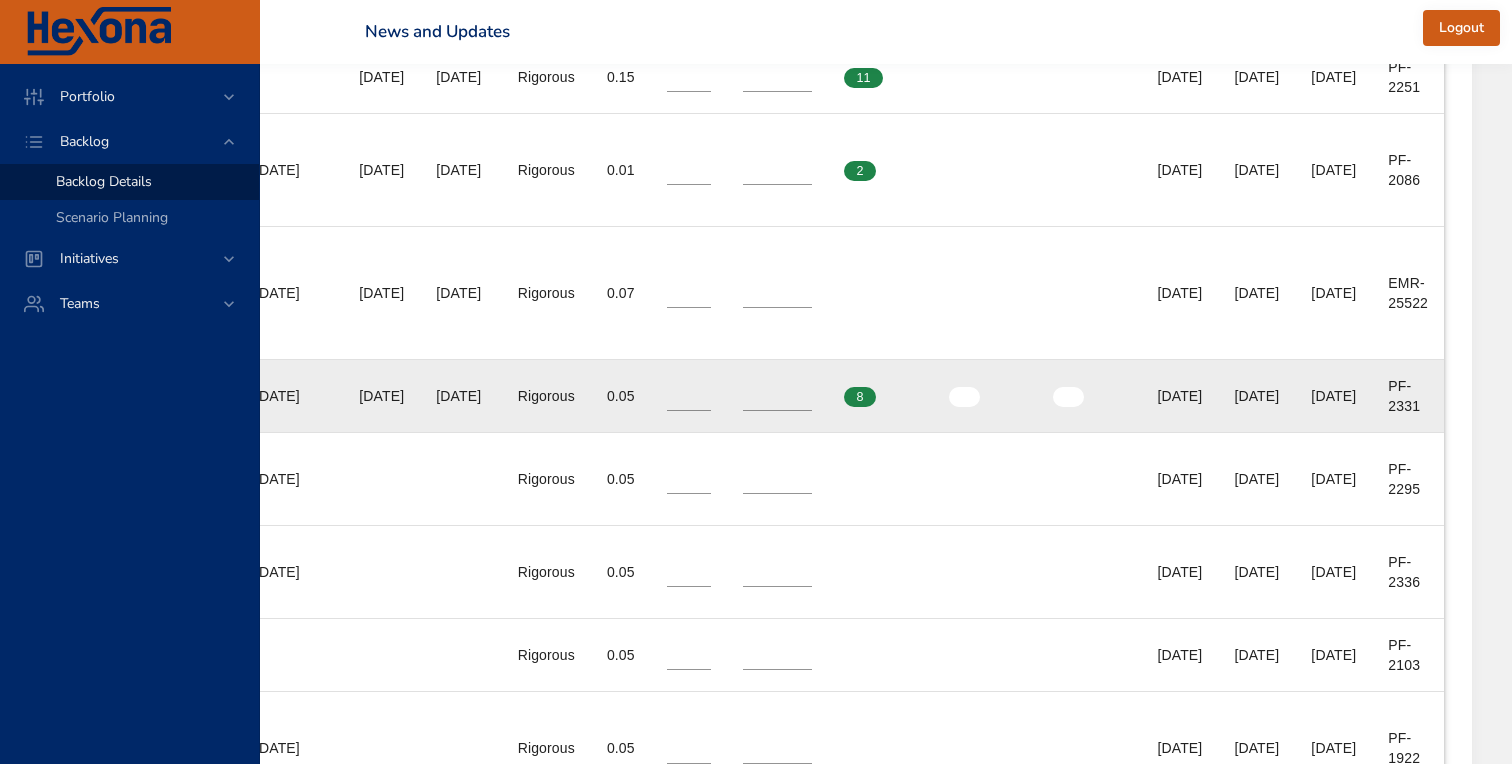 click on "PF-2331" at bounding box center (1408, 396) 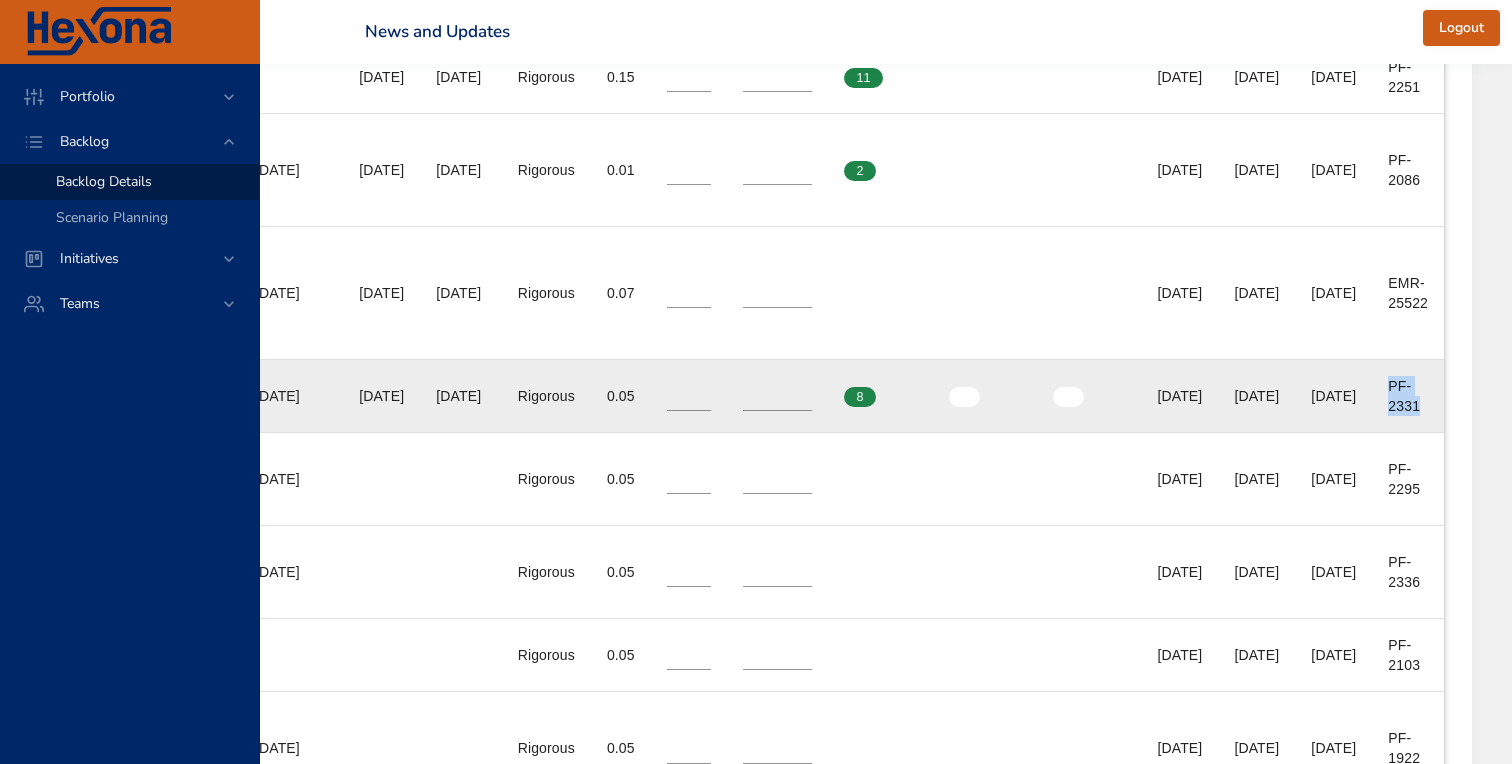 drag, startPoint x: 1387, startPoint y: 408, endPoint x: 1435, endPoint y: 426, distance: 51.264023 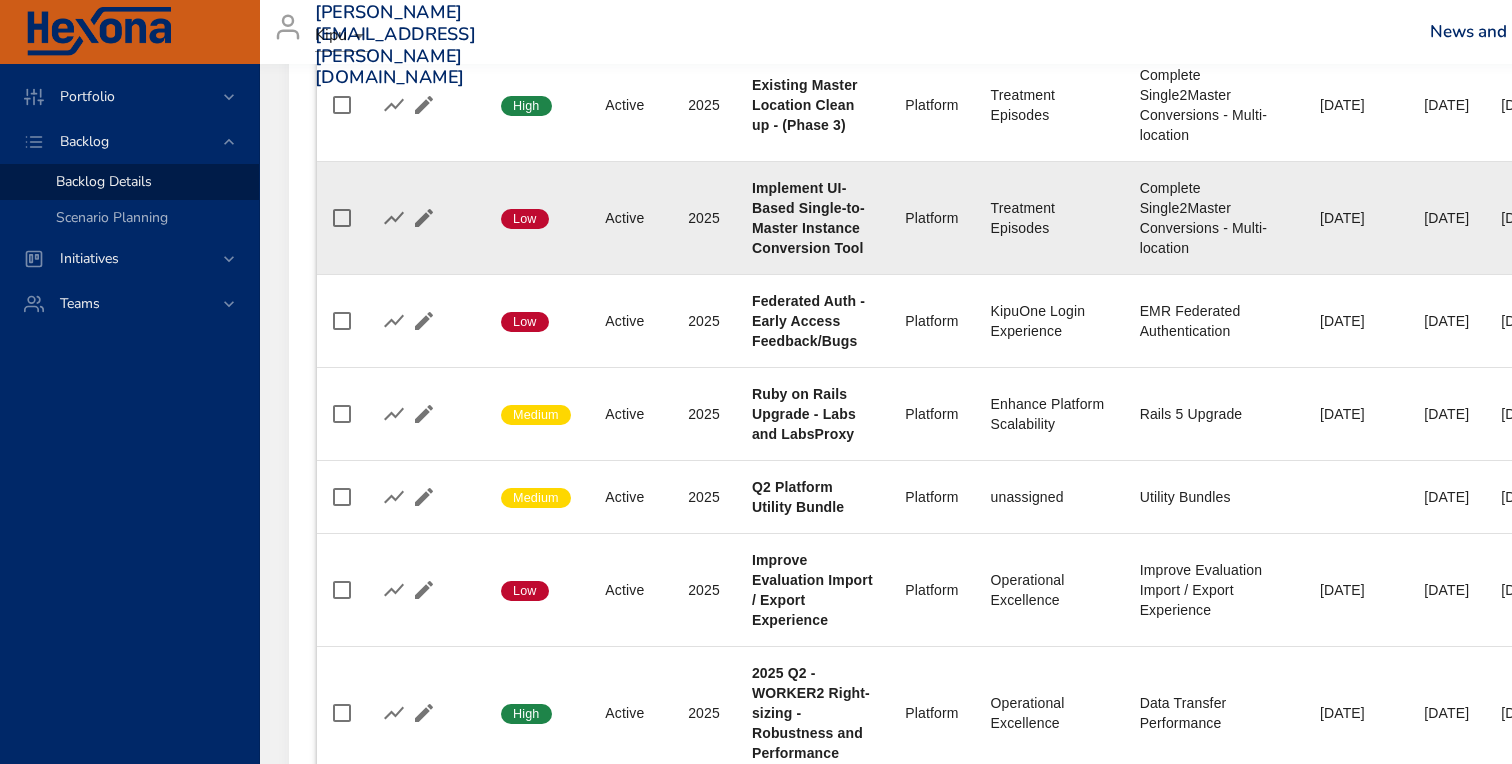 scroll, scrollTop: 1142, scrollLeft: 0, axis: vertical 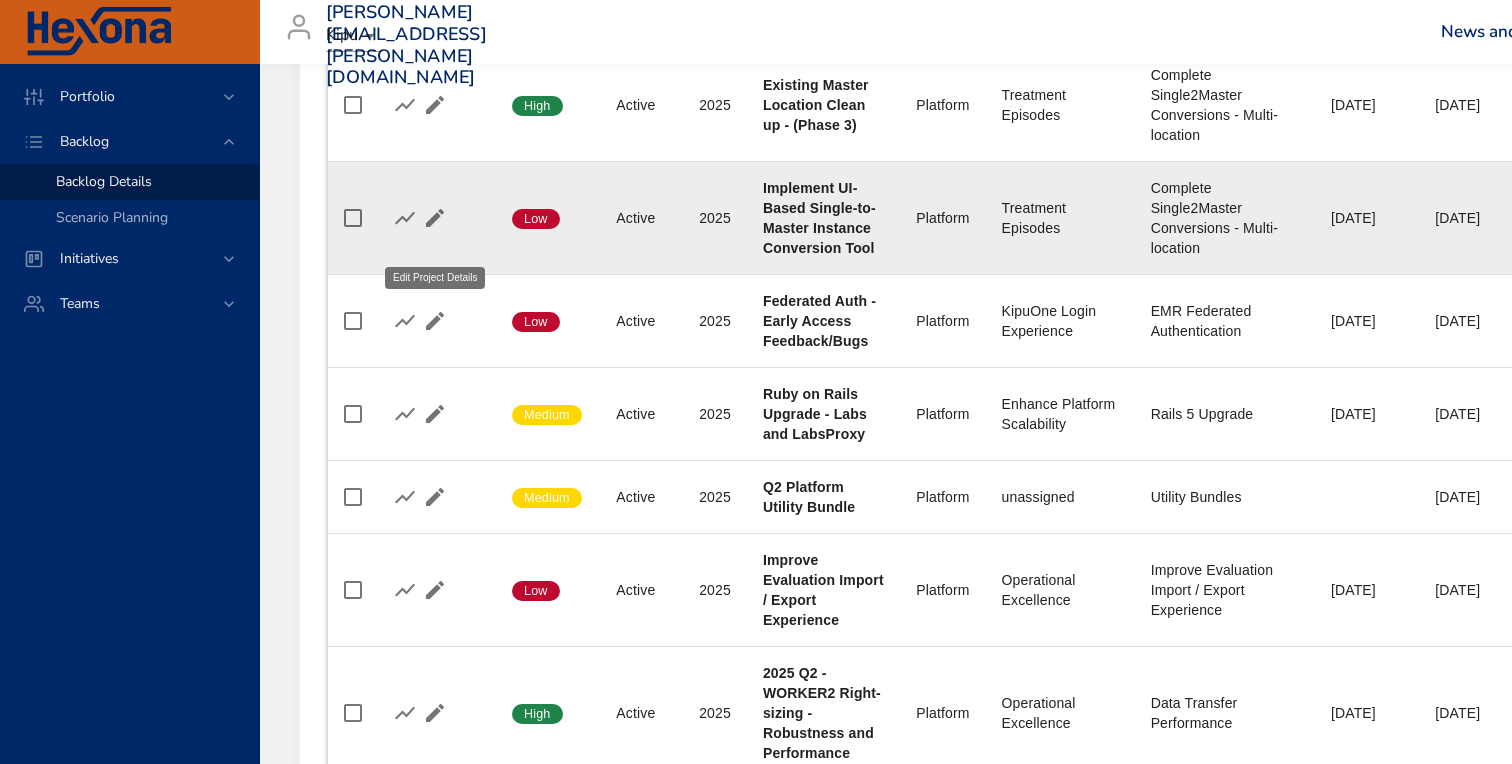 click 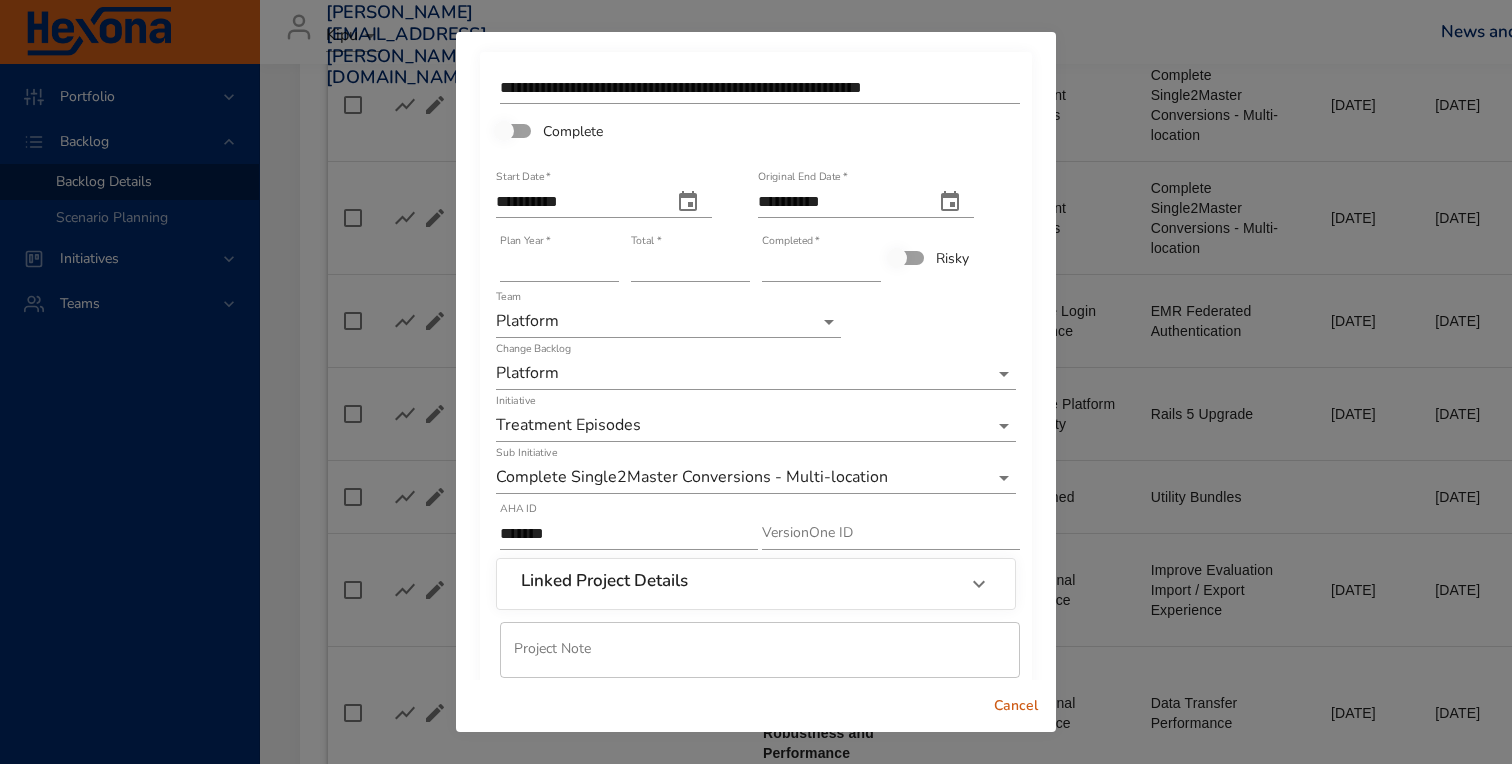 click on "*" at bounding box center (821, 266) 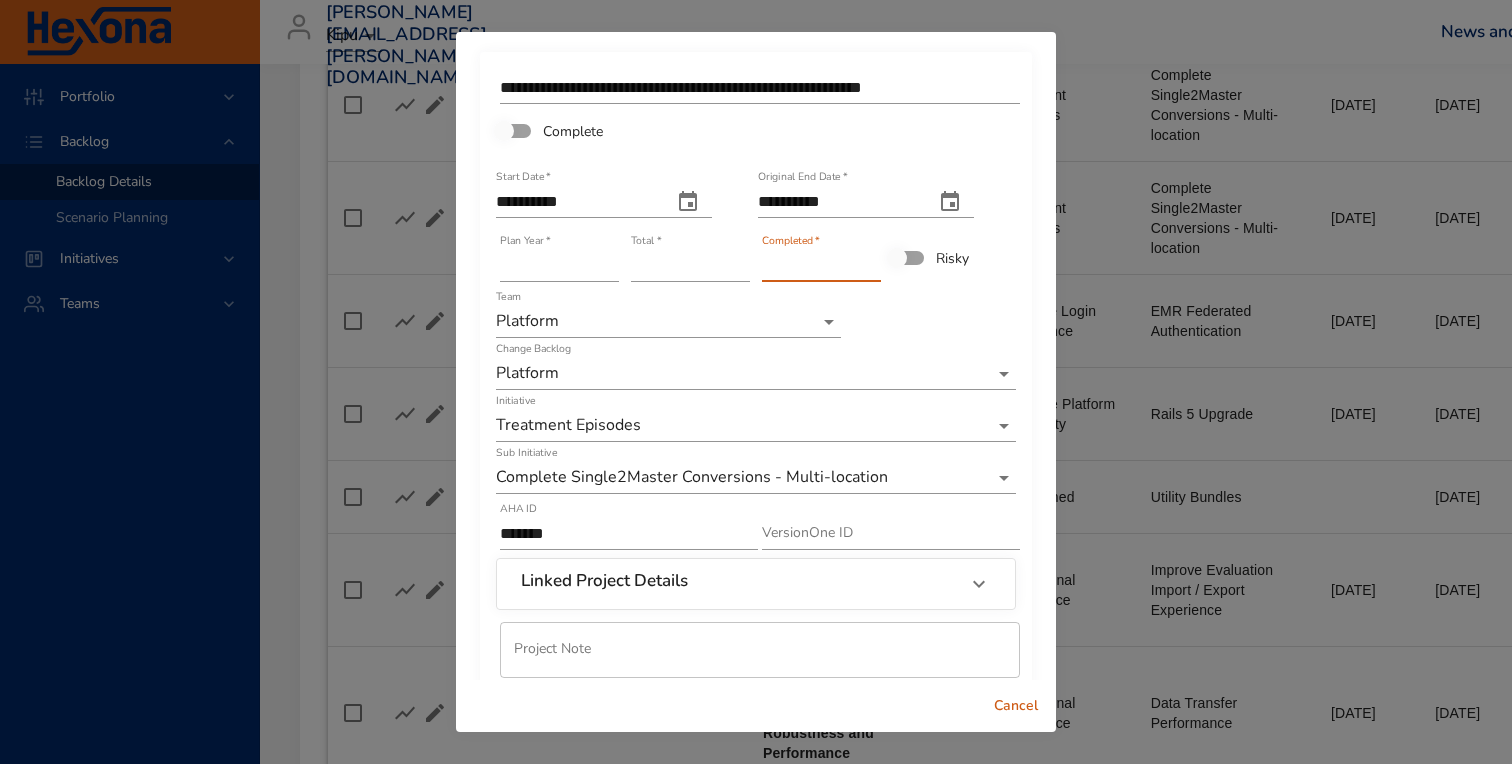 type on "*" 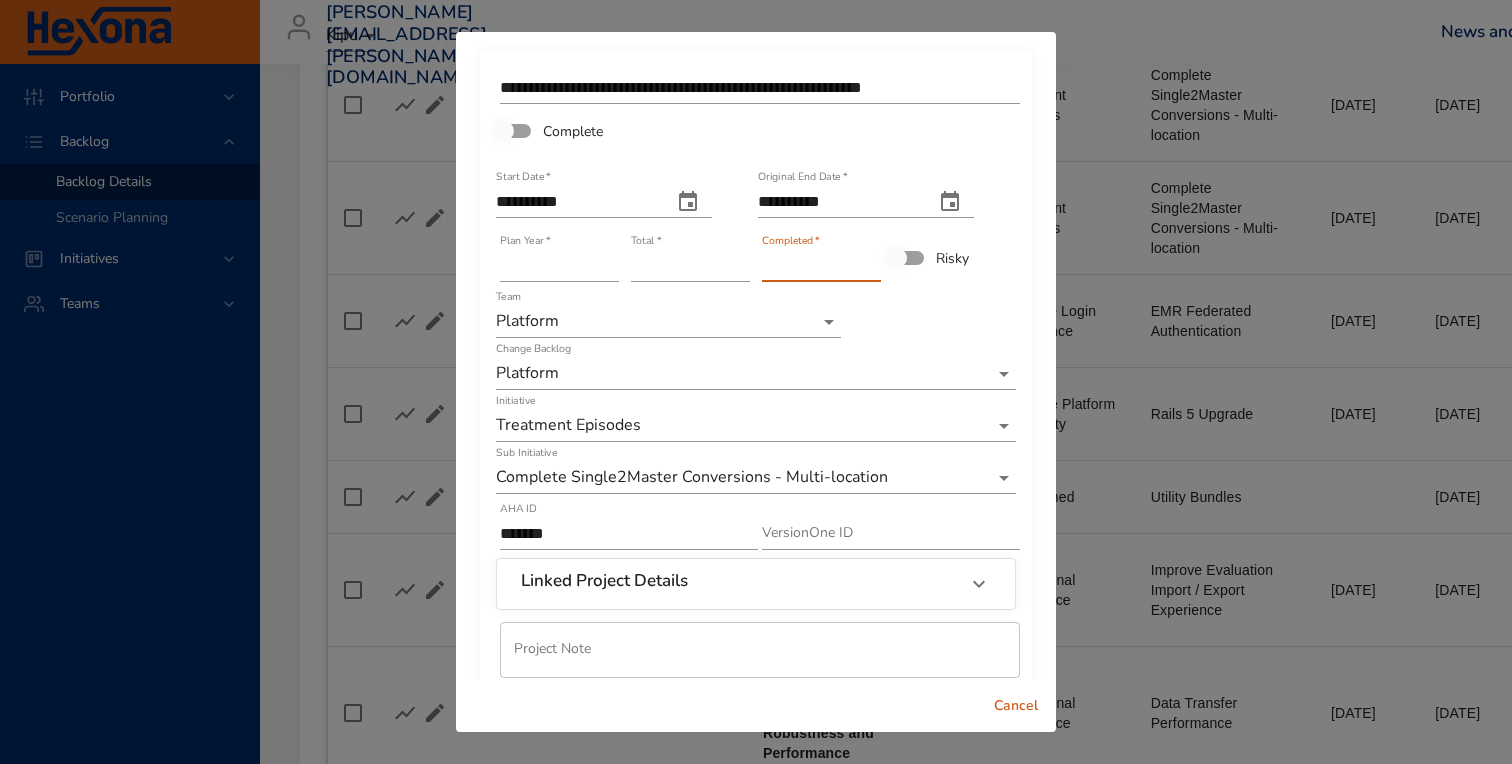 click on "*" at bounding box center (821, 266) 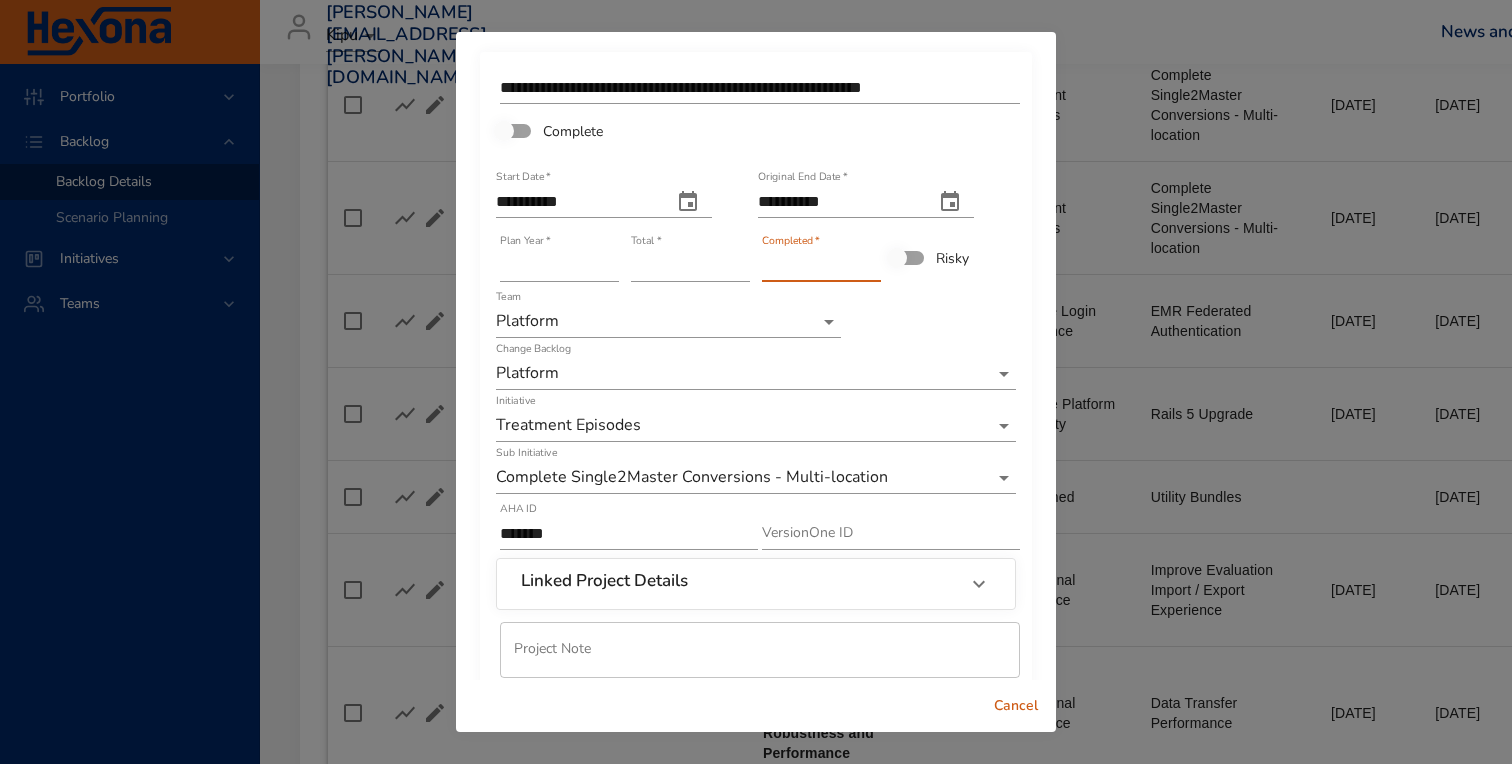scroll, scrollTop: 99, scrollLeft: 0, axis: vertical 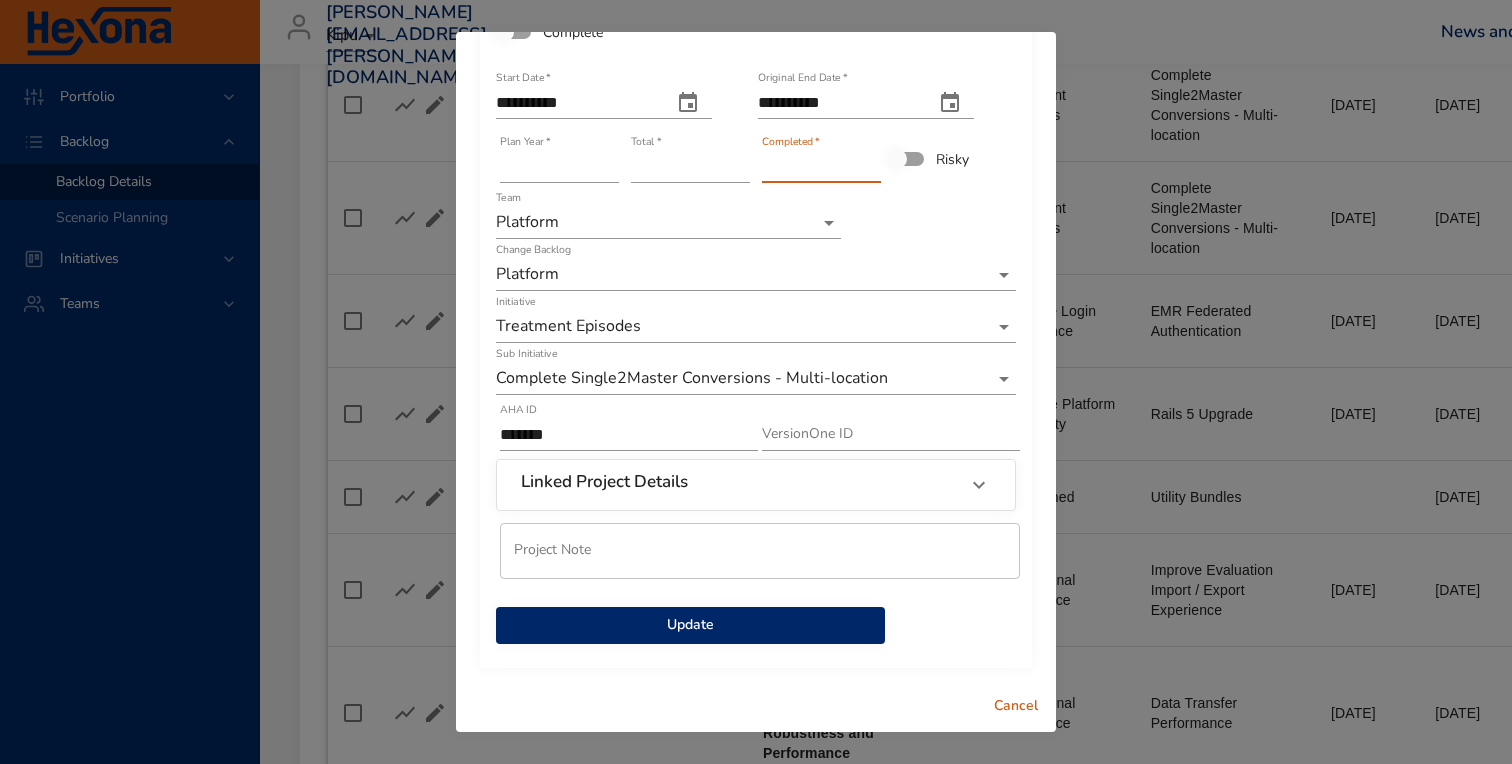 click on "Update" at bounding box center (690, 625) 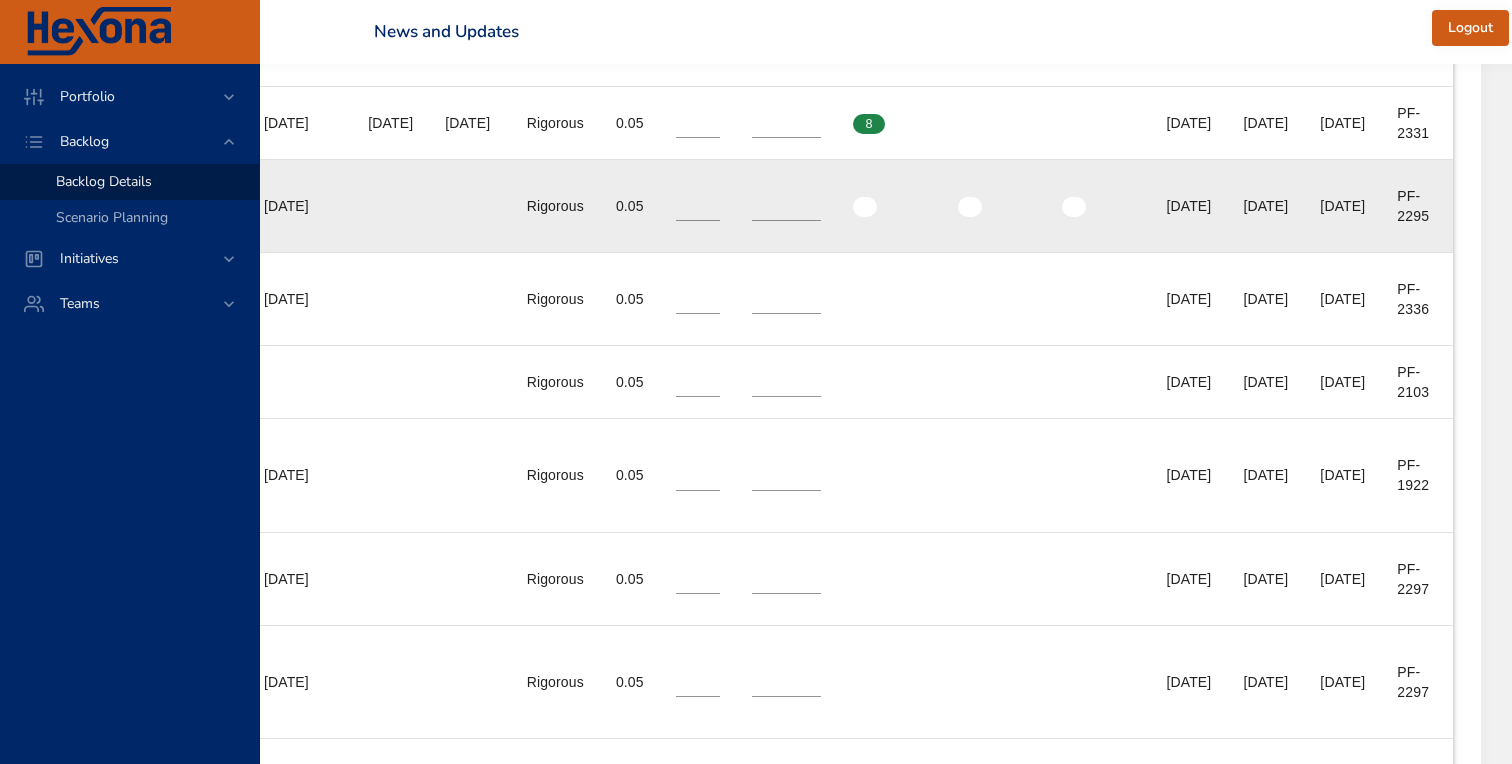 scroll, scrollTop: 1835, scrollLeft: 1108, axis: both 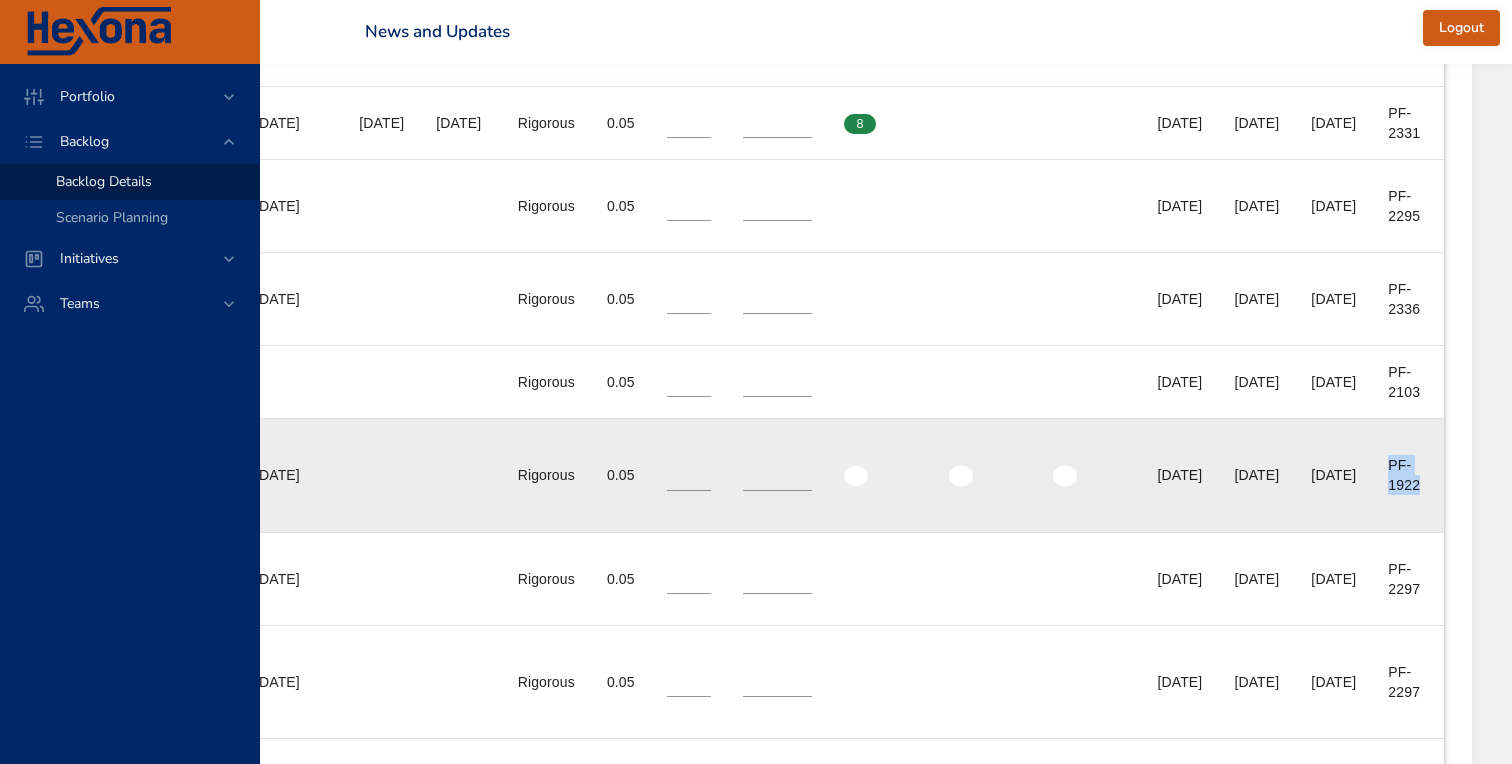 drag, startPoint x: 1389, startPoint y: 526, endPoint x: 1431, endPoint y: 541, distance: 44.598206 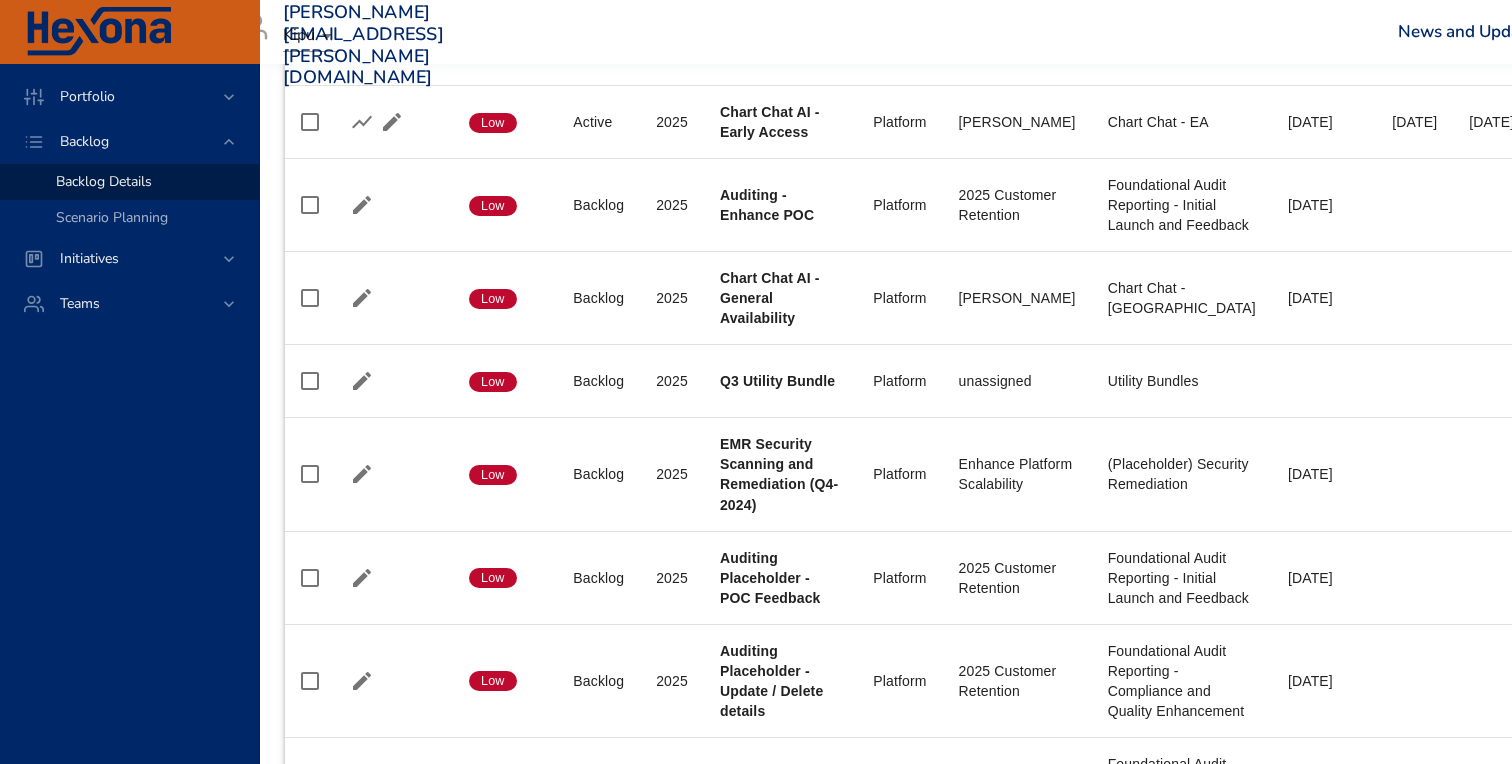 scroll, scrollTop: 1382, scrollLeft: 43, axis: both 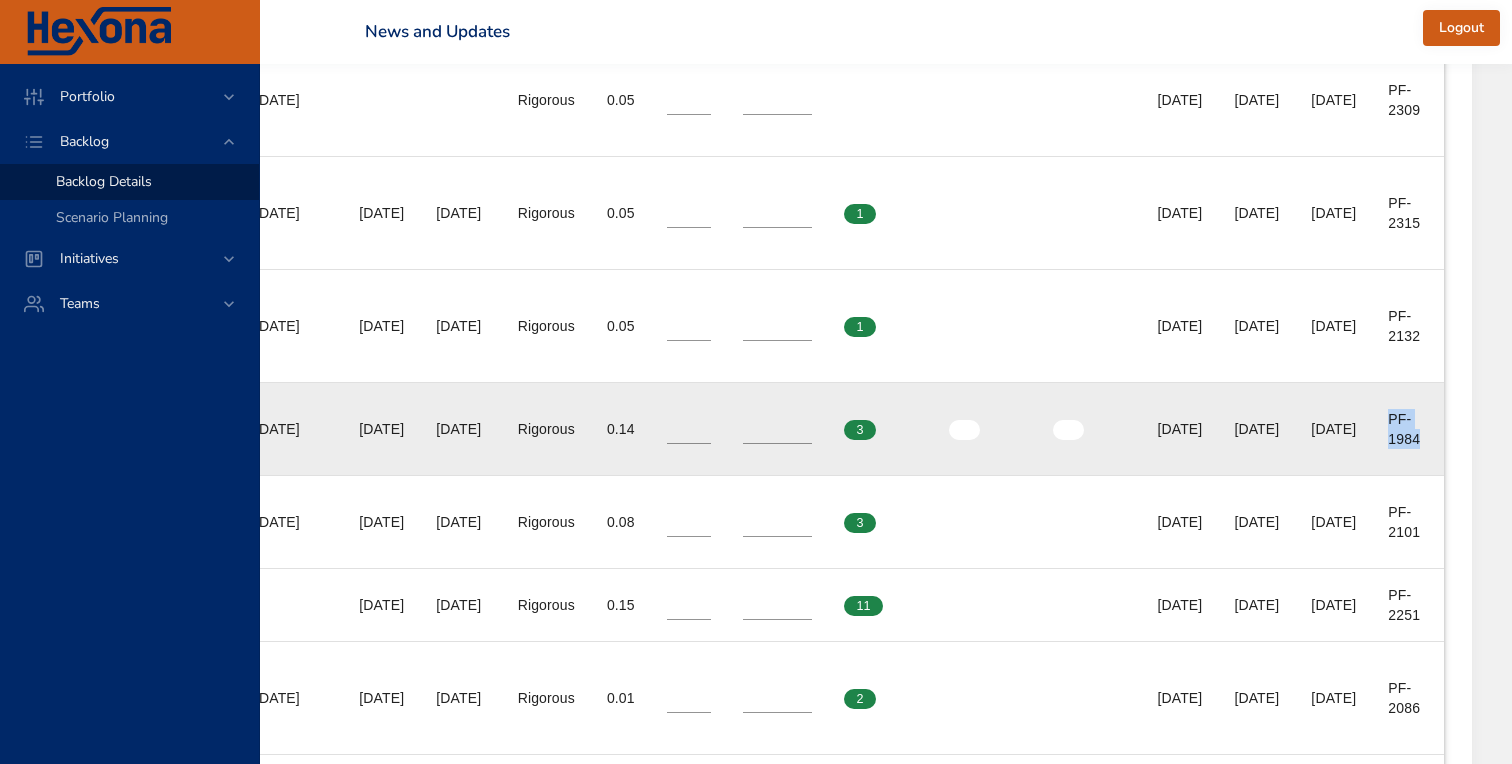 drag, startPoint x: 1384, startPoint y: 436, endPoint x: 1432, endPoint y: 461, distance: 54.120235 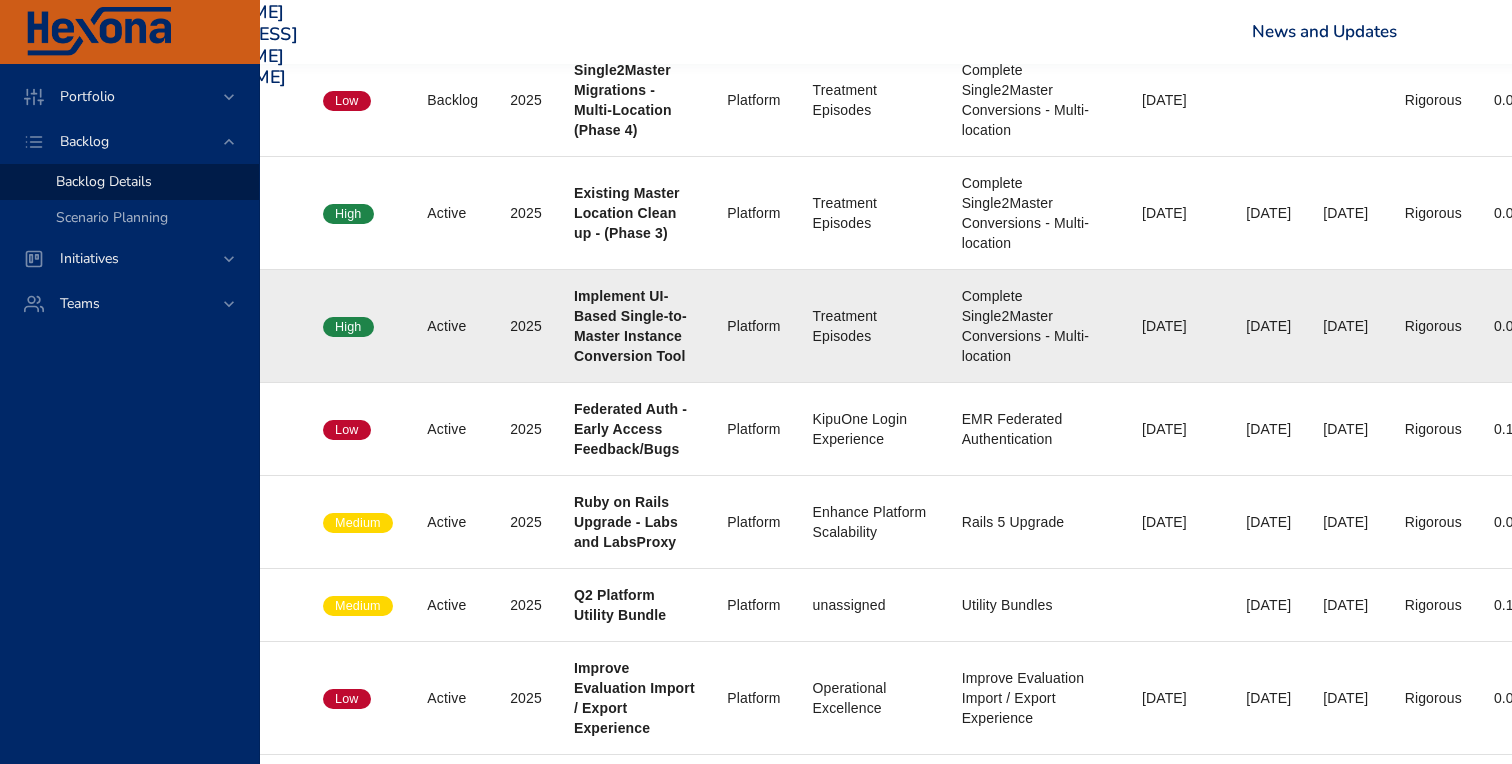 scroll, scrollTop: 1034, scrollLeft: 72, axis: both 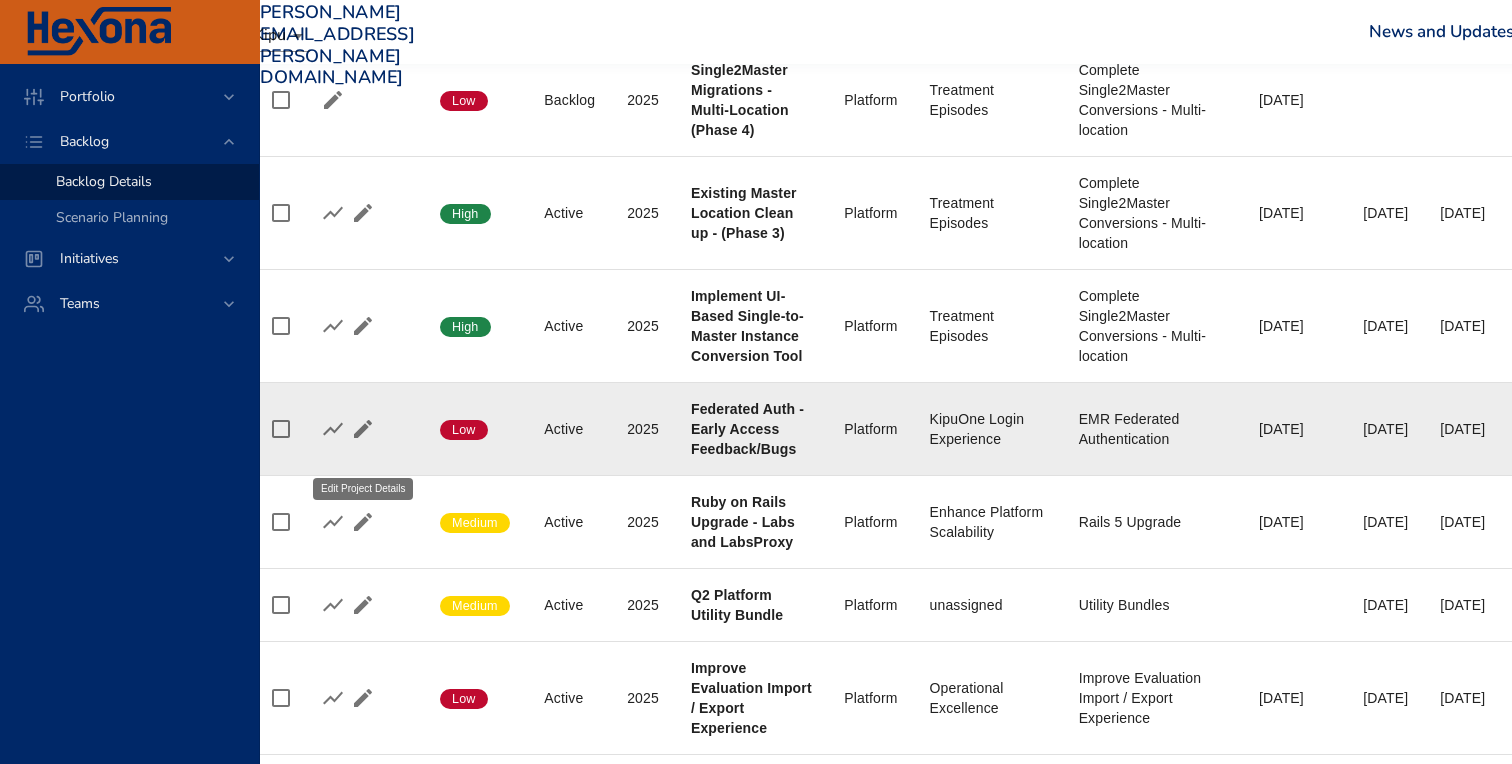 click 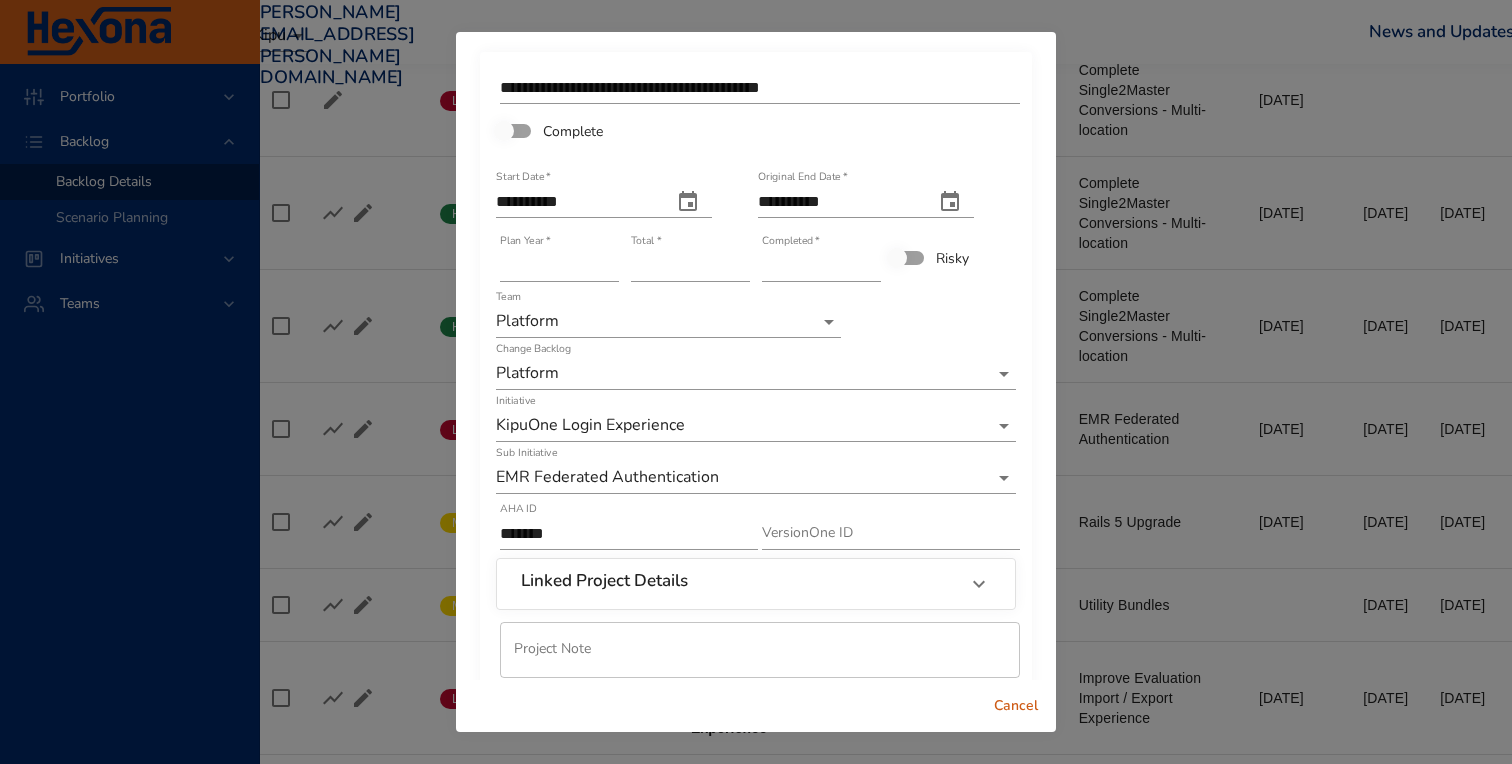 click on "**" at bounding box center [690, 266] 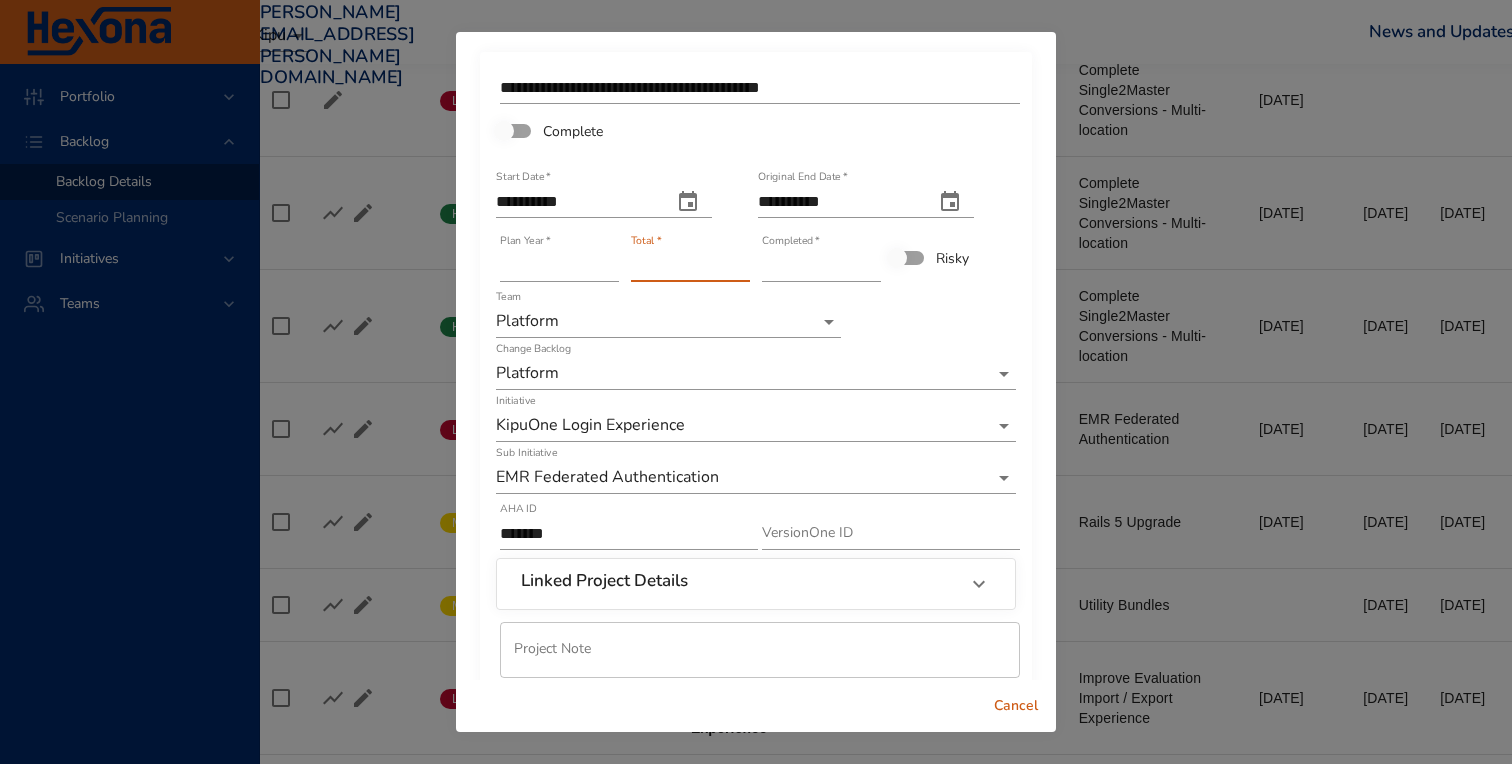 type on "**" 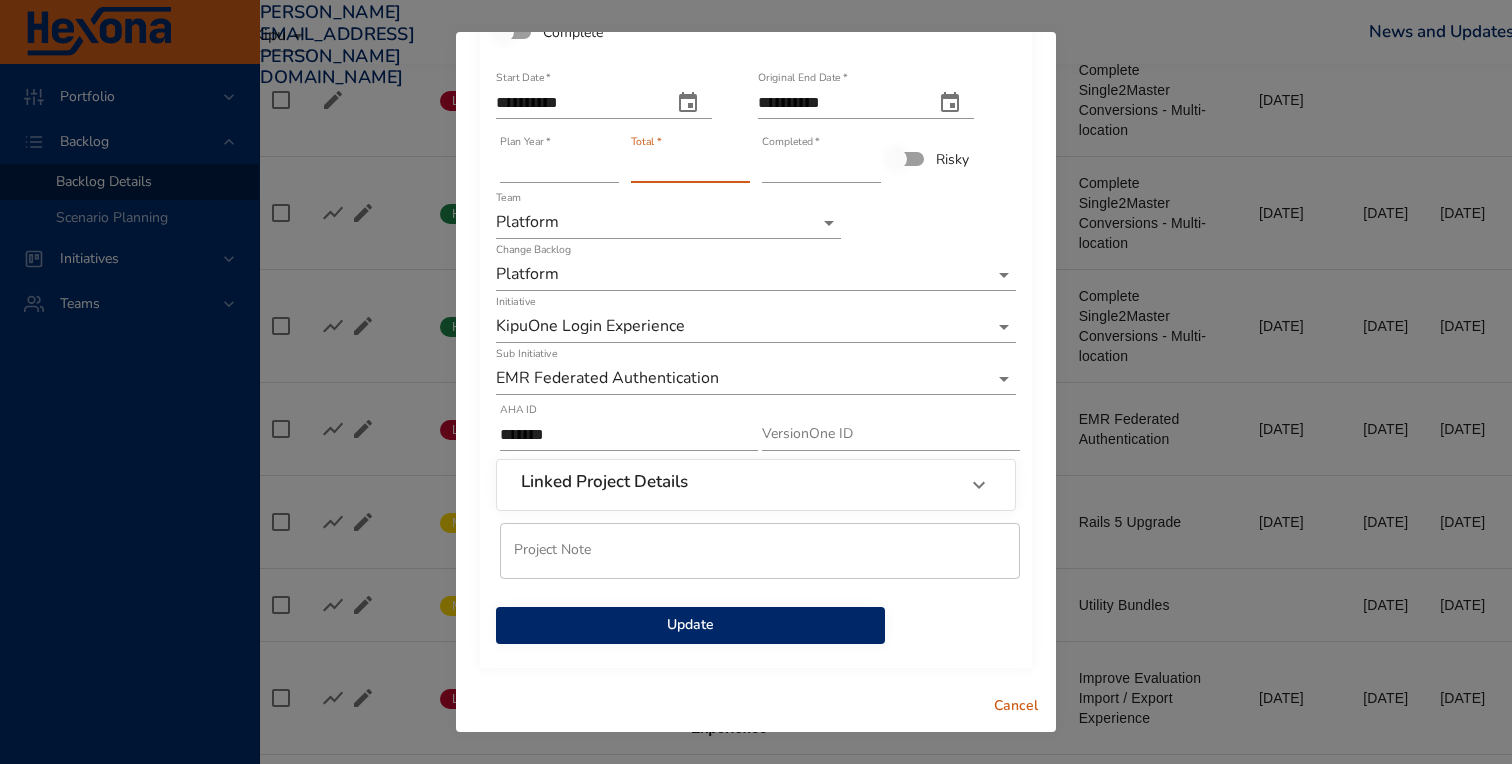 click on "Update" at bounding box center (690, 625) 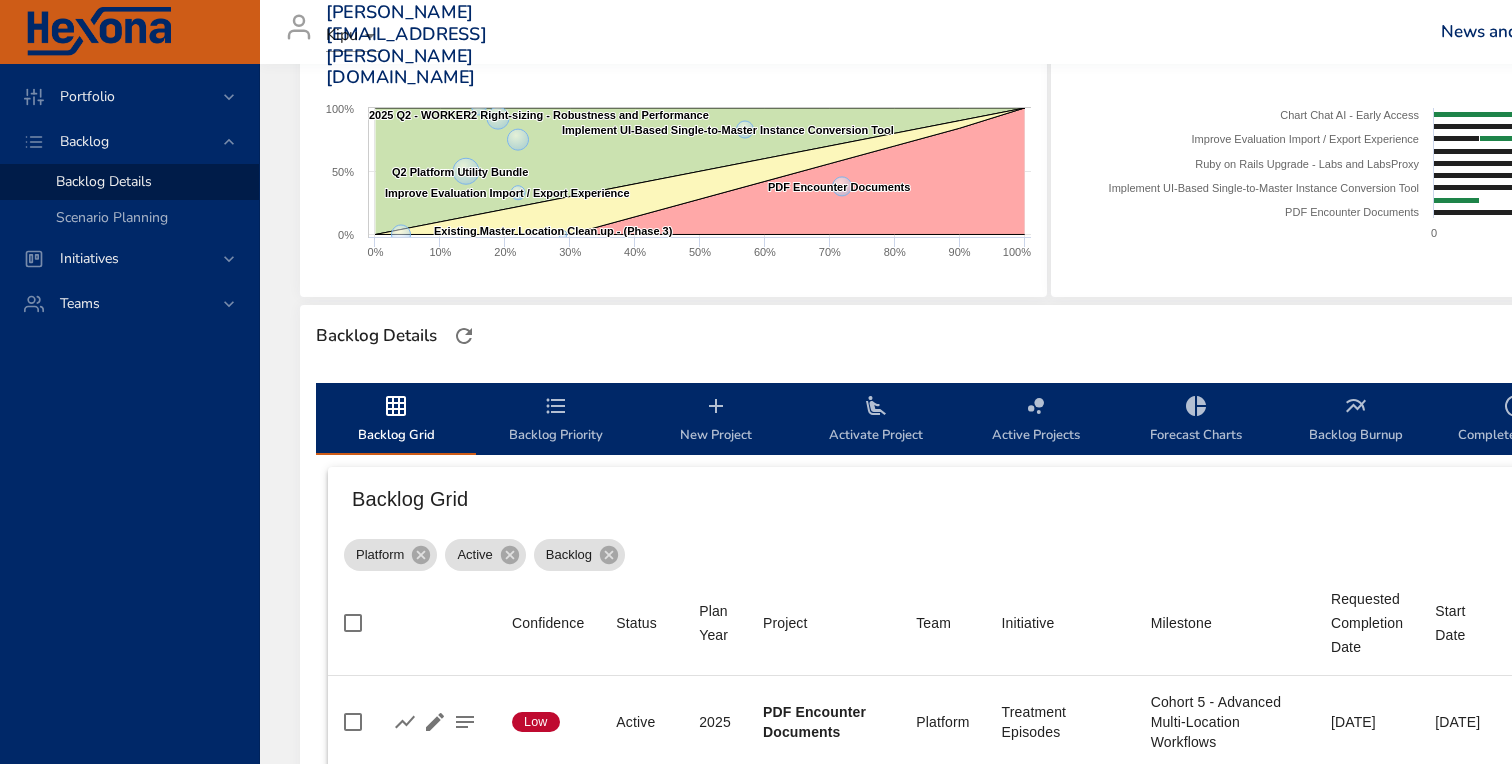 scroll, scrollTop: 206, scrollLeft: 0, axis: vertical 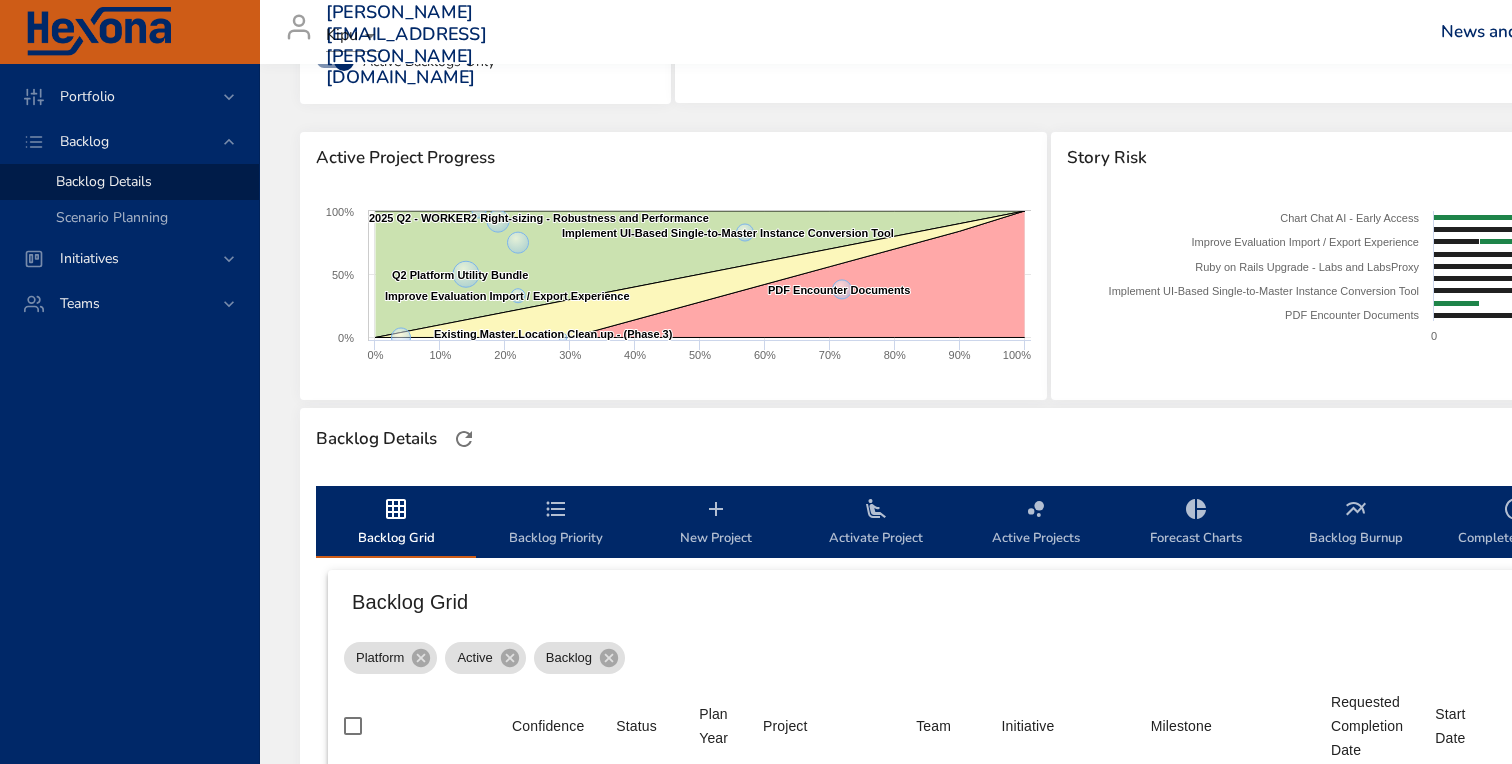 click on "New Project" at bounding box center [716, 523] 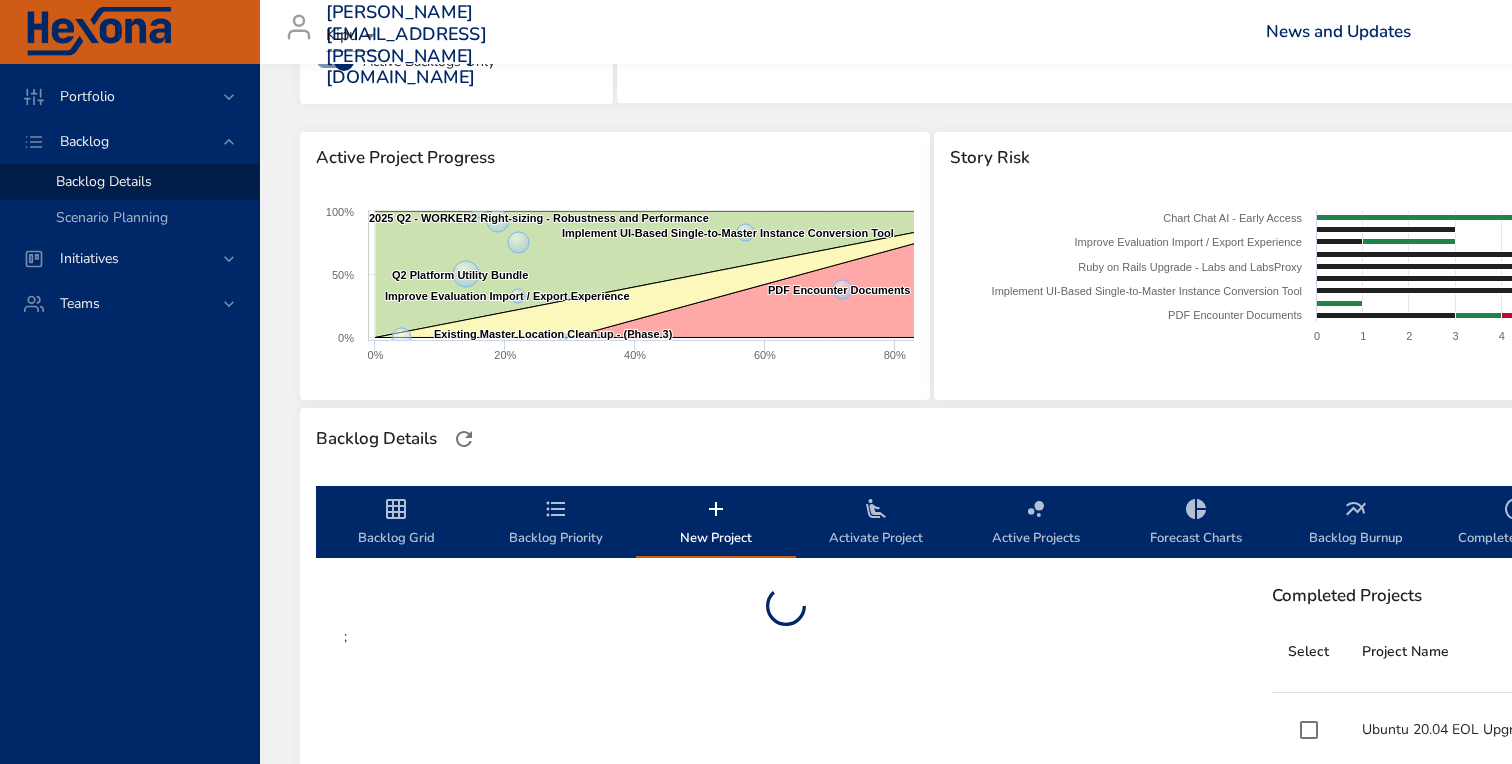 scroll, scrollTop: 263, scrollLeft: 0, axis: vertical 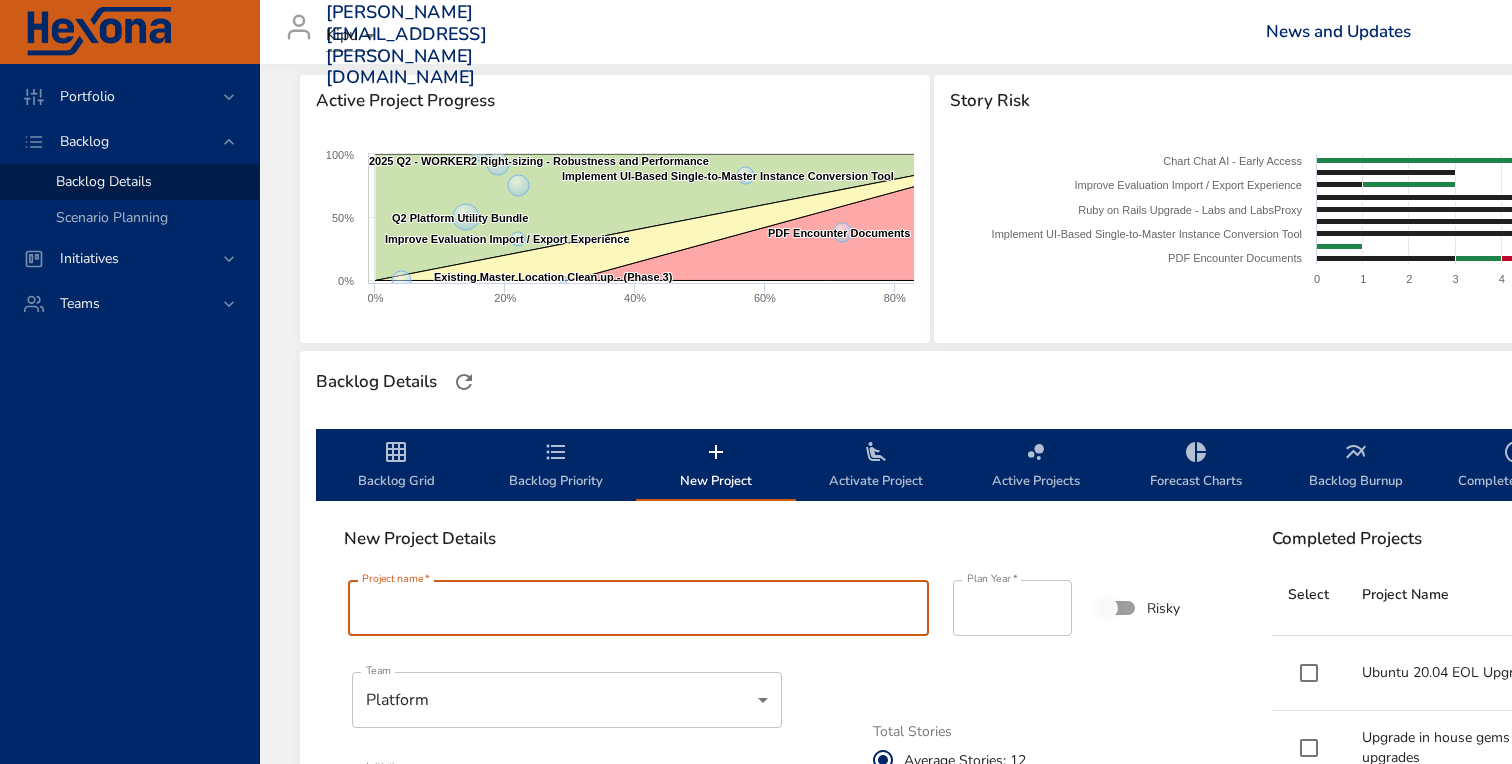 click on "Project name   *" at bounding box center (638, 608) 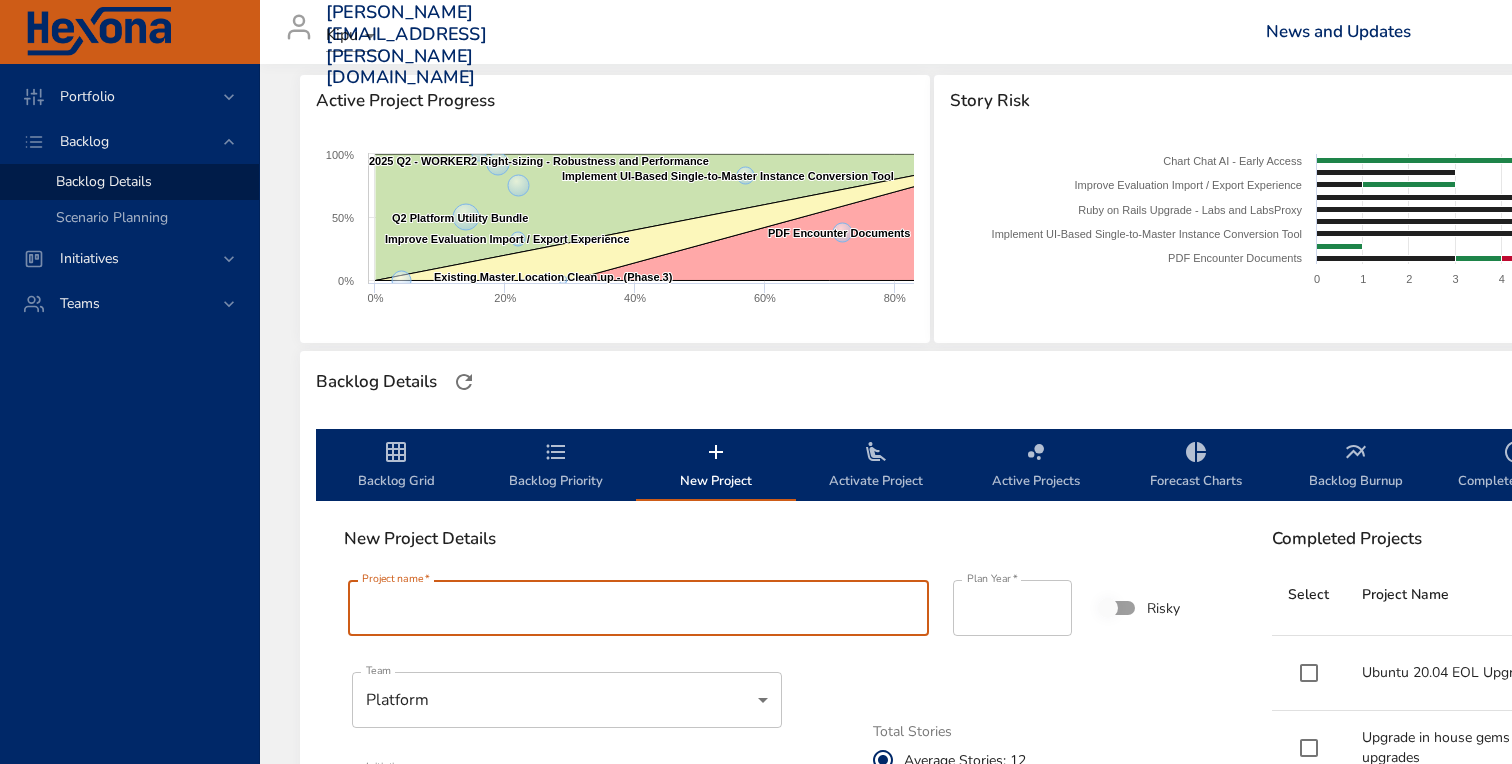 click on "Project name   *" at bounding box center [638, 608] 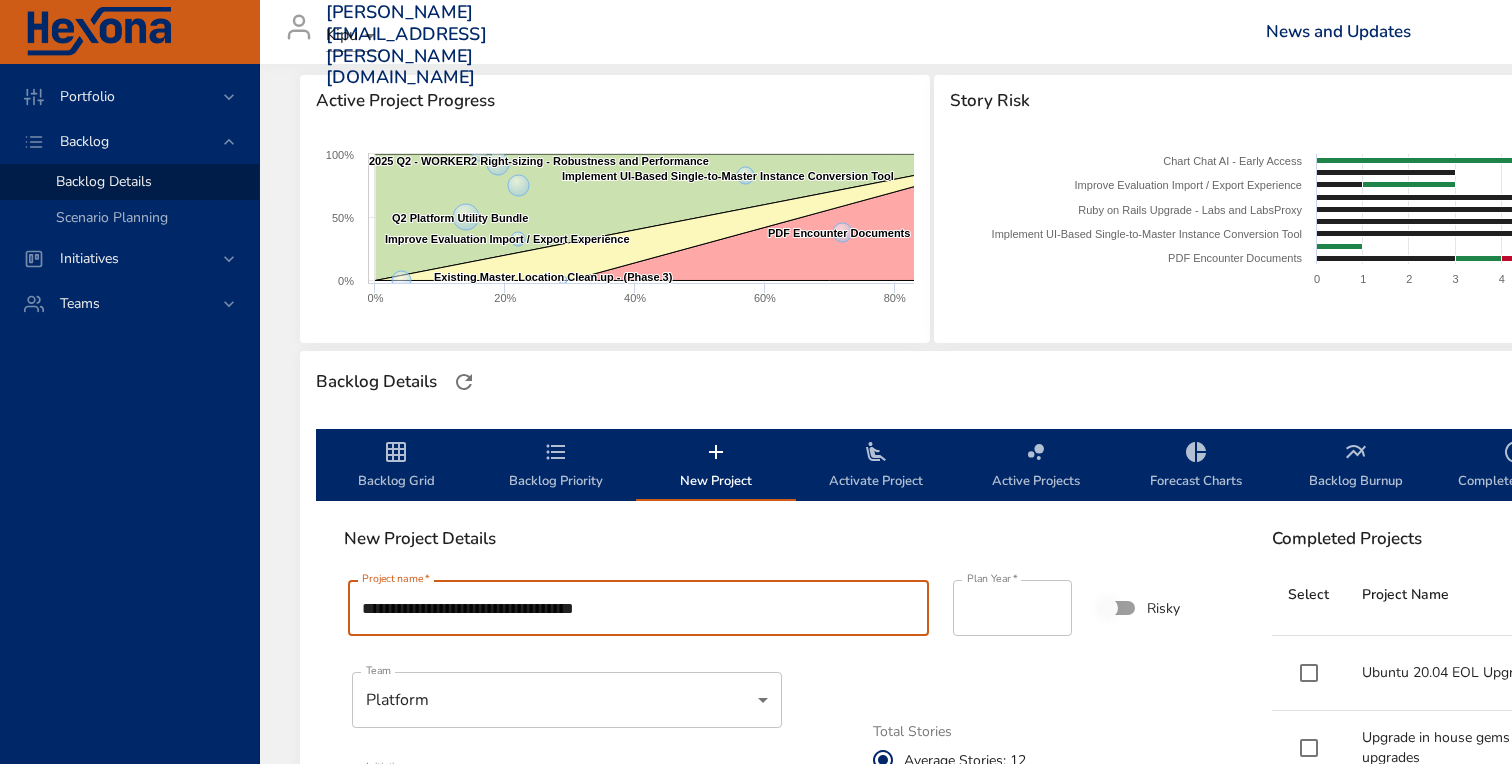 scroll, scrollTop: 1, scrollLeft: 0, axis: vertical 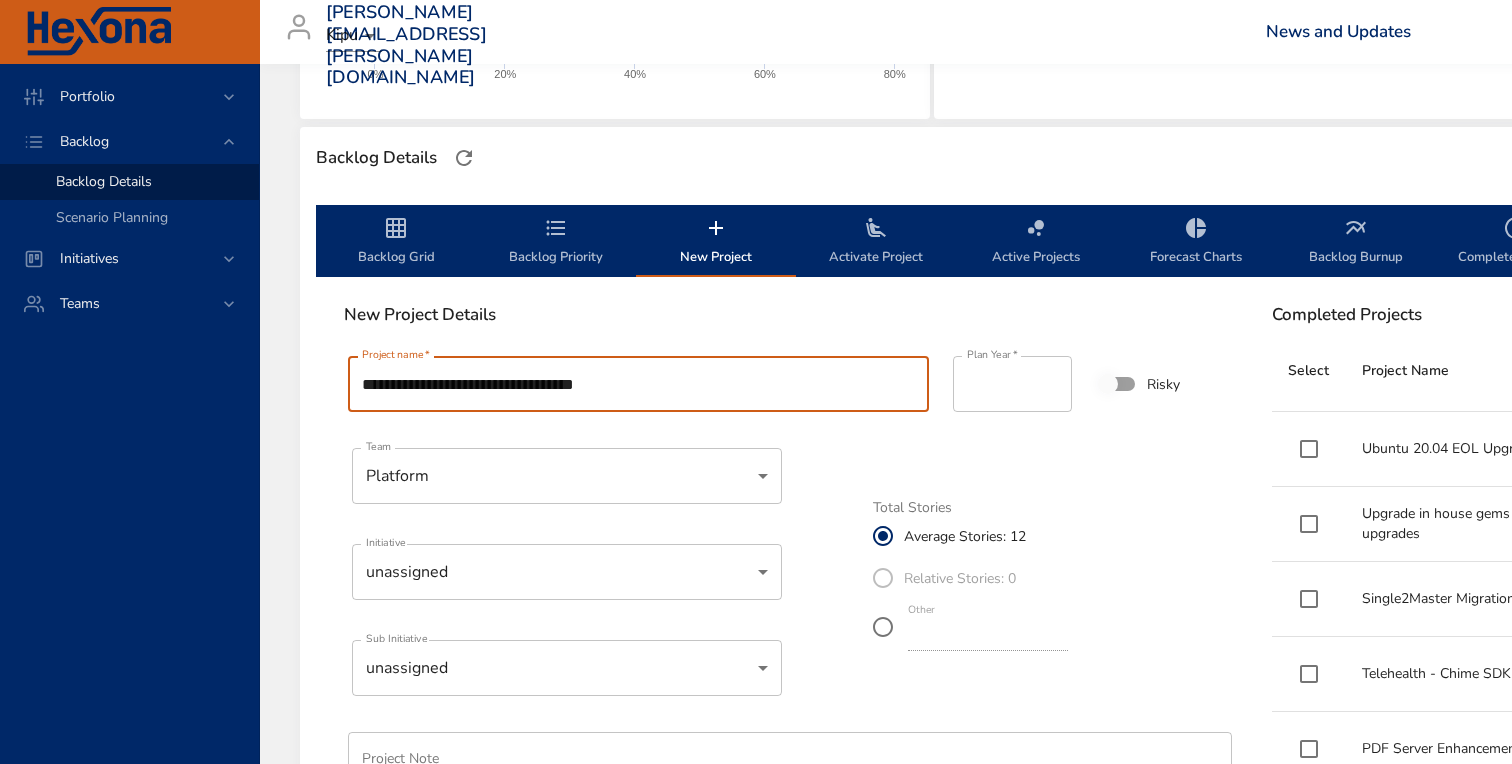 type on "**********" 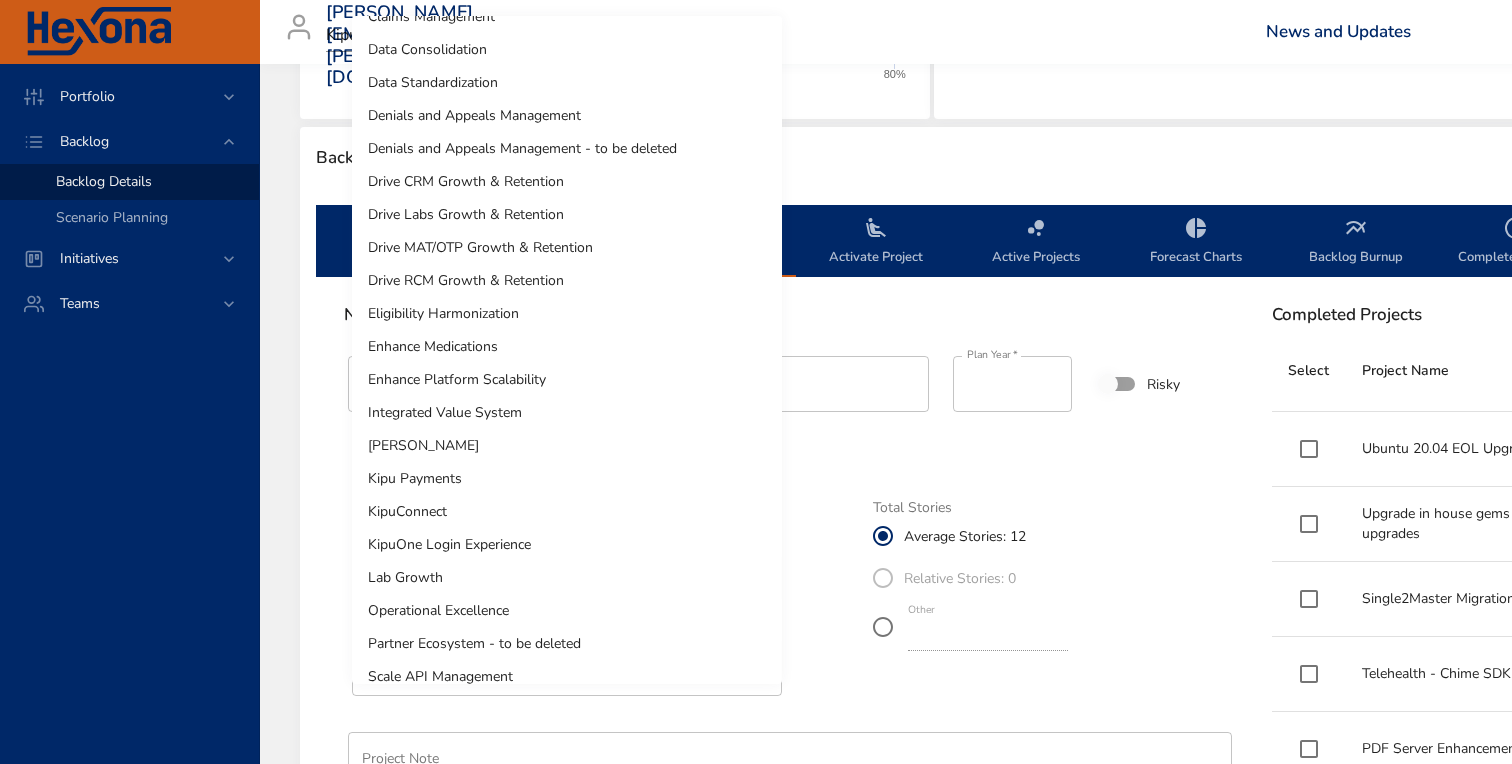 scroll, scrollTop: 220, scrollLeft: 0, axis: vertical 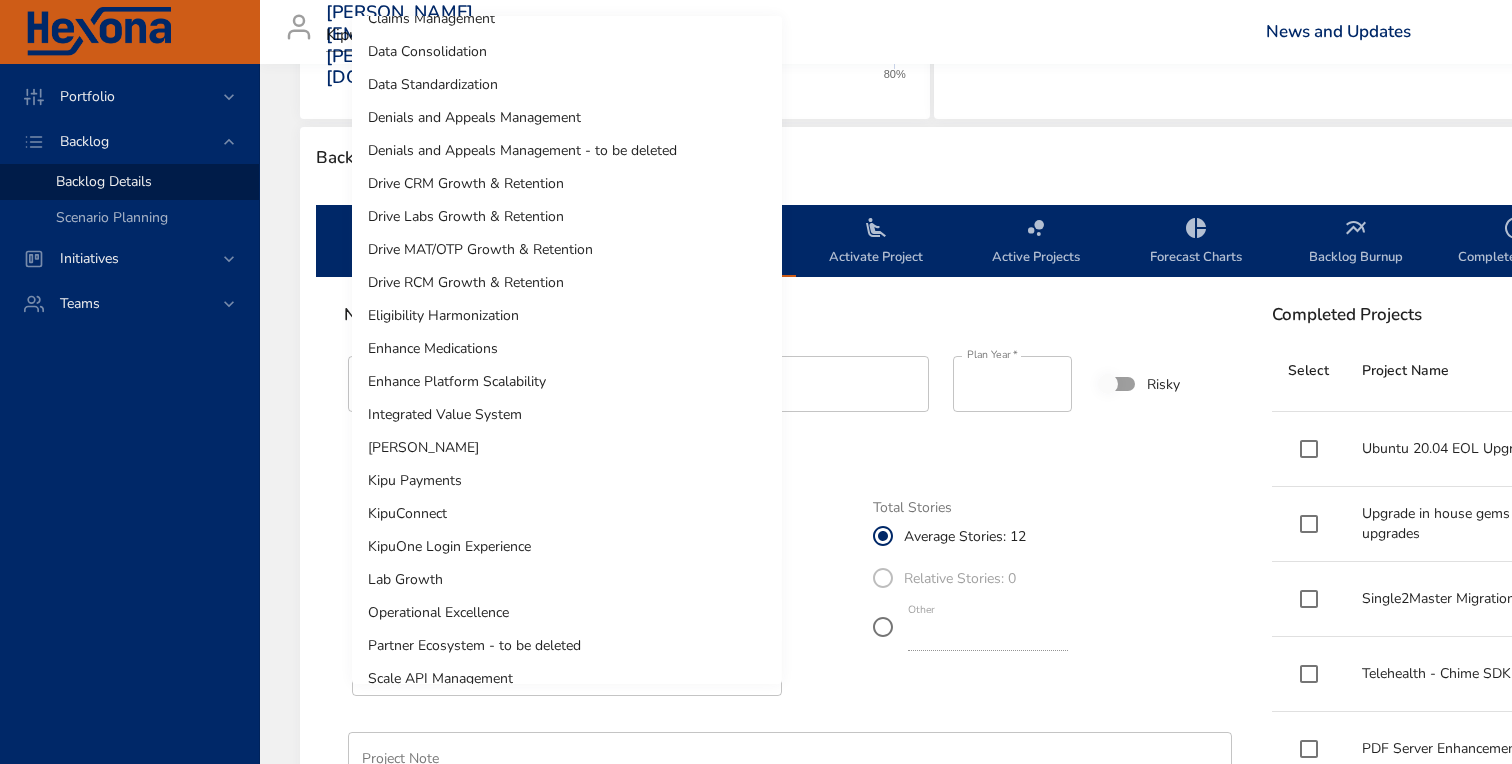 click on "KipuOne Login Experience" at bounding box center [567, 546] 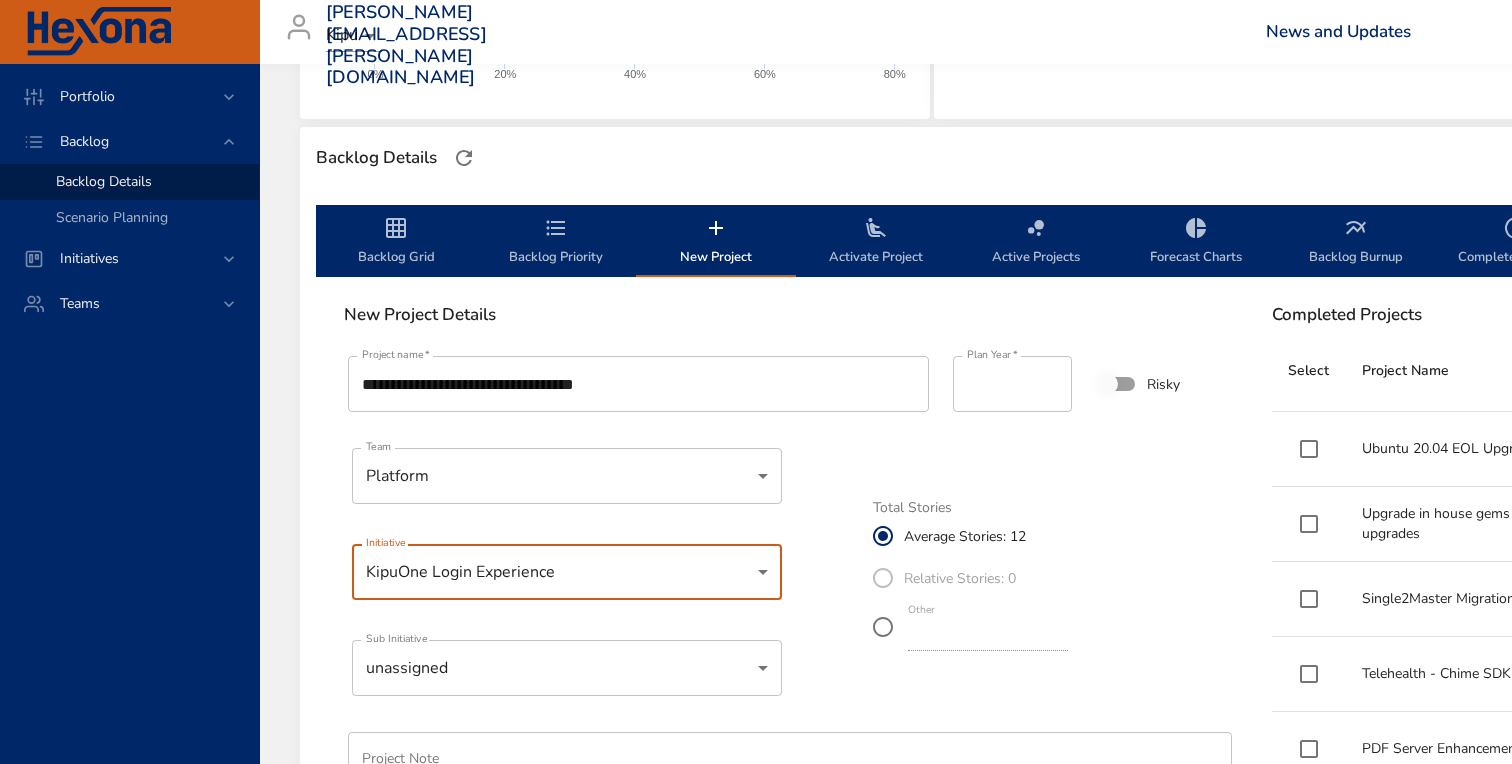 click on "Portfolio Backlog Backlog Details Scenario Planning Initiatives Teams [PERSON_NAME][EMAIL_ADDRESS][PERSON_NAME][DOMAIN_NAME]   Kipu News and Updates Logout Selected Backlog Platform Active Backlogs Only Backlog Risk Created with Highcharts 9.0.1 Platform 0 25 50 75 100 125 150 175 200 225 250 275 300 325 350 375 400 425 450 475 500 525 550 575 600 625 Active Project Progress Created with Highcharts 9.0.1 Q2 Platform Utility Bundle ​ Q2 Platform Utility Bundle Federated Auth - Early Access Feedback/Bugs ​ Federated Auth - Early Access Feedback/Bugs Ruby on Rails Upgrade - Labs and LabsProxy ​ Ruby on Rails Upgrade - Labs and LabsProxy Chart Chat AI - Early Access ​ Chart Chat AI - Early Access PDF Encounter Documents ​ PDF Encounter Documents Implement UI-Based Single-to-Master Instance Conversion Tool ​ Implement UI-Based Single-to-Master Instance Conversion Tool 2025 Q2 - WORKER2 Right-sizing - Robustness and Performance ​ 2025 Q2 - WORKER2 Right-sizing - Robustness and Performance ​ ​ 0% 20% 40% 60% 80% 100% 0%" at bounding box center (756, -105) 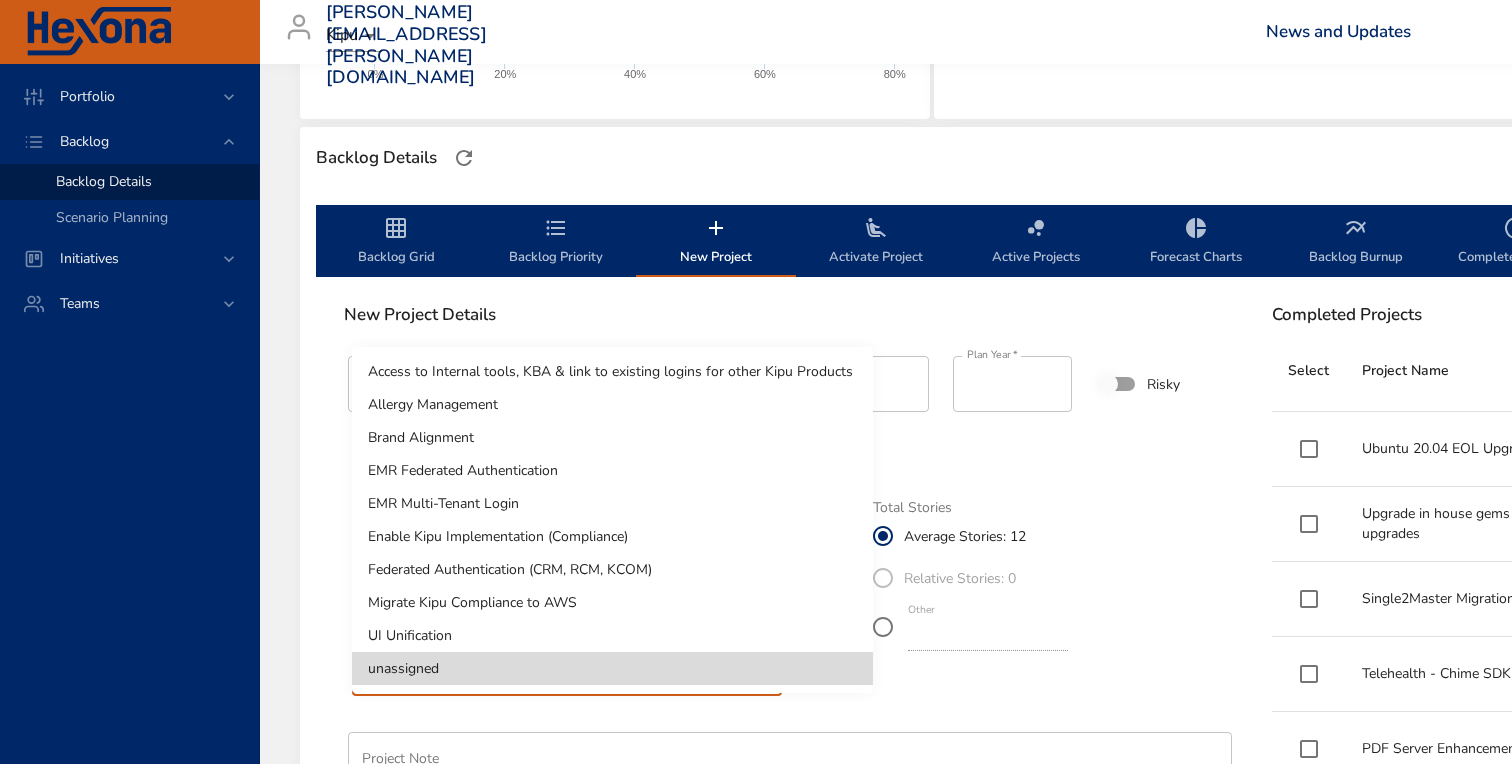click on "EMR Federated Authentication" at bounding box center [612, 470] 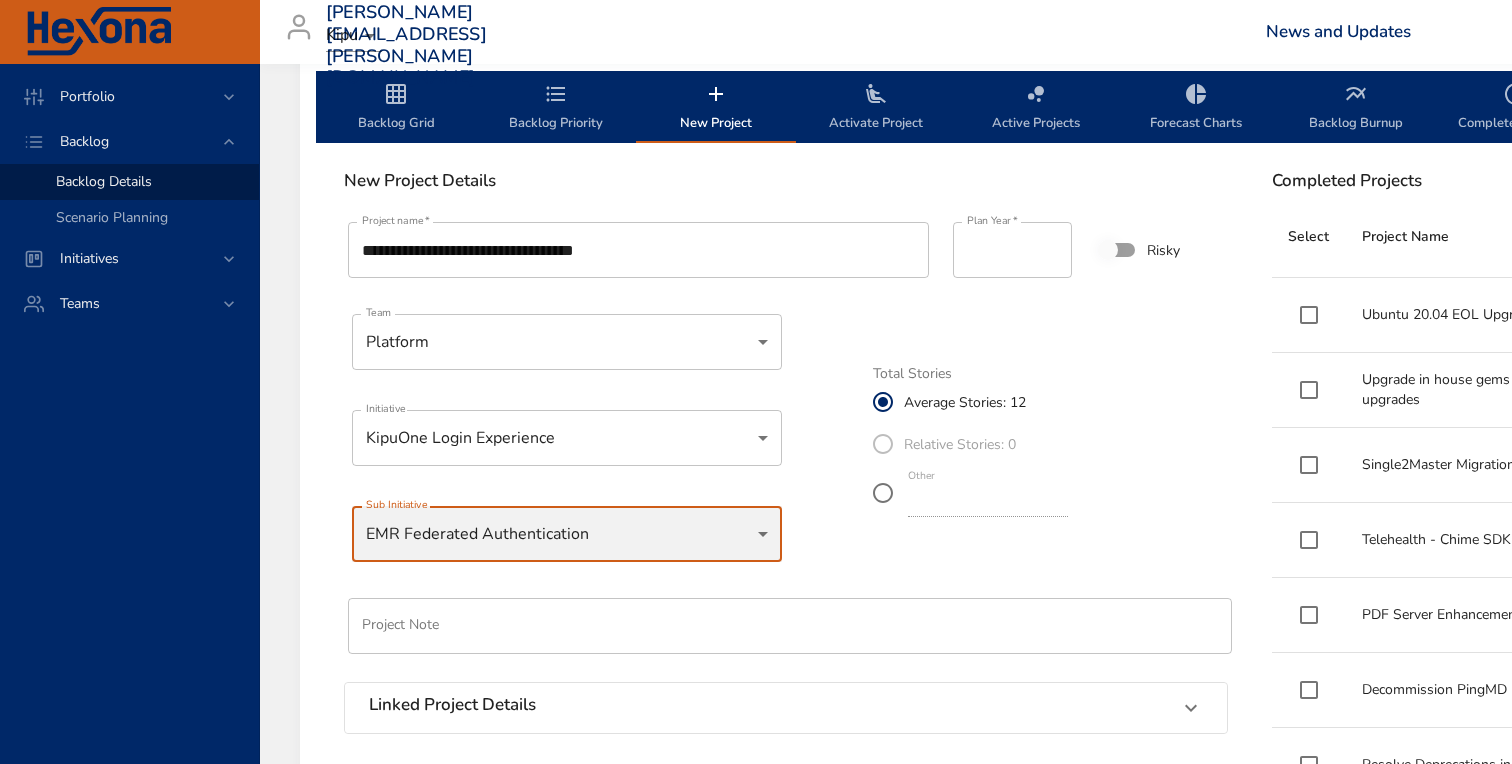 scroll, scrollTop: 707, scrollLeft: 0, axis: vertical 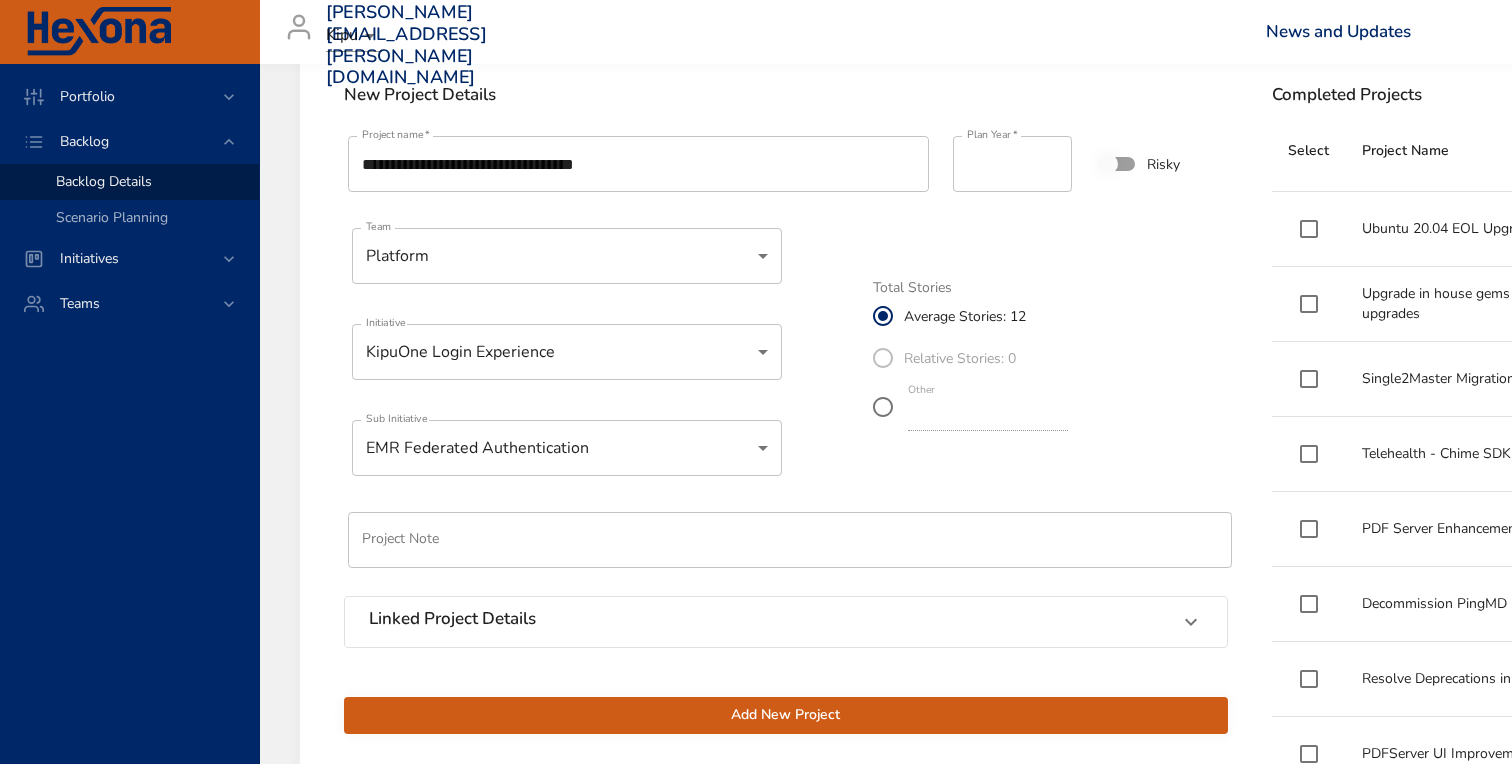 click on "Linked Project Details" at bounding box center (452, 619) 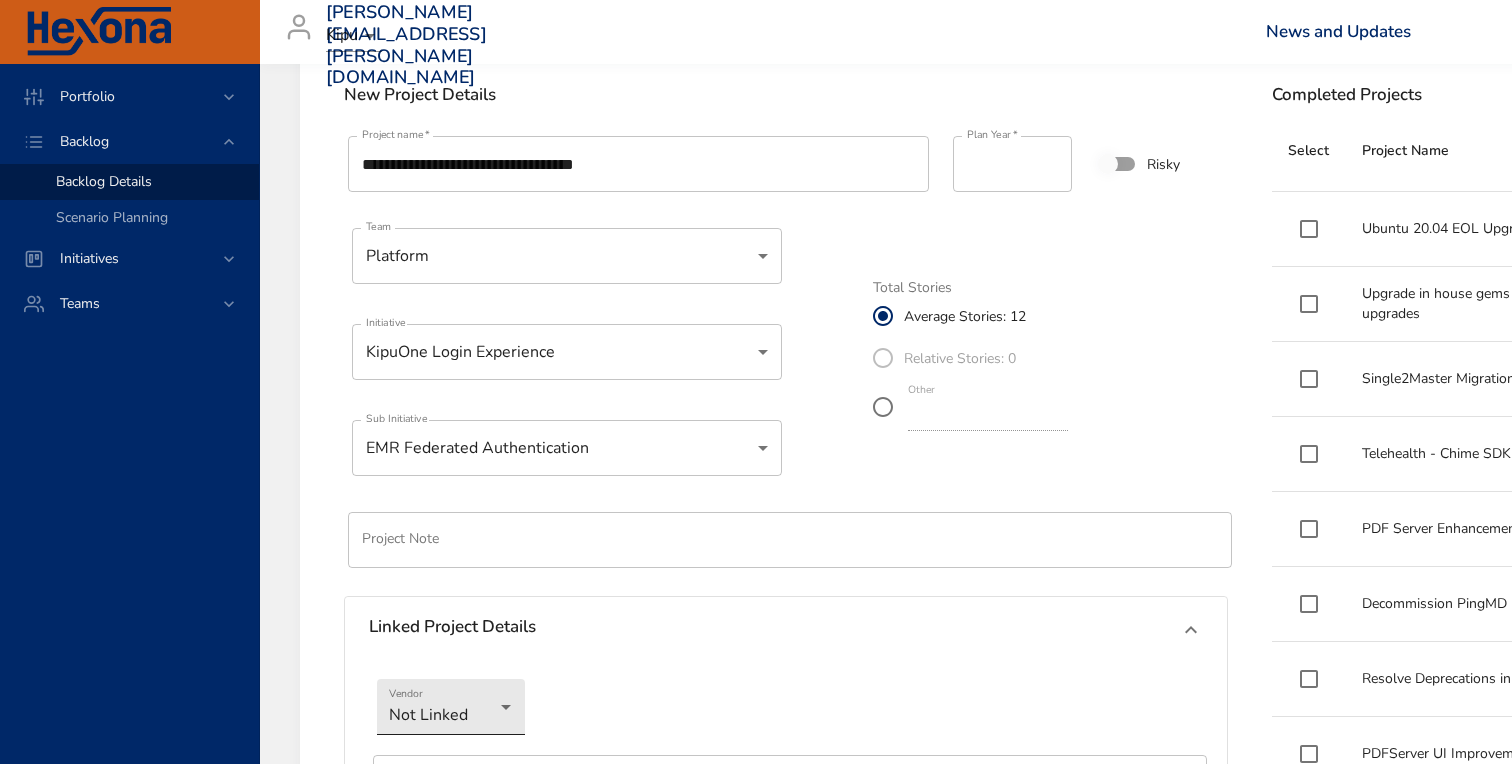 click on "Portfolio Backlog Backlog Details Scenario Planning Initiatives Teams [PERSON_NAME][EMAIL_ADDRESS][PERSON_NAME][DOMAIN_NAME]   Kipu News and Updates Logout Selected Backlog Platform Active Backlogs Only Backlog Risk Created with Highcharts 9.0.1 Platform 0 25 50 75 100 125 150 175 200 225 250 275 300 325 350 375 400 425 450 475 500 525 550 575 600 625 Active Project Progress Created with Highcharts 9.0.1 Q2 Platform Utility Bundle ​ Q2 Platform Utility Bundle Federated Auth - Early Access Feedback/Bugs ​ Federated Auth - Early Access Feedback/Bugs Ruby on Rails Upgrade - Labs and LabsProxy ​ Ruby on Rails Upgrade - Labs and LabsProxy Chart Chat AI - Early Access ​ Chart Chat AI - Early Access PDF Encounter Documents ​ PDF Encounter Documents Implement UI-Based Single-to-Master Instance Conversion Tool ​ Implement UI-Based Single-to-Master Instance Conversion Tool 2025 Q2 - WORKER2 Right-sizing - Robustness and Performance ​ 2025 Q2 - WORKER2 Right-sizing - Robustness and Performance ​ ​ 0% 20% 40% 60% 80% 100% 0%" at bounding box center (756, -325) 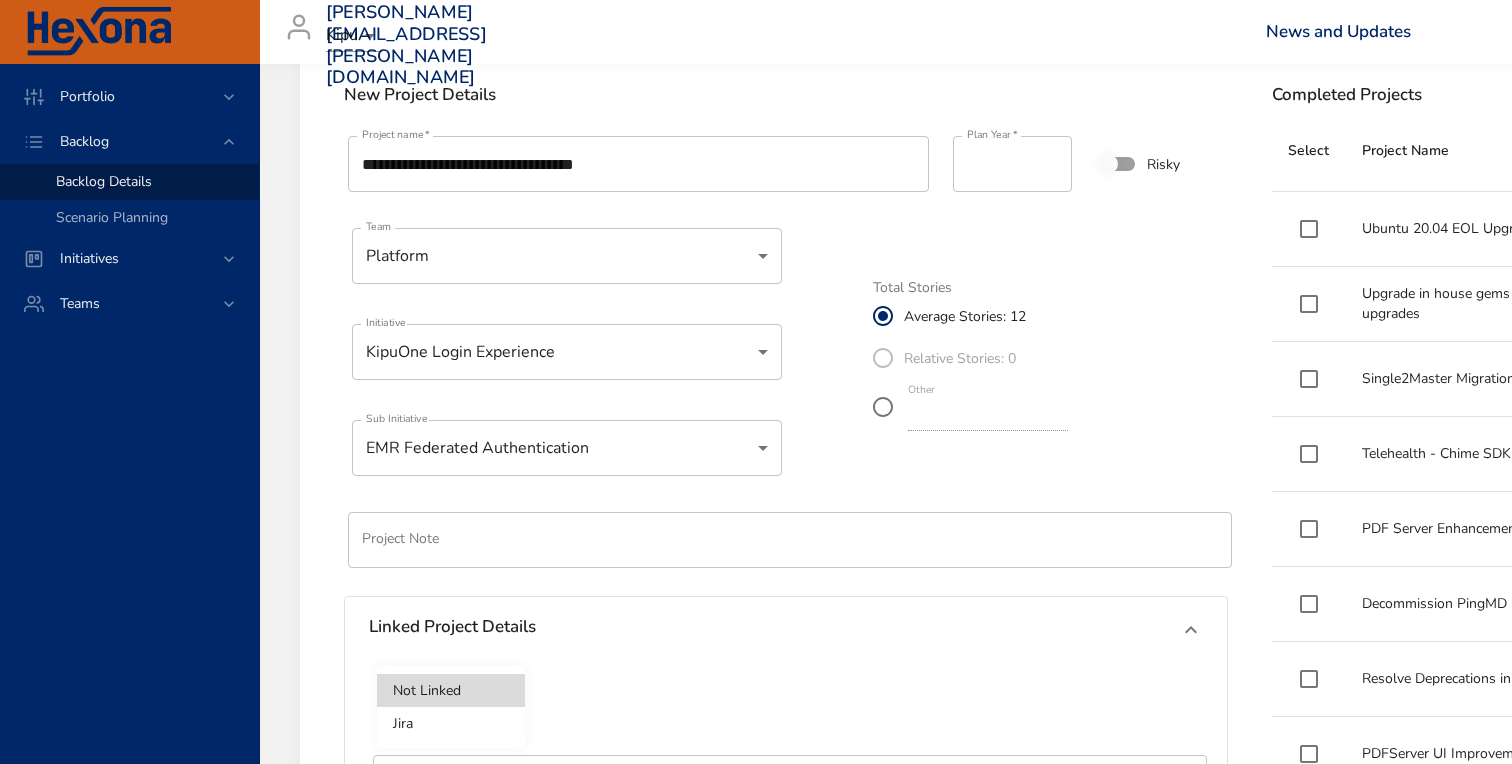 click on "Jira" at bounding box center [451, 723] 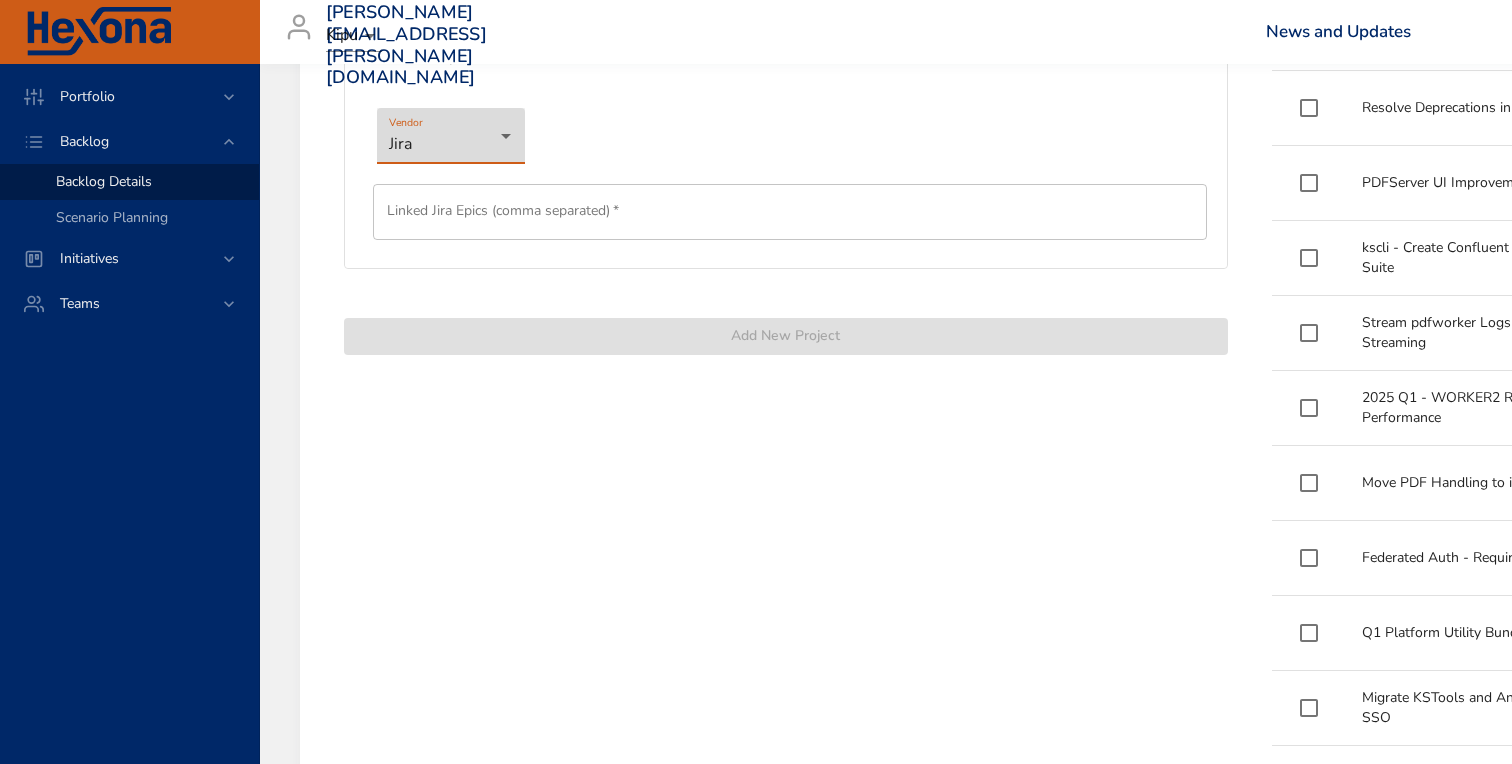 scroll, scrollTop: 1327, scrollLeft: 0, axis: vertical 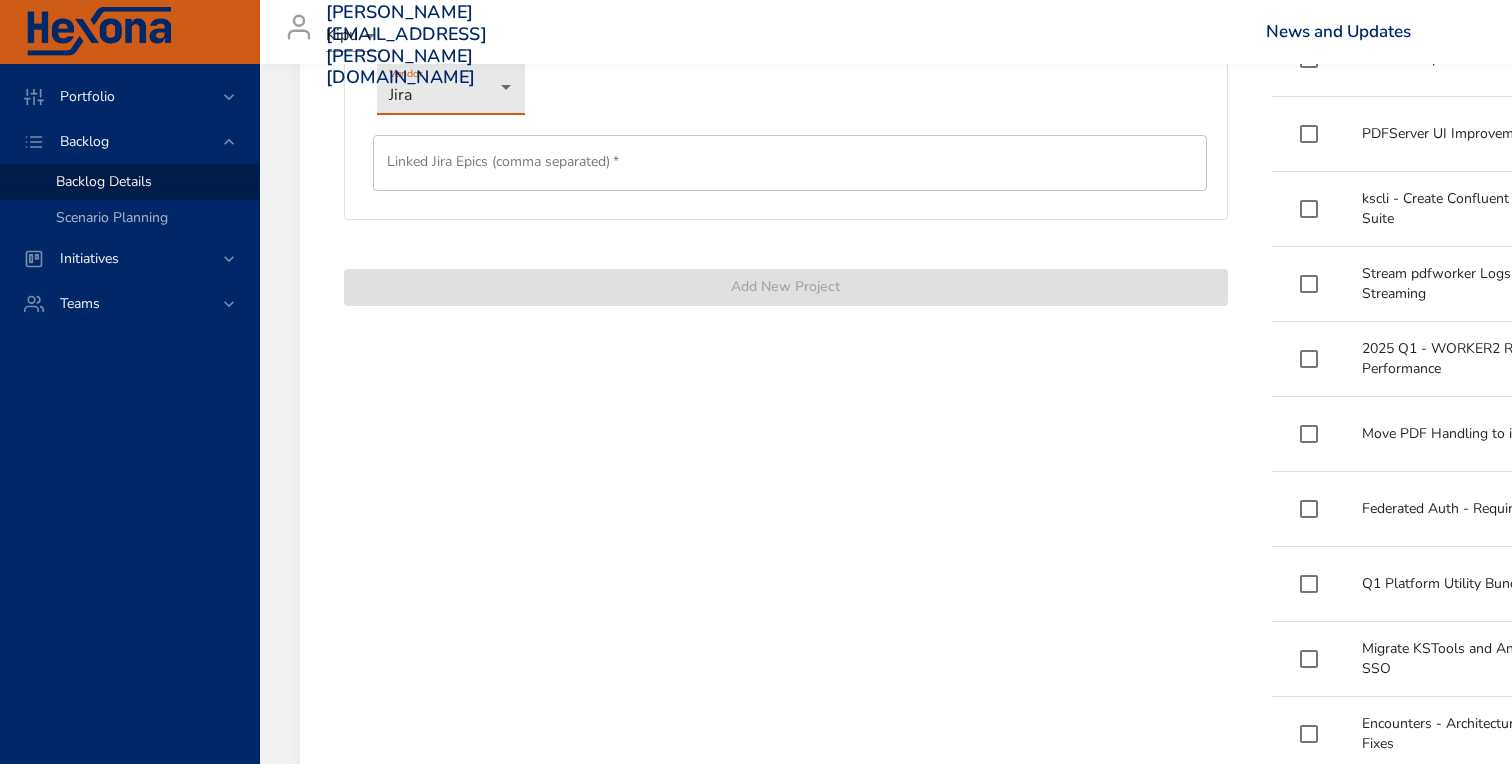 click at bounding box center (790, 163) 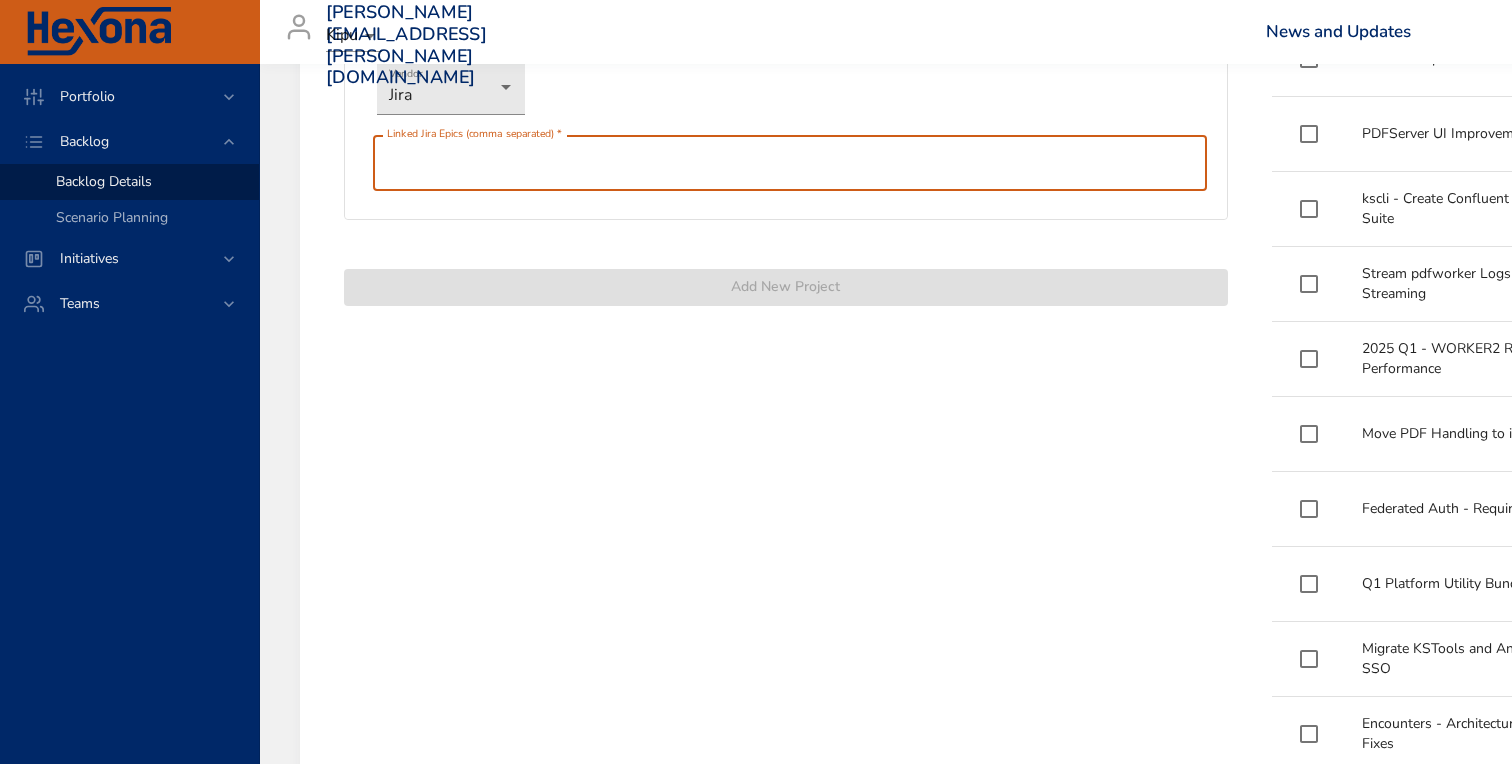 paste on "**********" 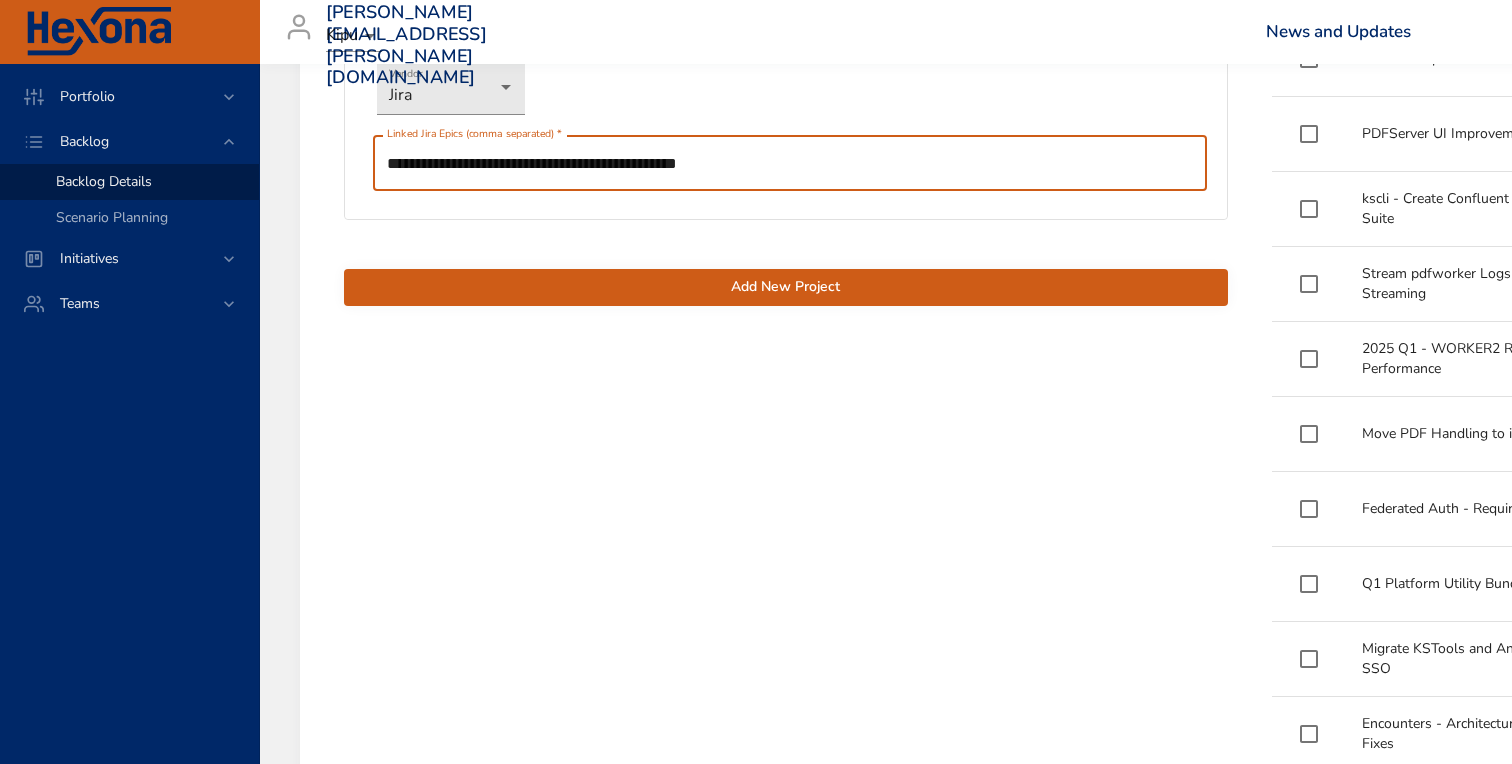 scroll, scrollTop: 0, scrollLeft: 0, axis: both 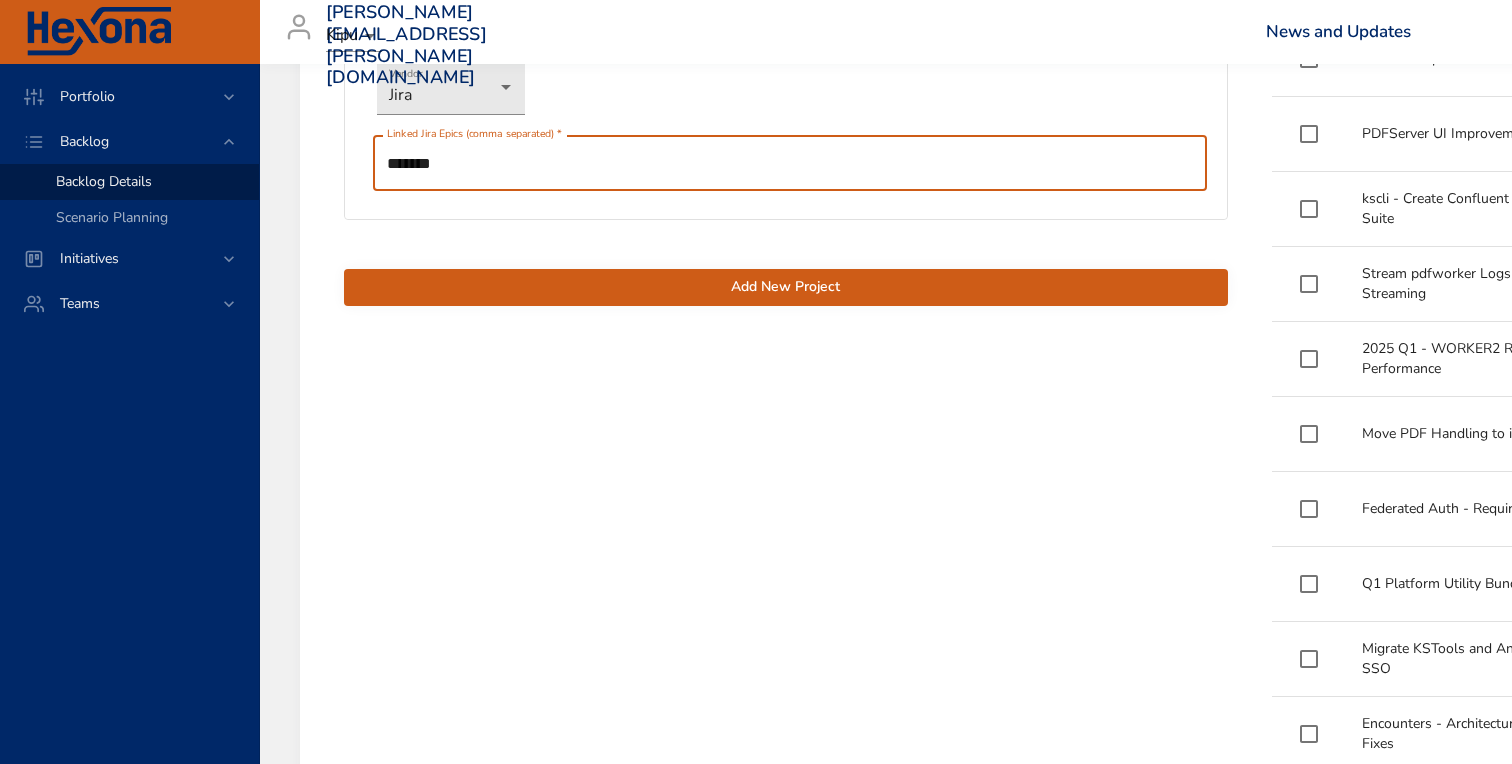 type on "*******" 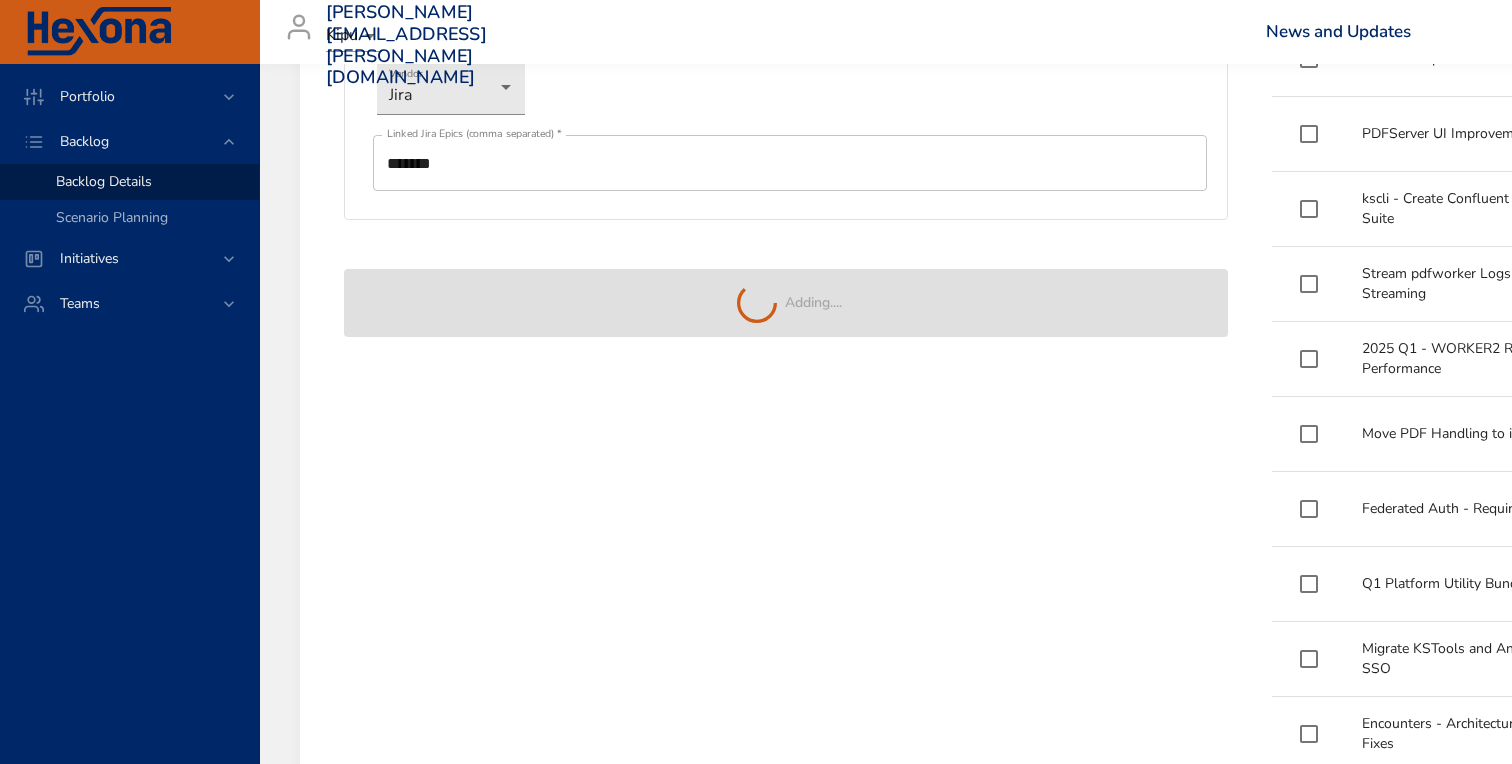 type 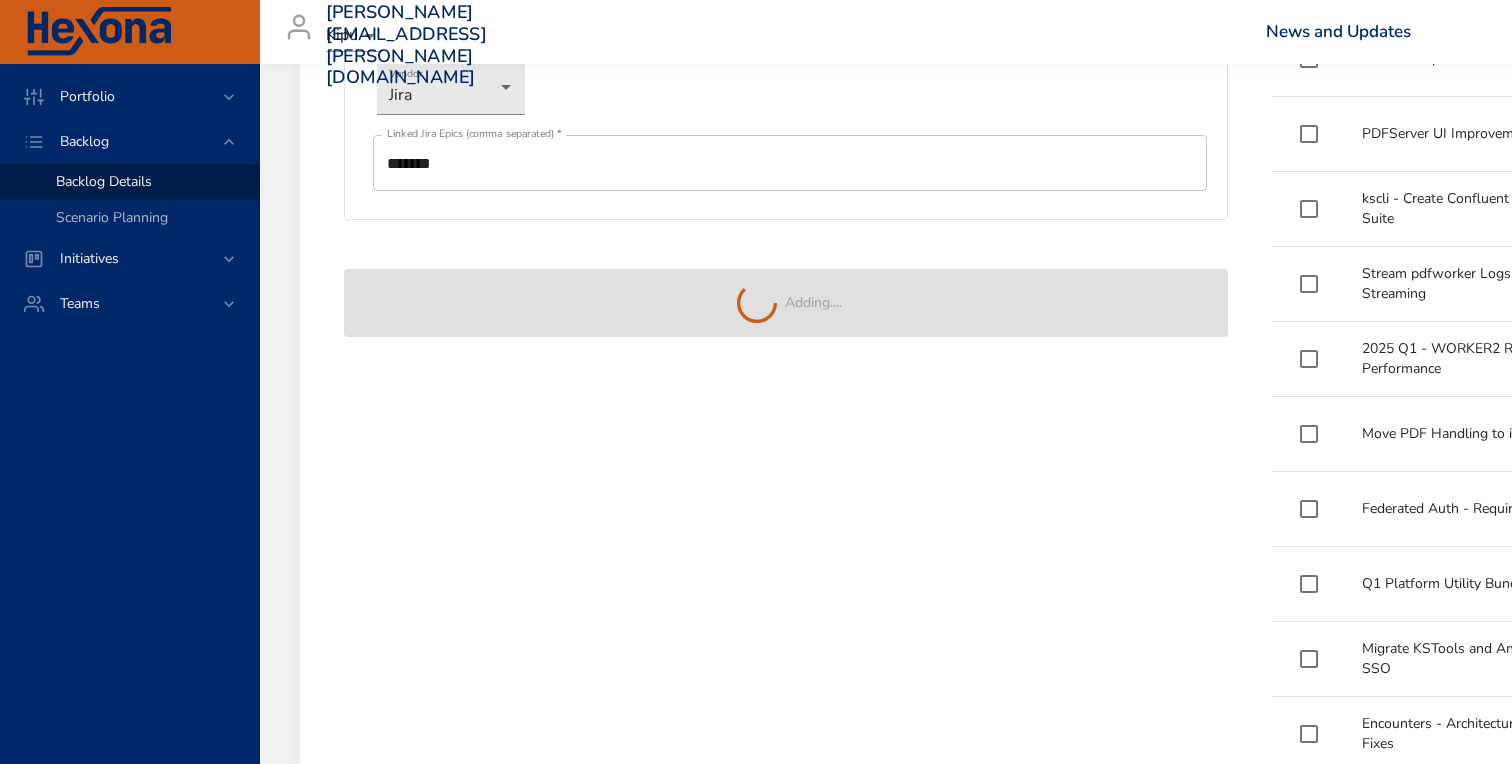 type 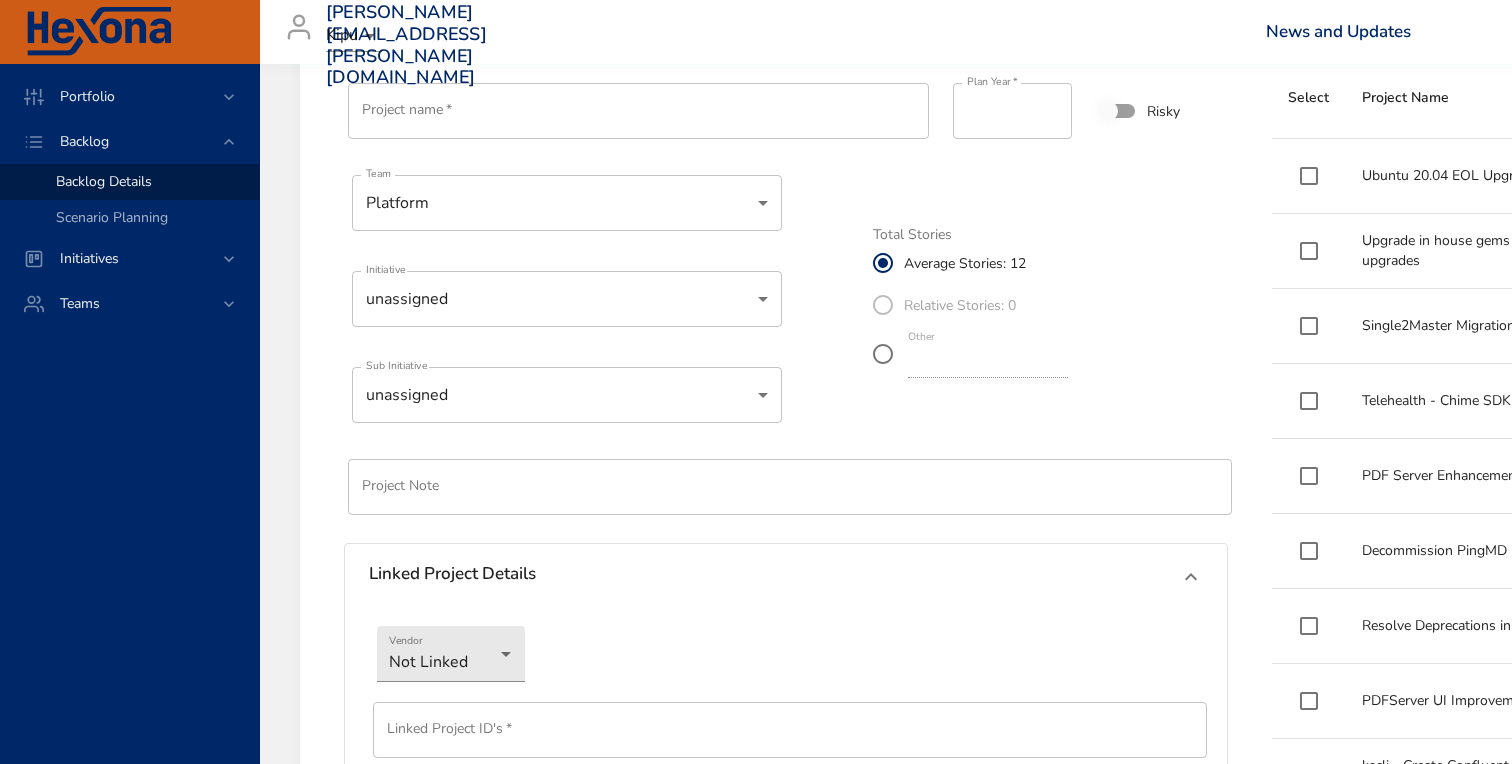 scroll, scrollTop: 580, scrollLeft: 0, axis: vertical 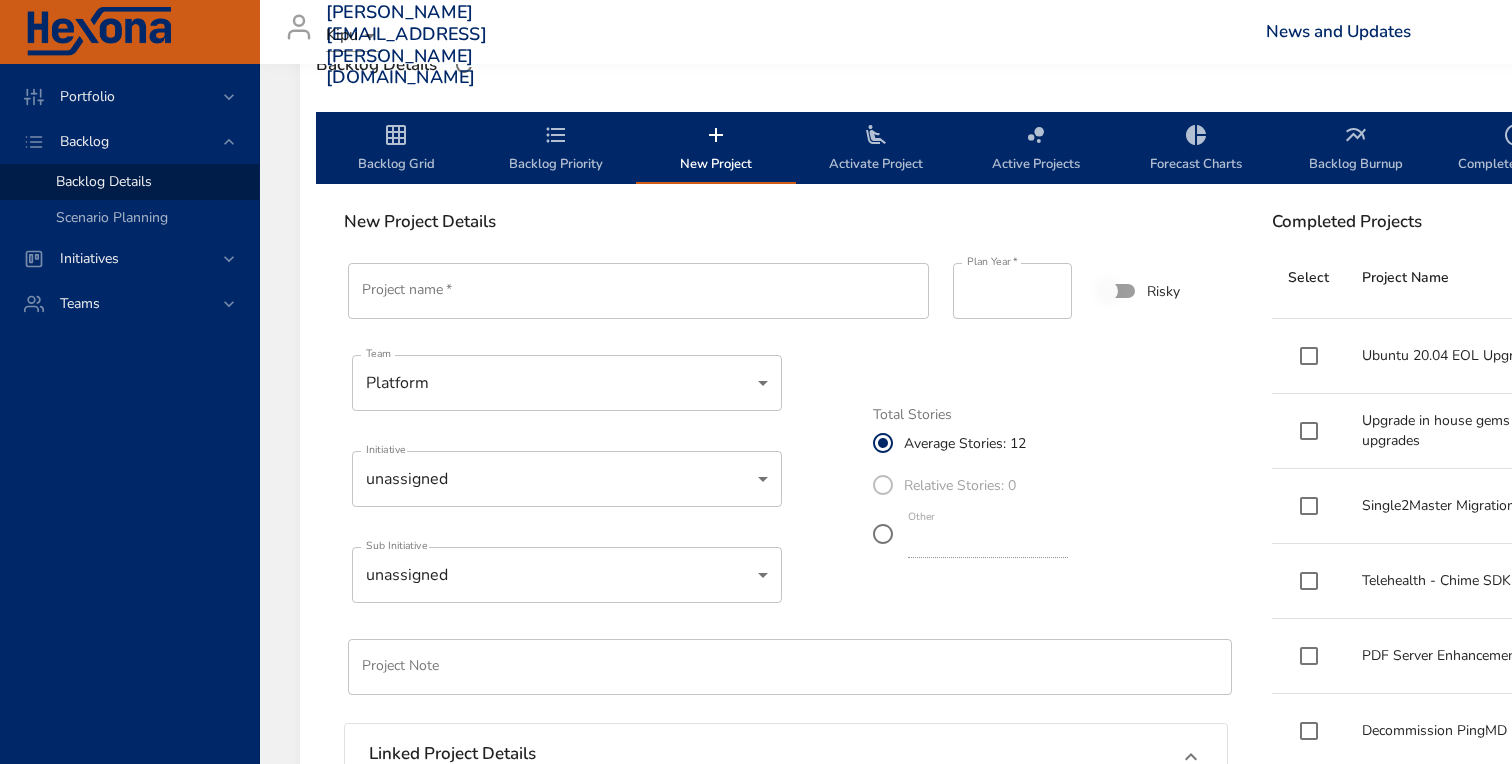 click 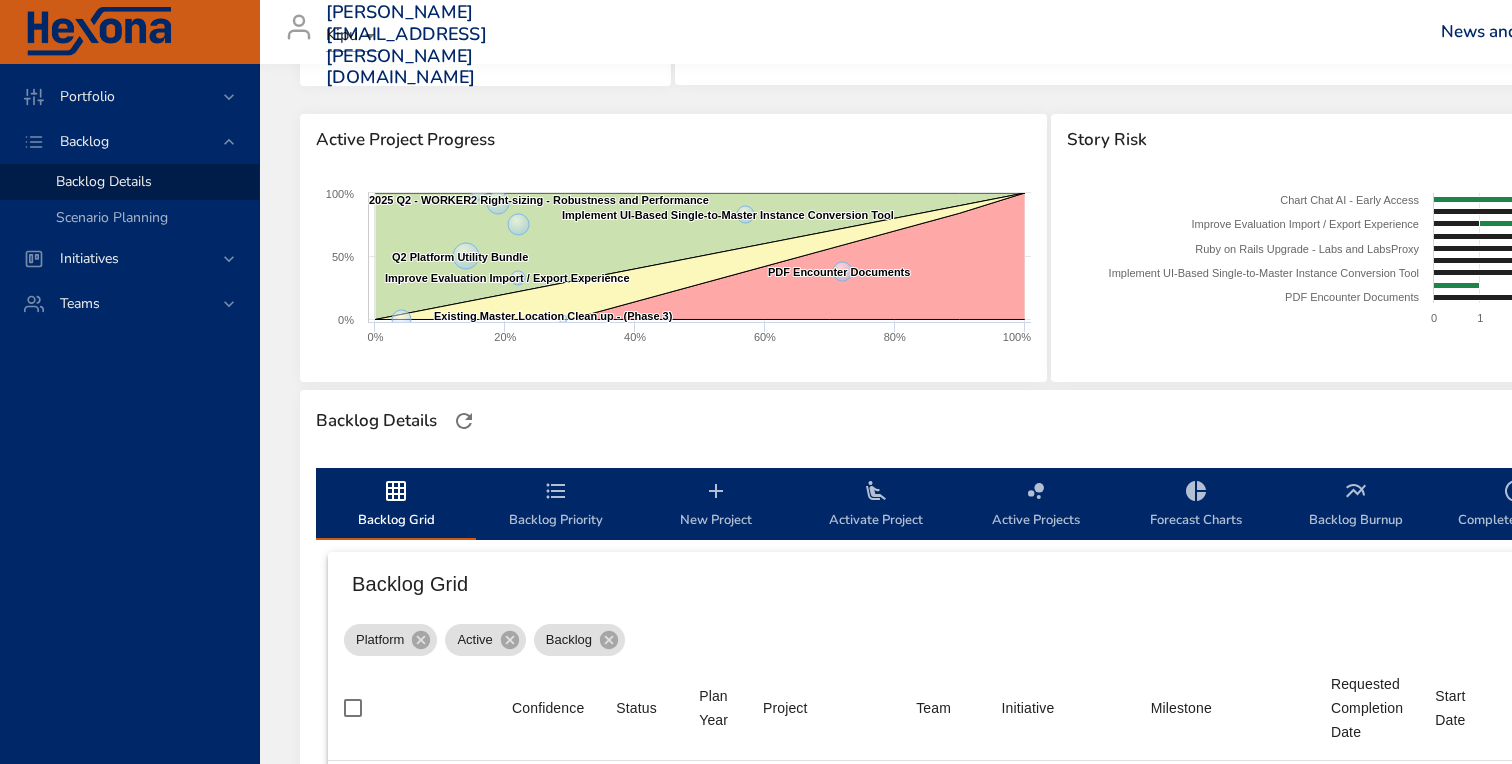 scroll, scrollTop: 50, scrollLeft: 0, axis: vertical 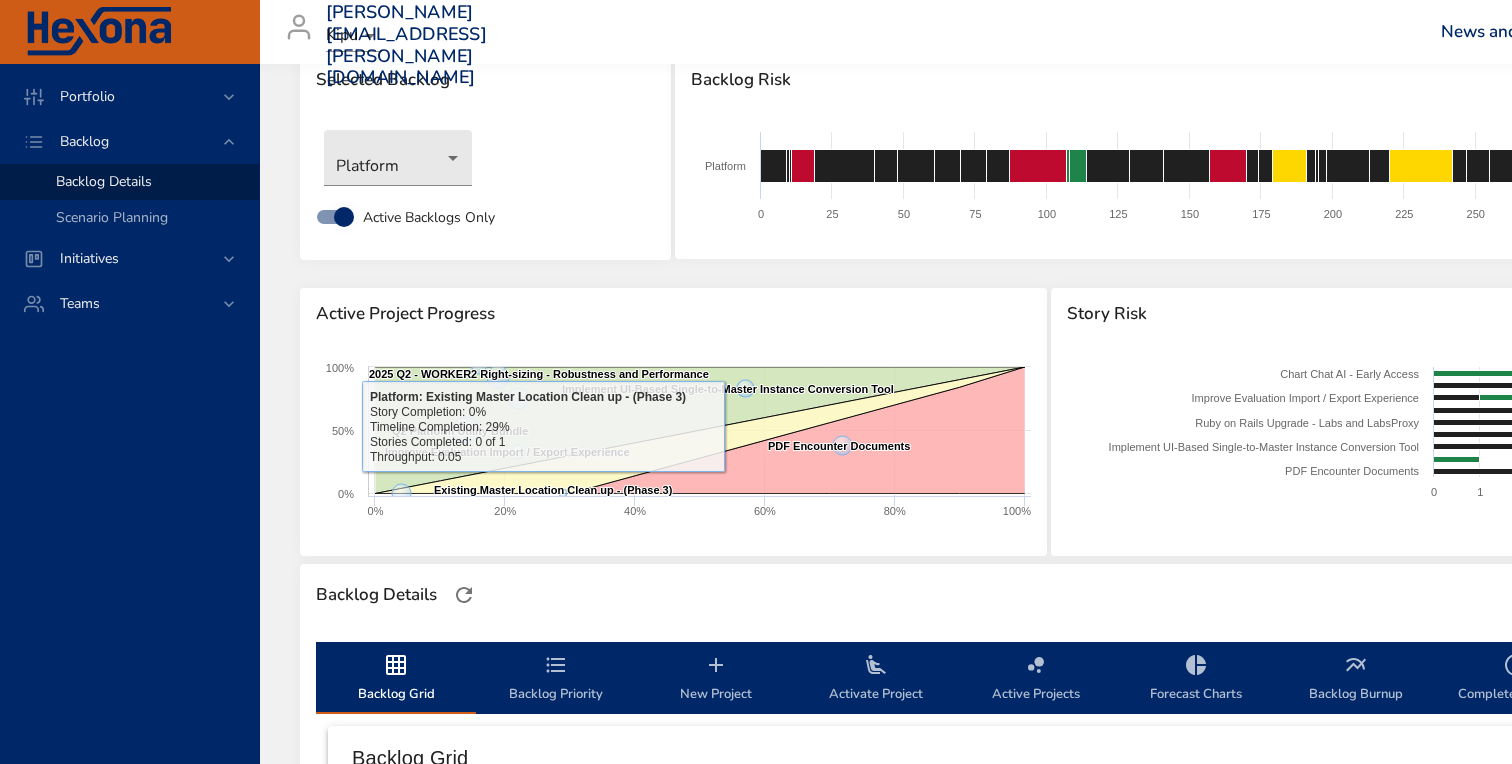 click on "Backlog Priority" at bounding box center (556, 678) 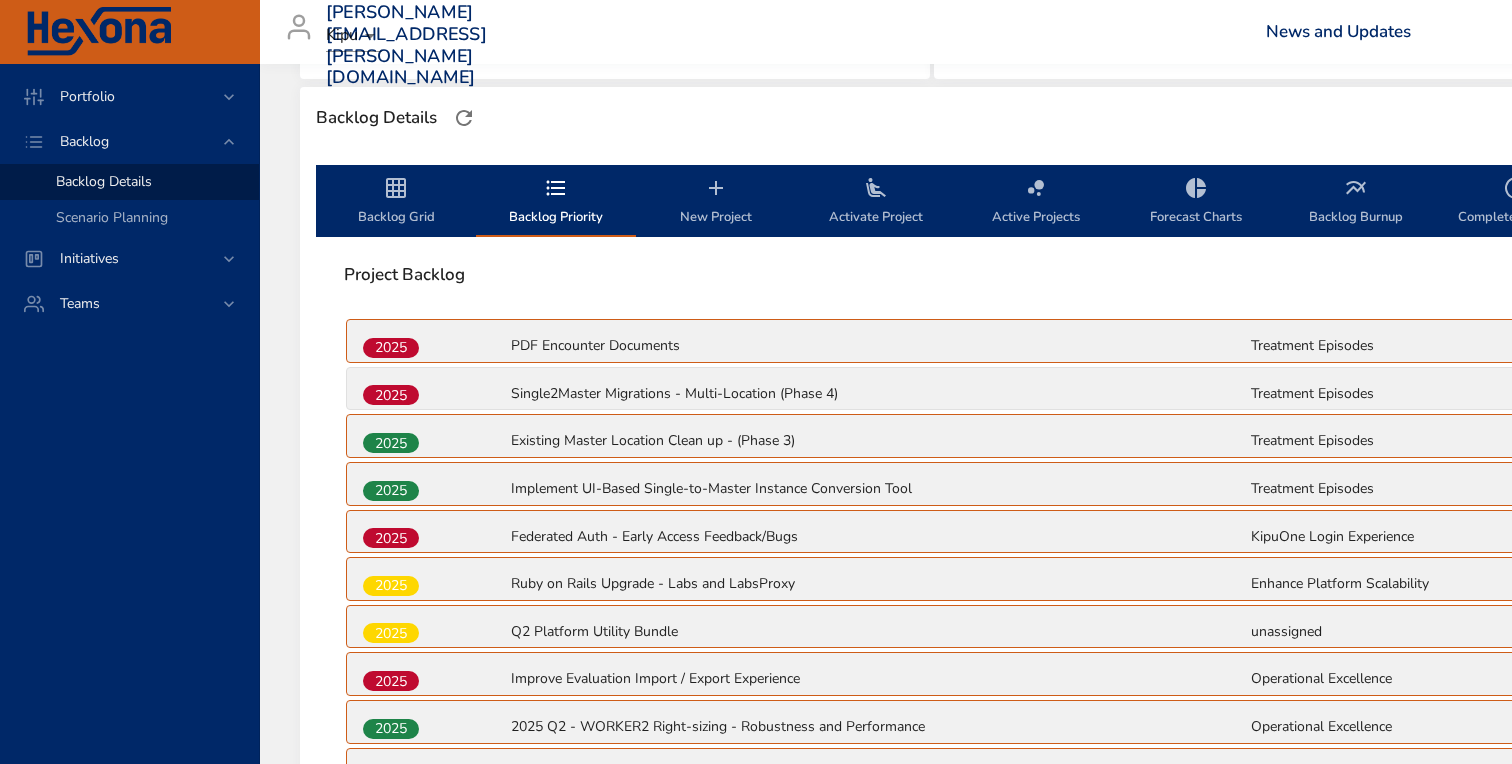 scroll, scrollTop: 0, scrollLeft: 0, axis: both 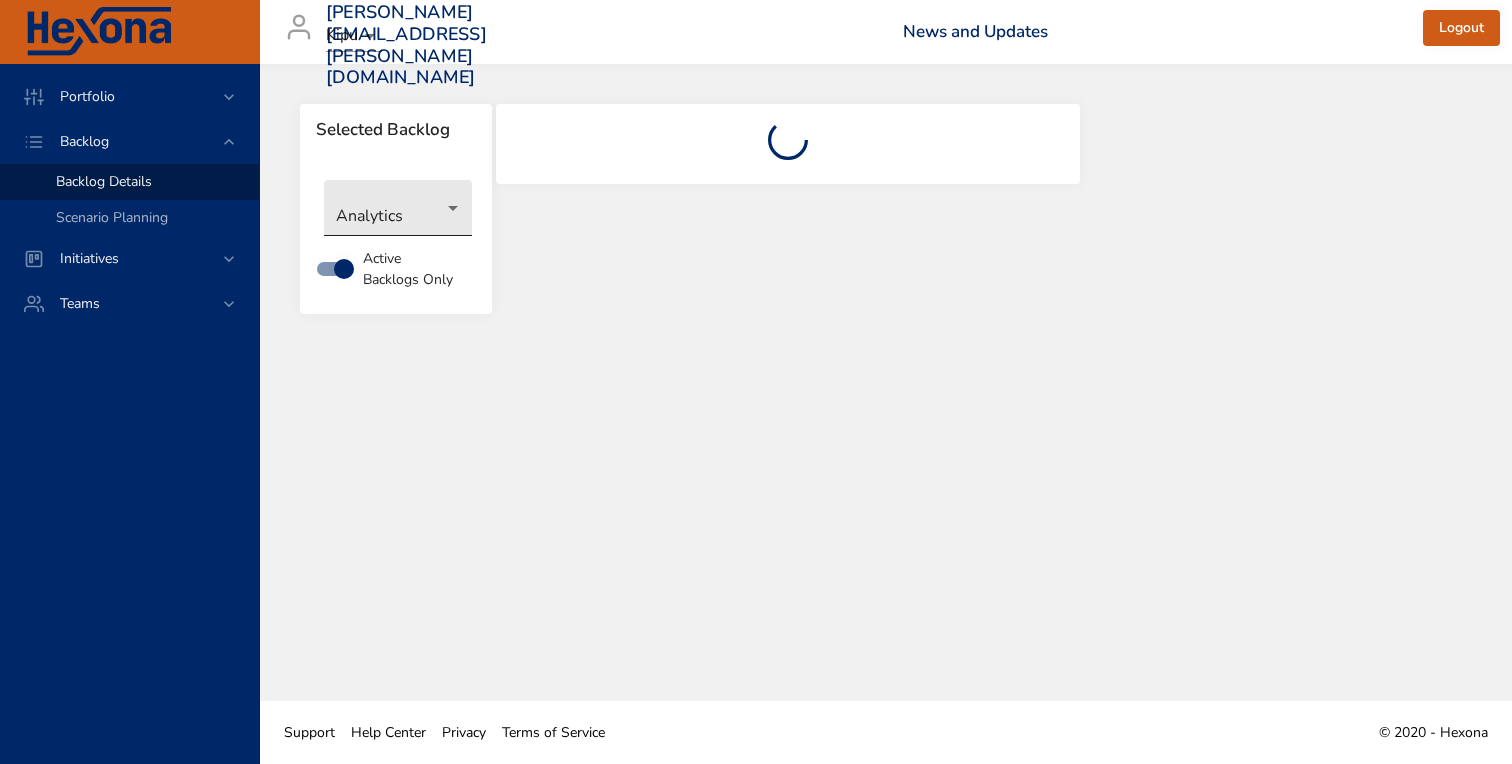 click on "Portfolio Backlog Backlog Details Scenario Planning Initiatives Teams [PERSON_NAME][EMAIL_ADDRESS][PERSON_NAME][DOMAIN_NAME]   Kipu News and Updates Logout Selected Backlog Analytics Active Backlogs Only Support Help Center Privacy Terms of Service © 2020 - Hexona" at bounding box center (756, 382) 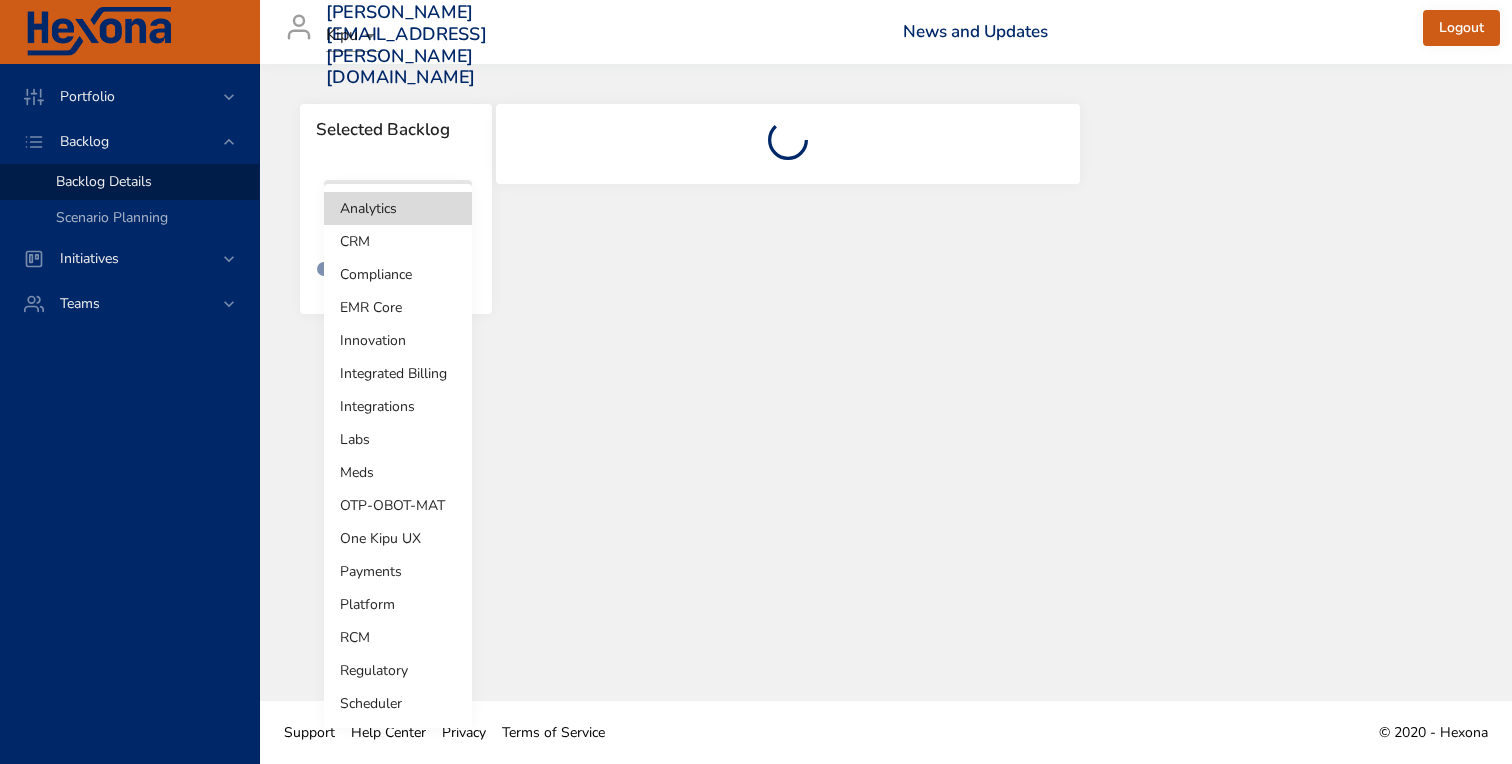 click on "Platform" at bounding box center (398, 604) 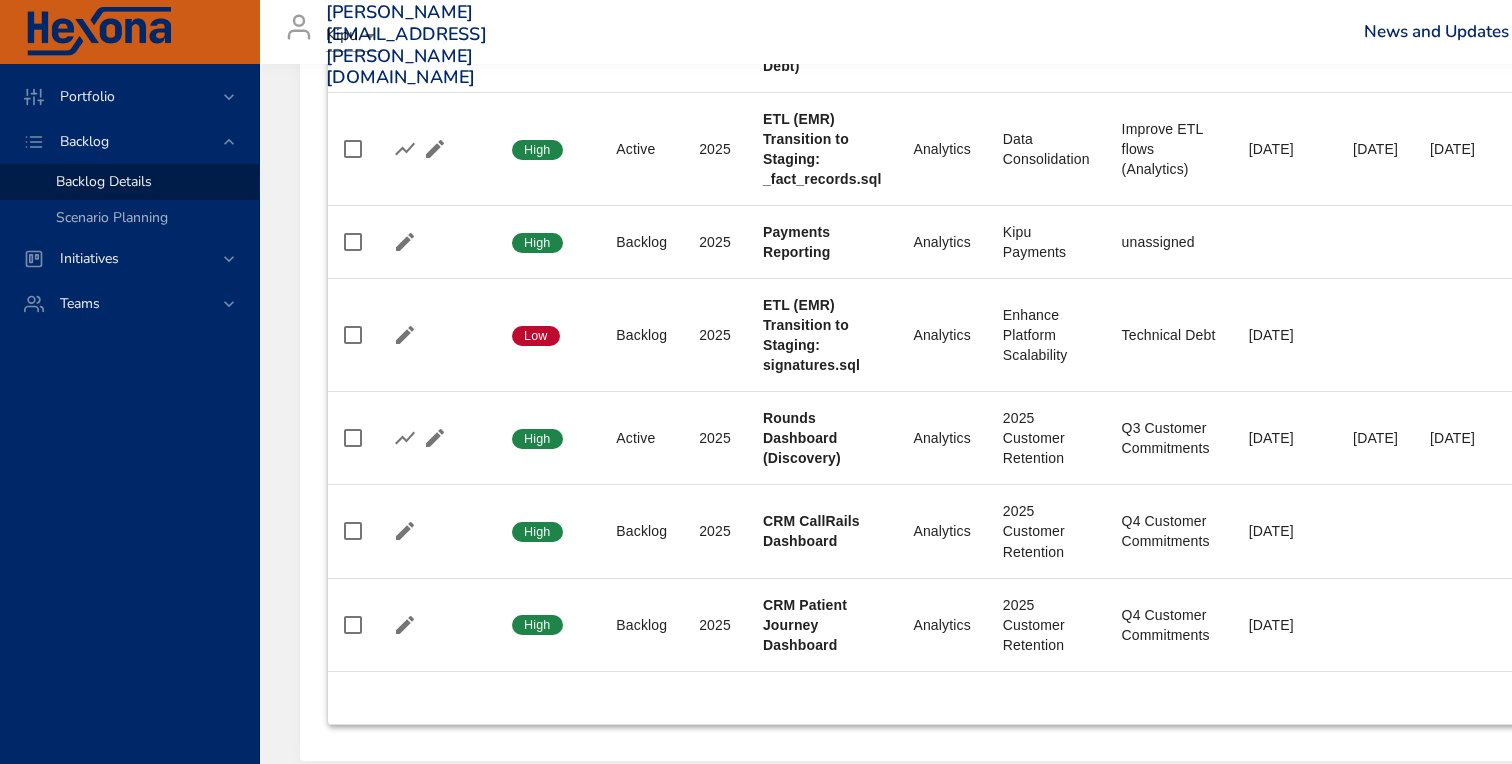 type on "*" 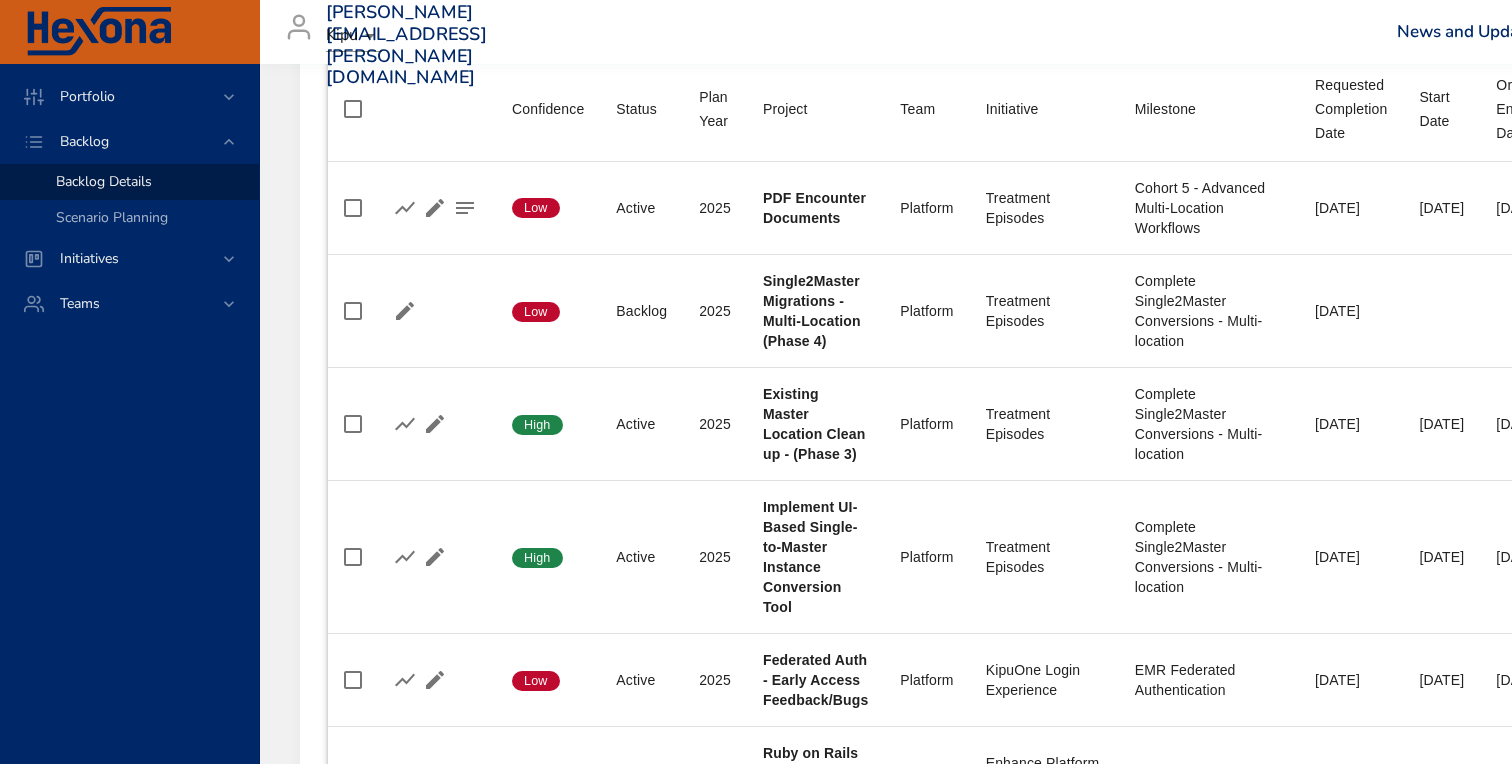 scroll, scrollTop: 0, scrollLeft: 0, axis: both 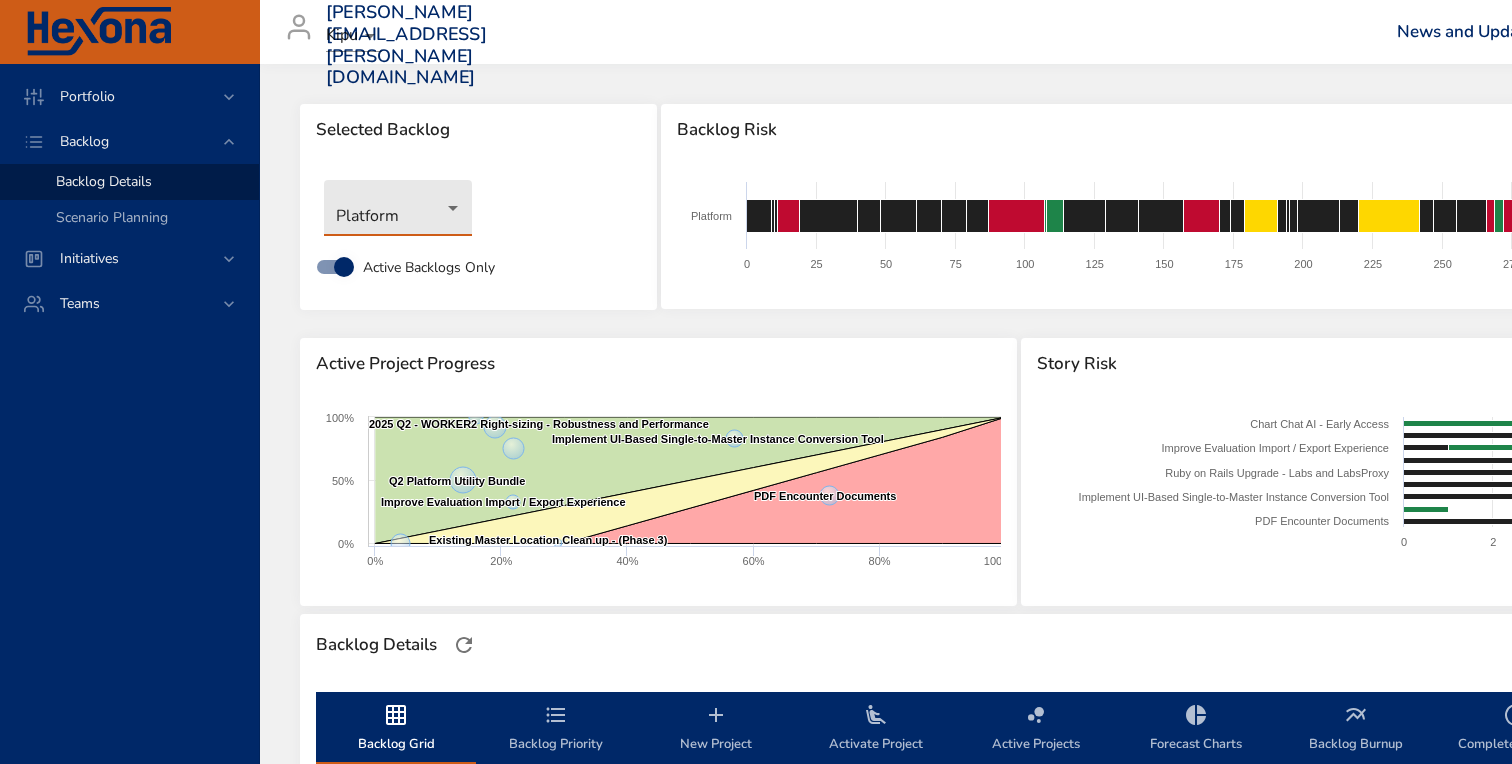 click on "Backlog Priority" at bounding box center [556, 729] 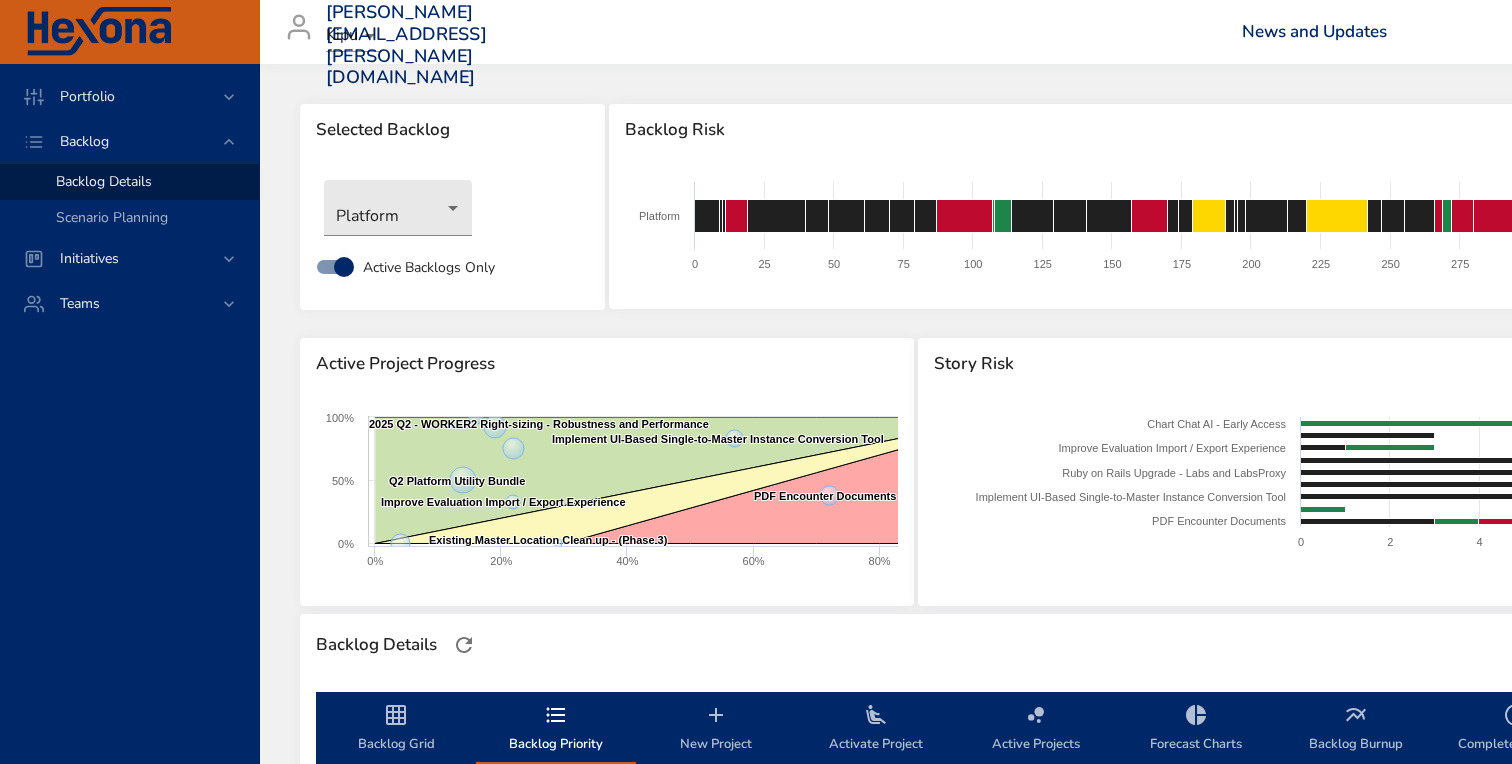 click 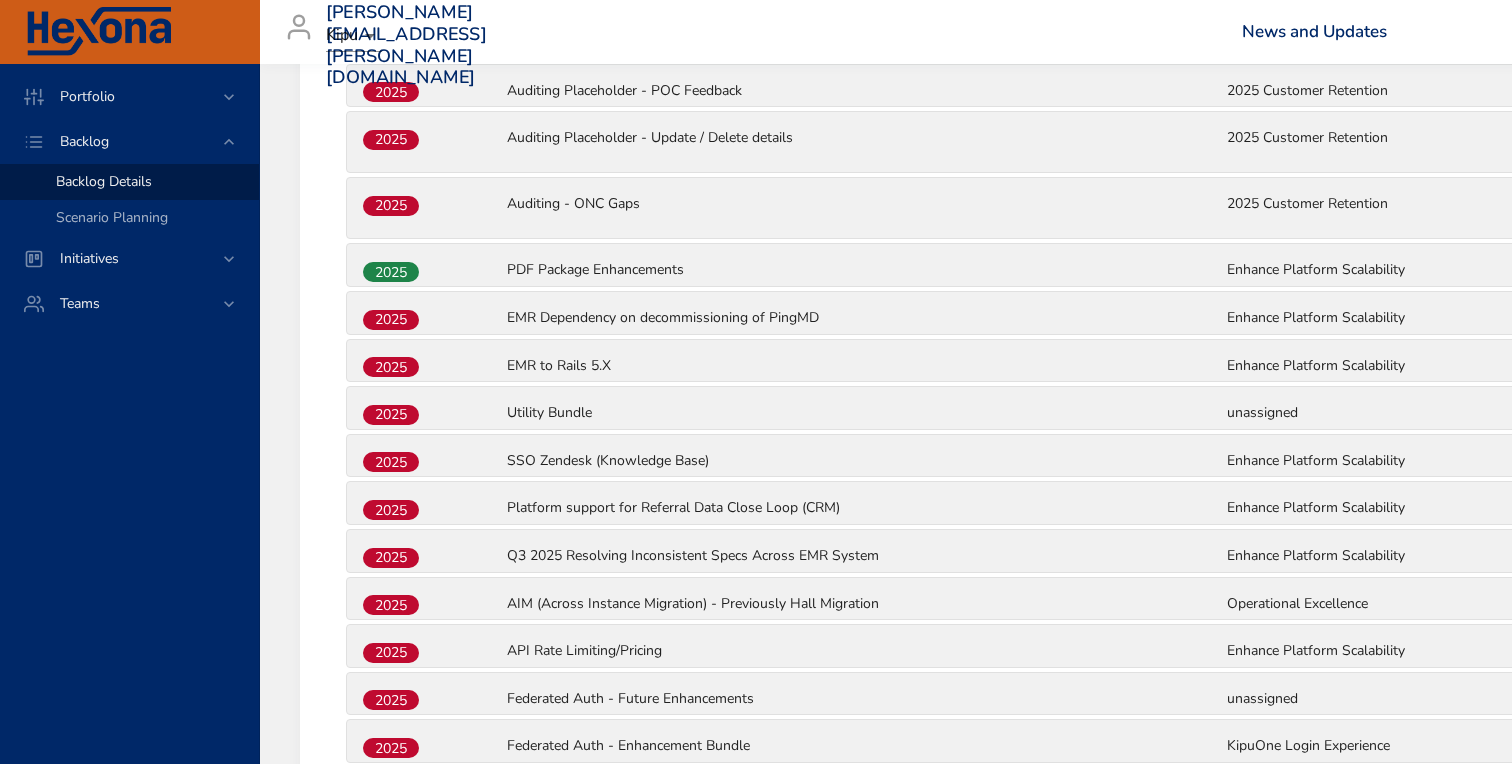 scroll, scrollTop: 1639, scrollLeft: 0, axis: vertical 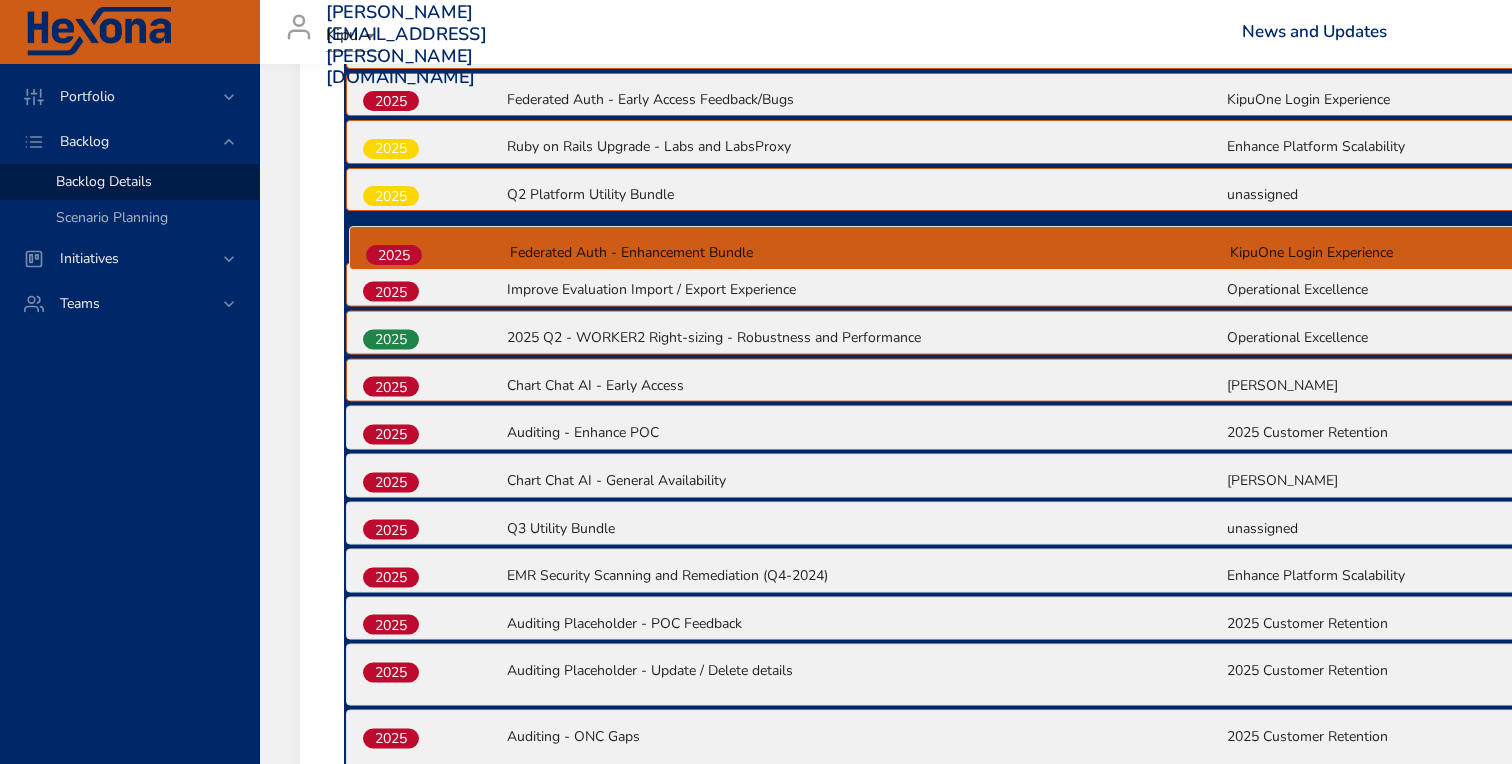 drag, startPoint x: 414, startPoint y: 559, endPoint x: 417, endPoint y: 253, distance: 306.0147 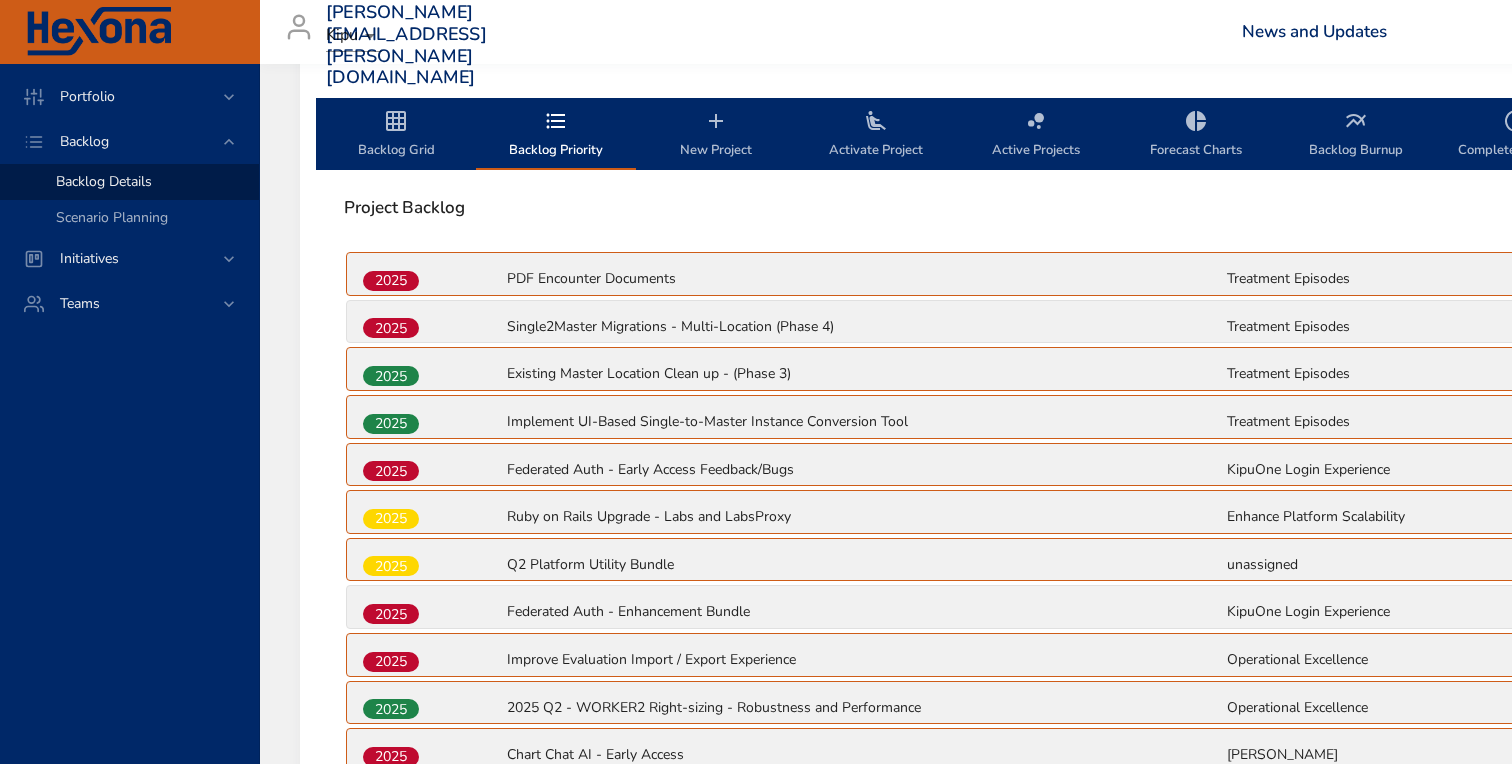 scroll, scrollTop: 588, scrollLeft: 0, axis: vertical 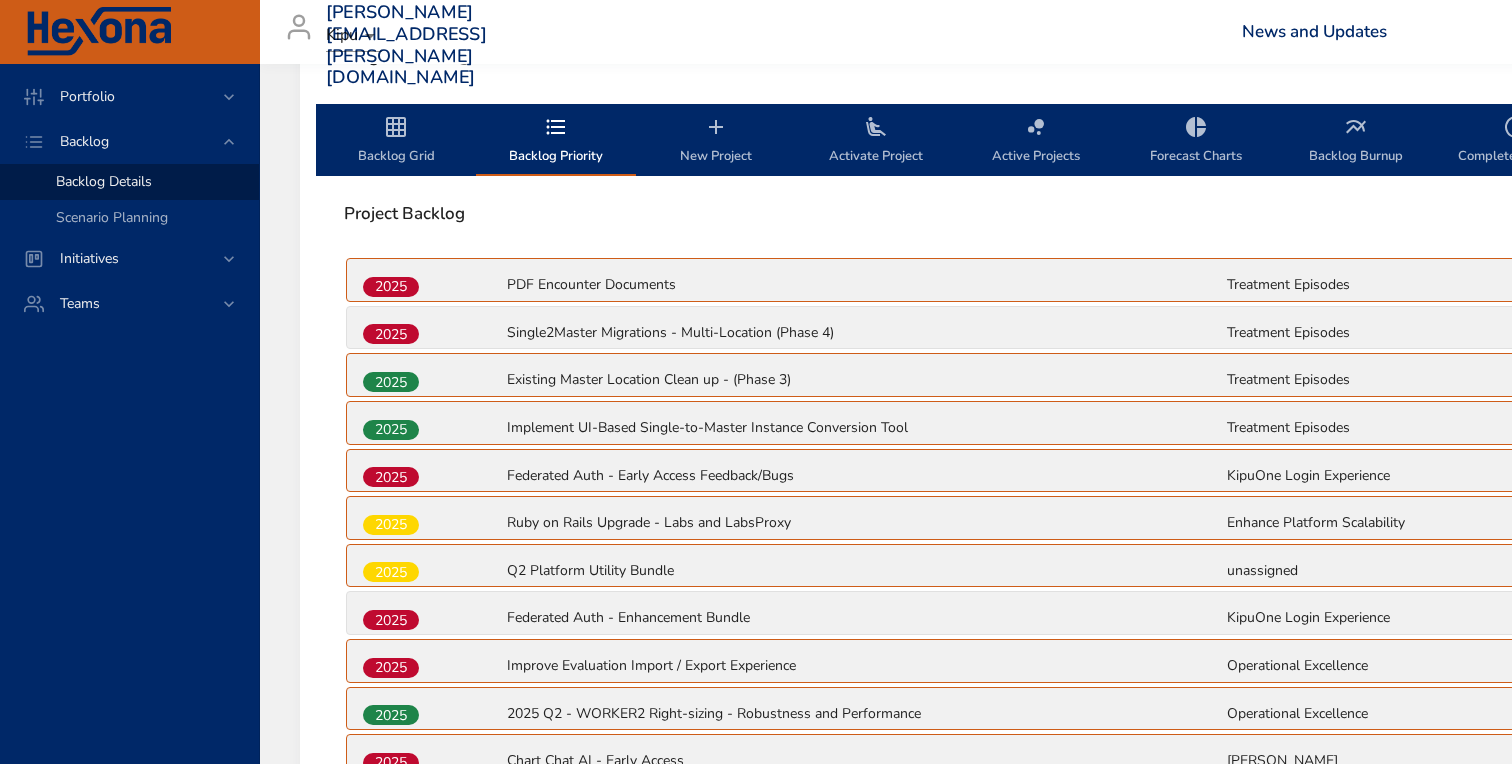 click on "Backlog Grid" at bounding box center (396, 141) 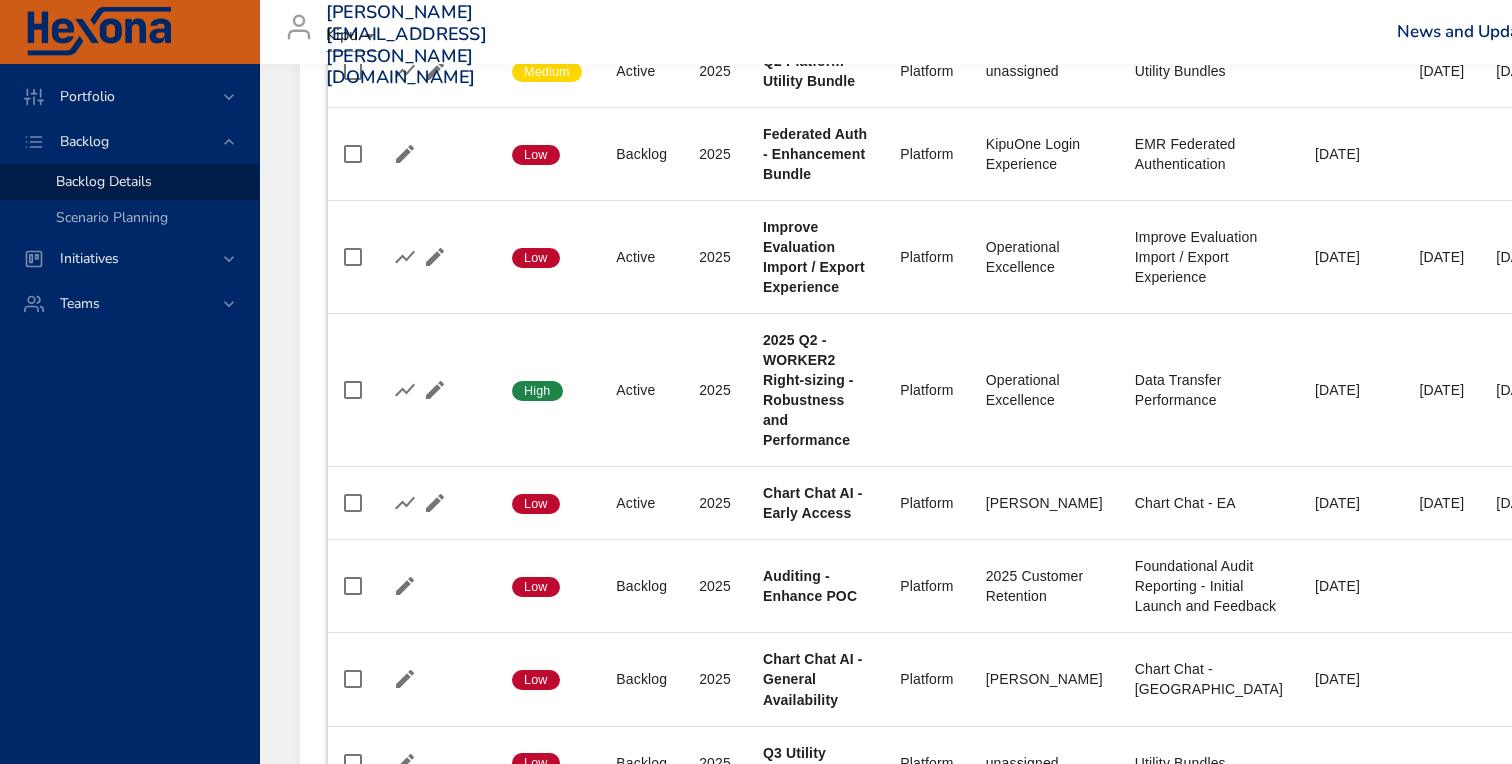 scroll, scrollTop: 1595, scrollLeft: 0, axis: vertical 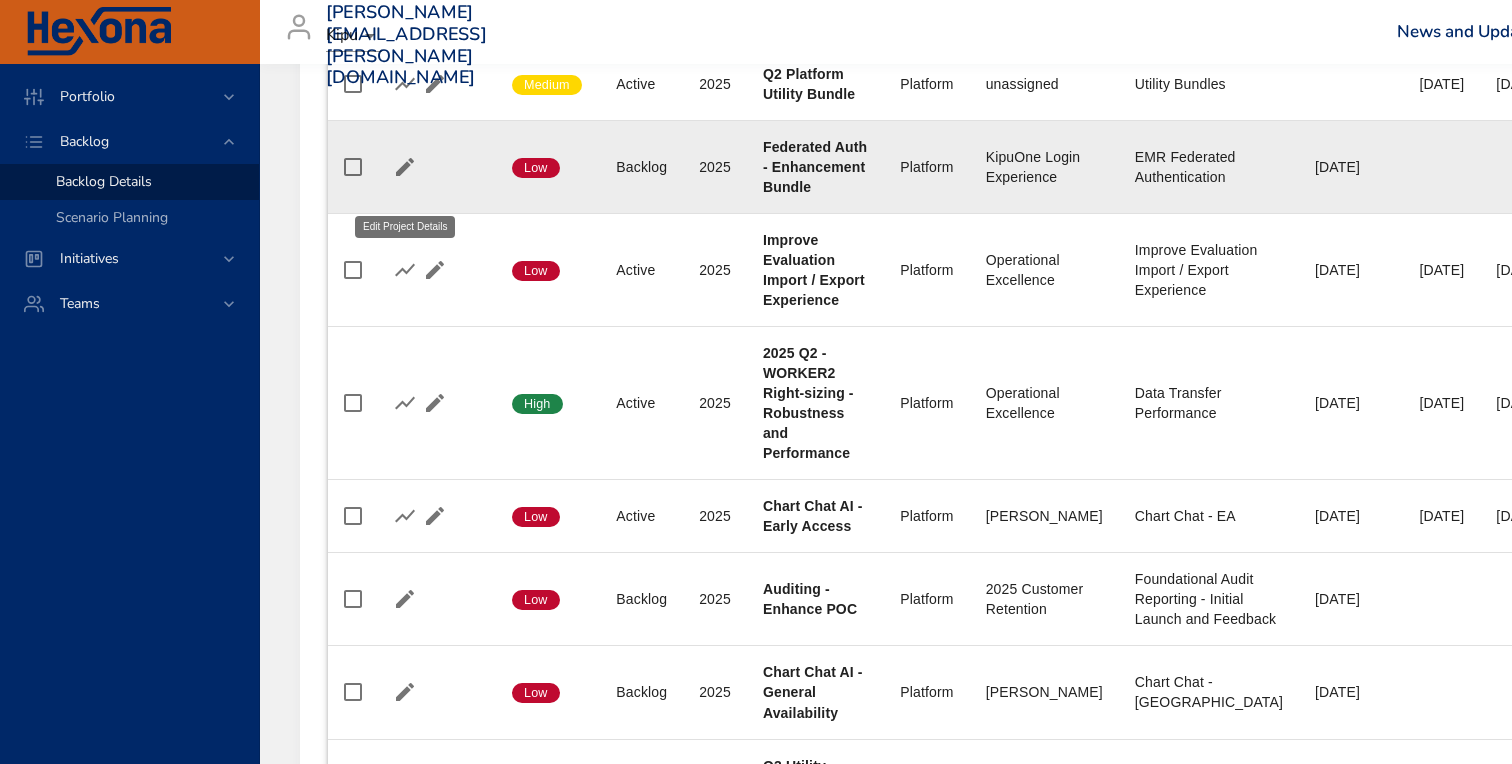 click 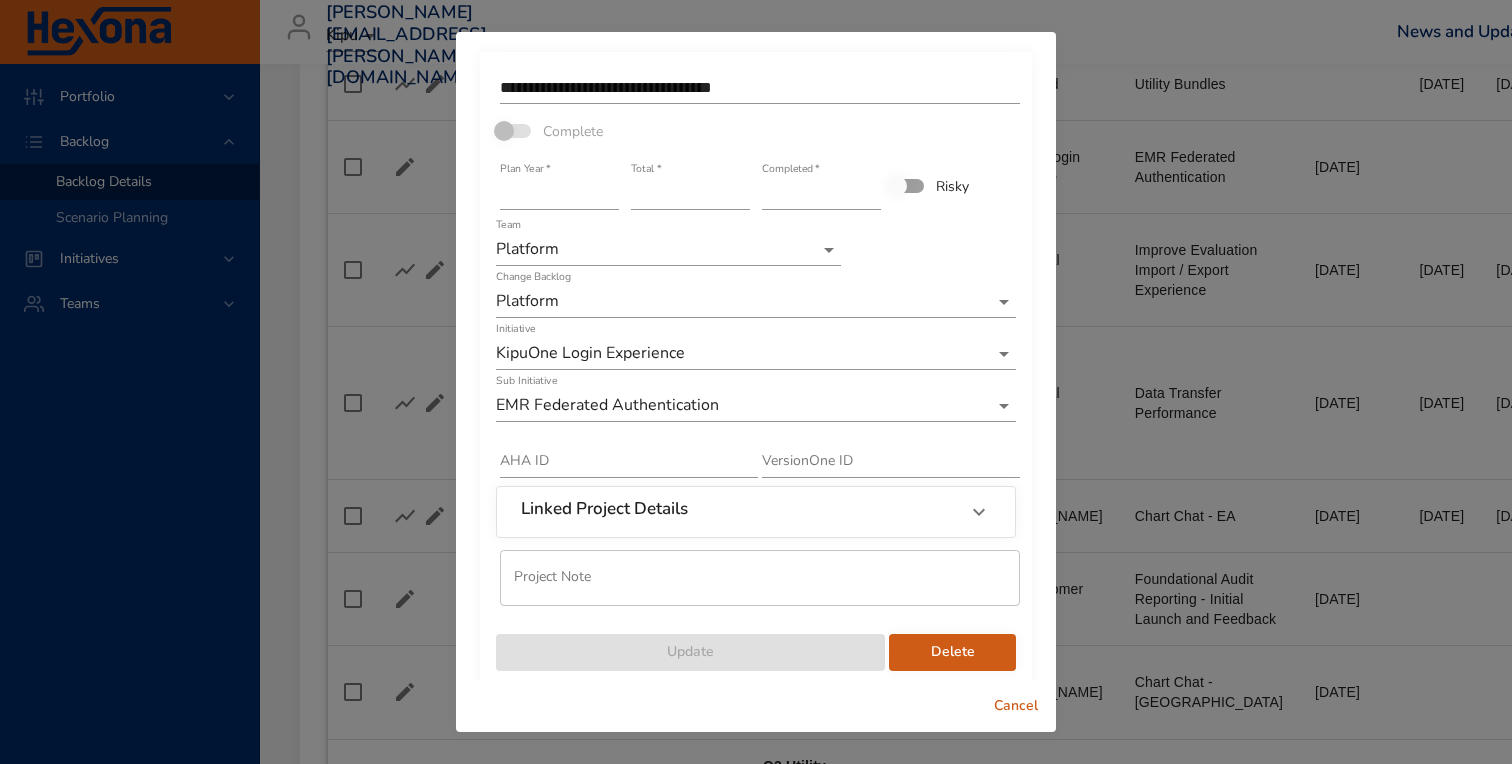 click on "Linked Project Details" at bounding box center (738, 512) 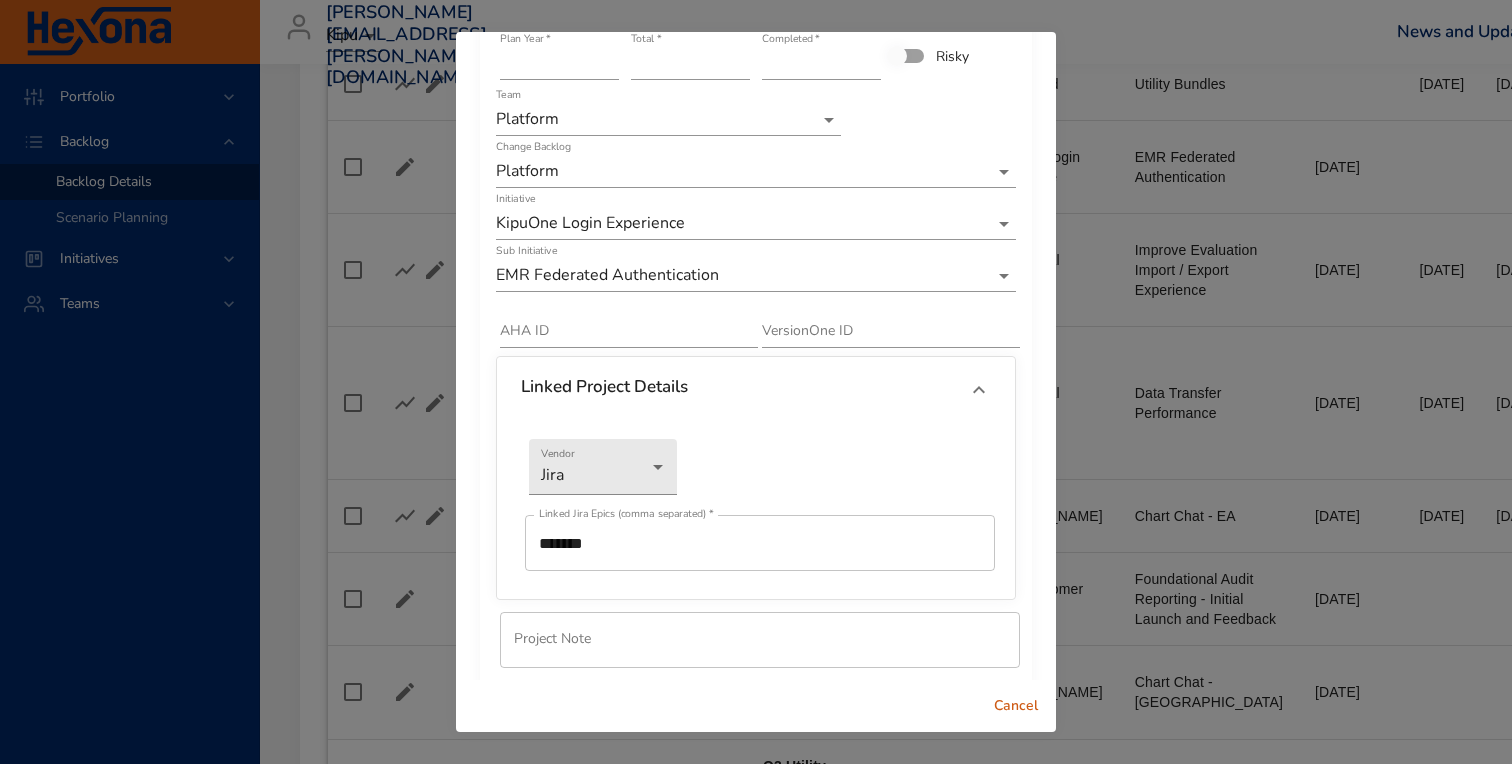 scroll, scrollTop: 219, scrollLeft: 0, axis: vertical 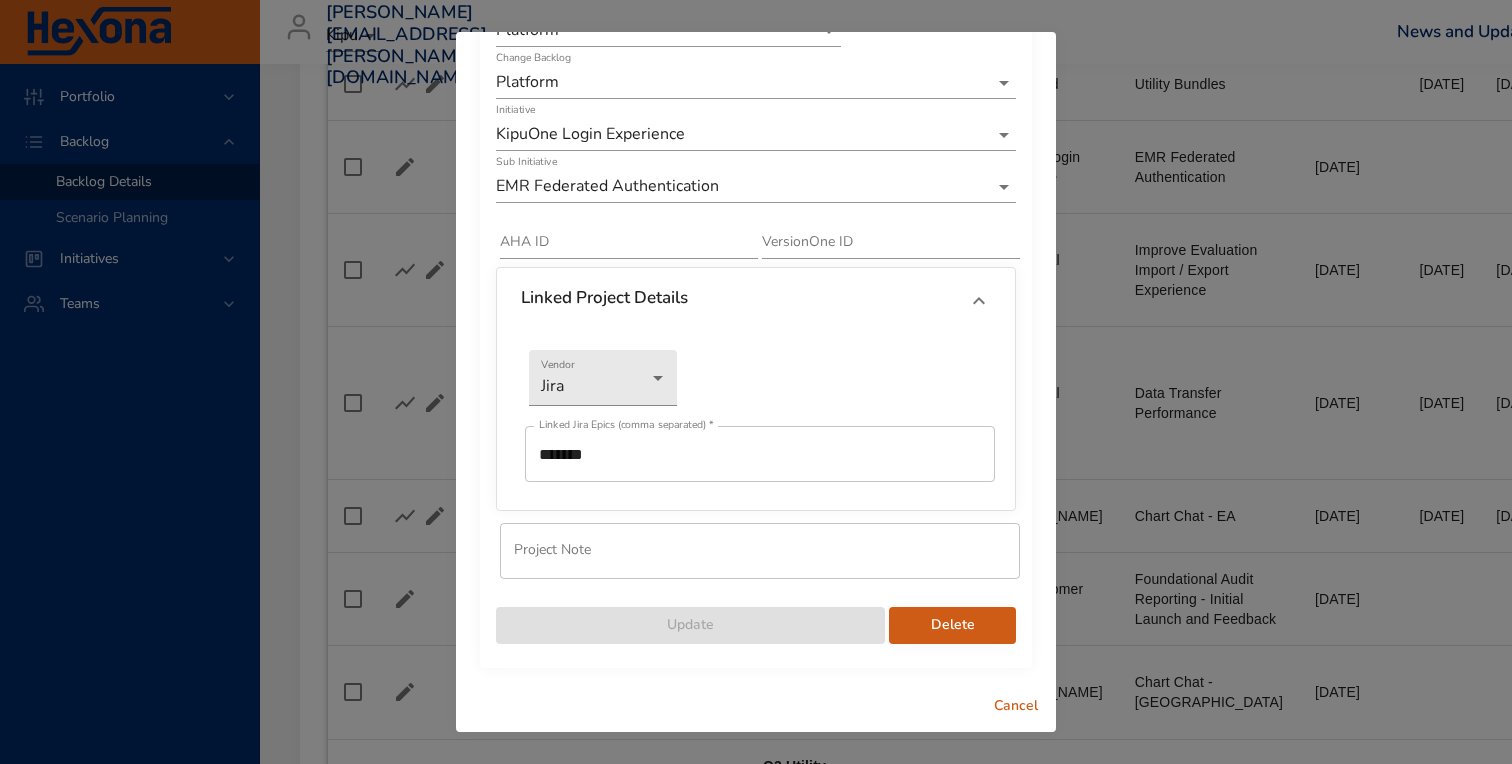 click on "Cancel" at bounding box center [1016, 706] 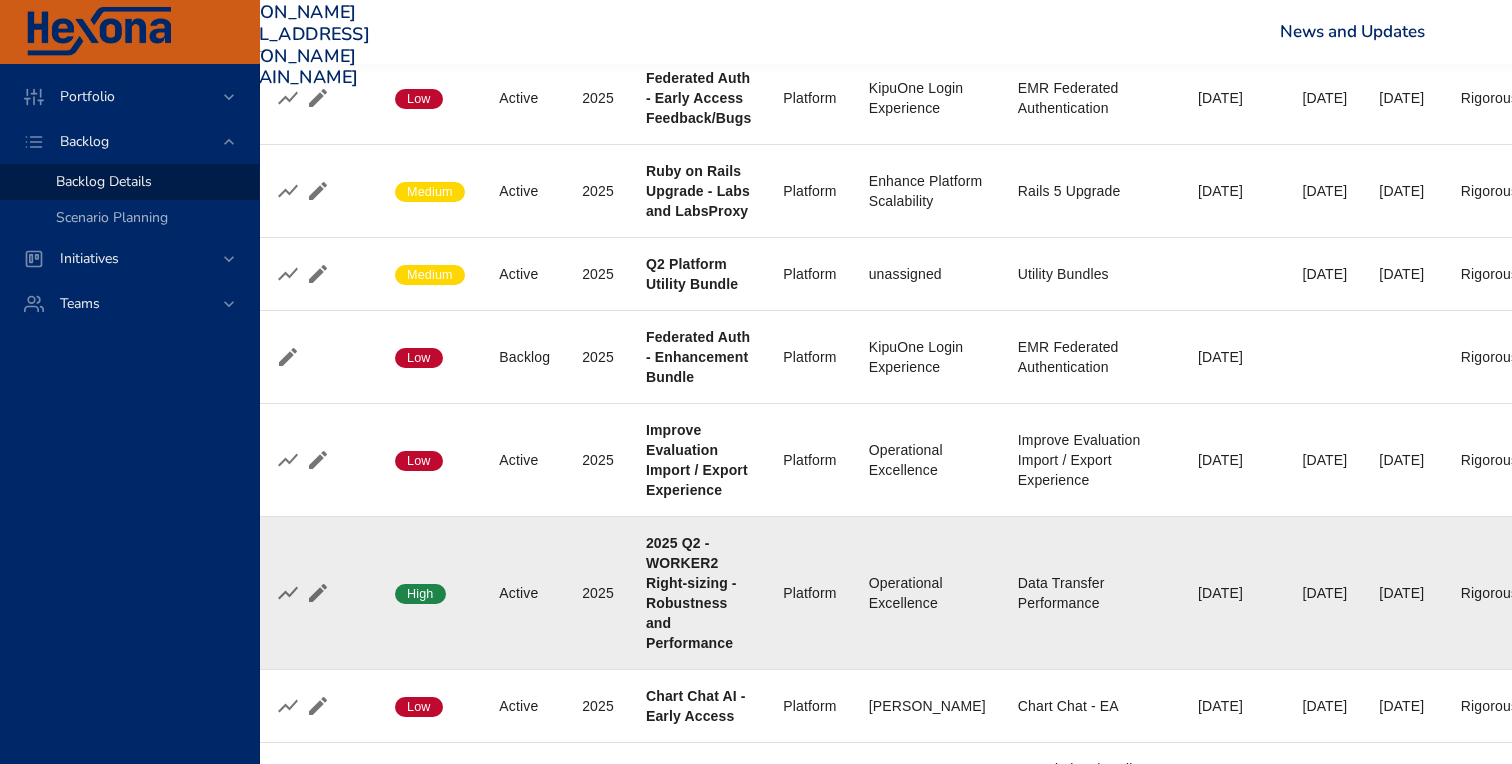 scroll, scrollTop: 1407, scrollLeft: 117, axis: both 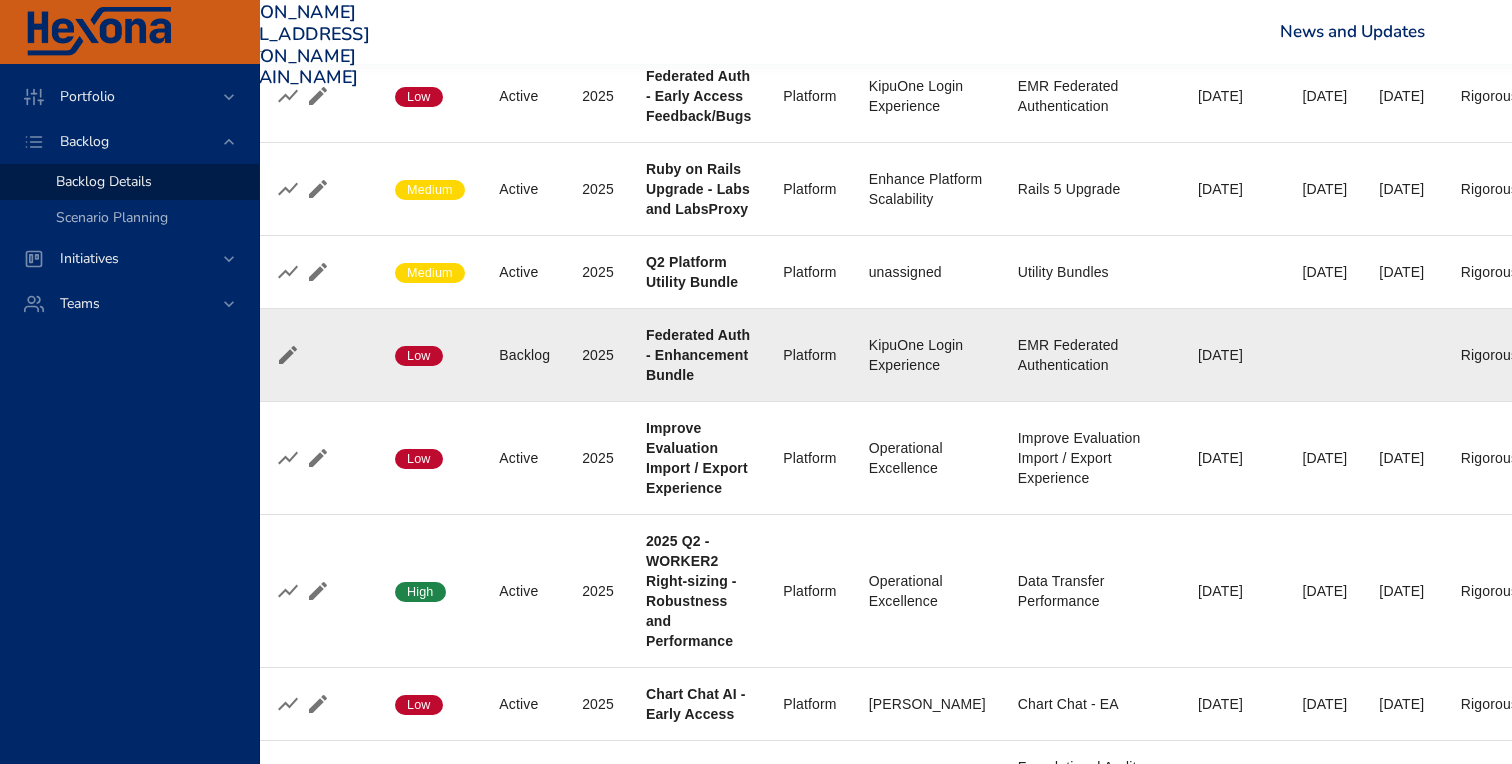 click at bounding box center (318, 355) 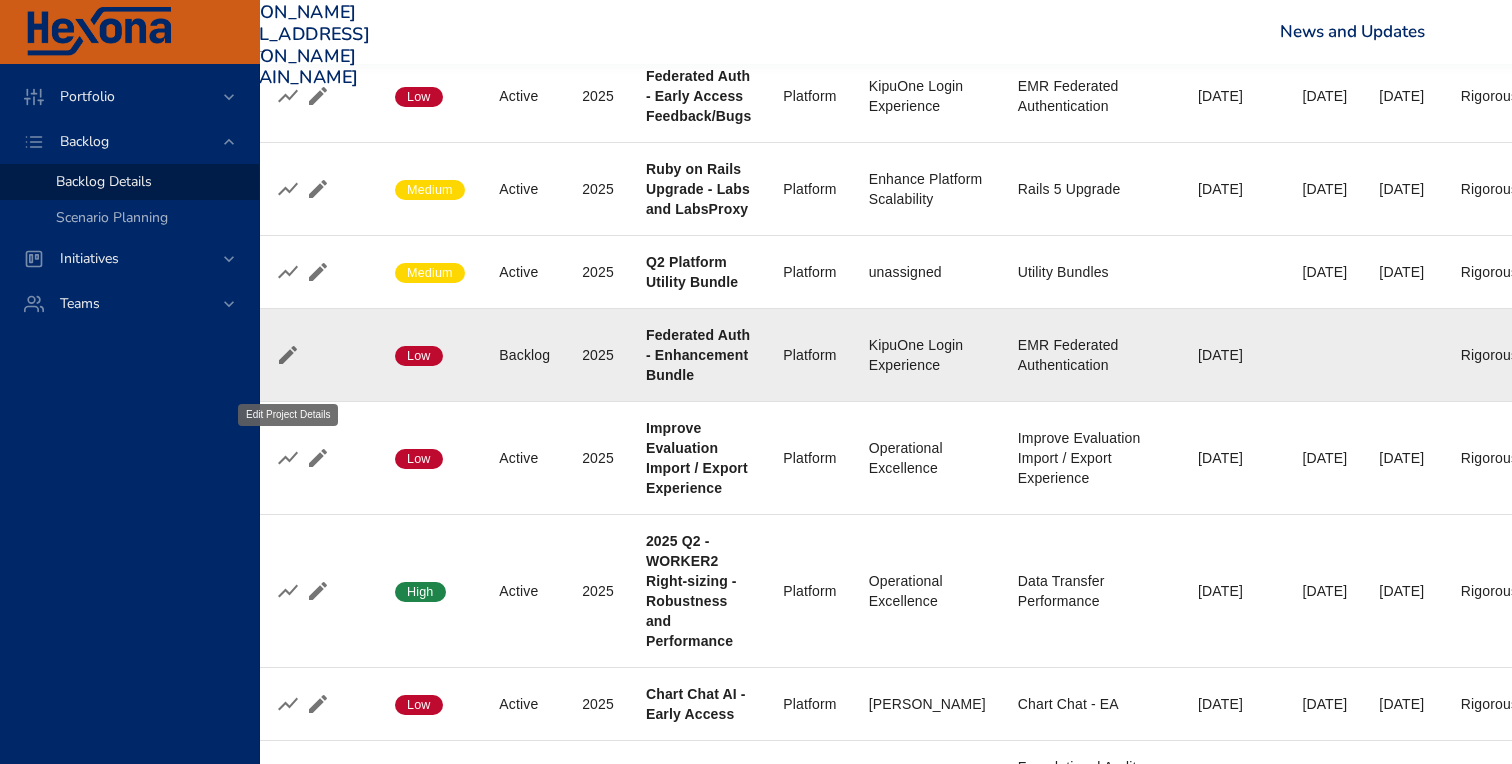click 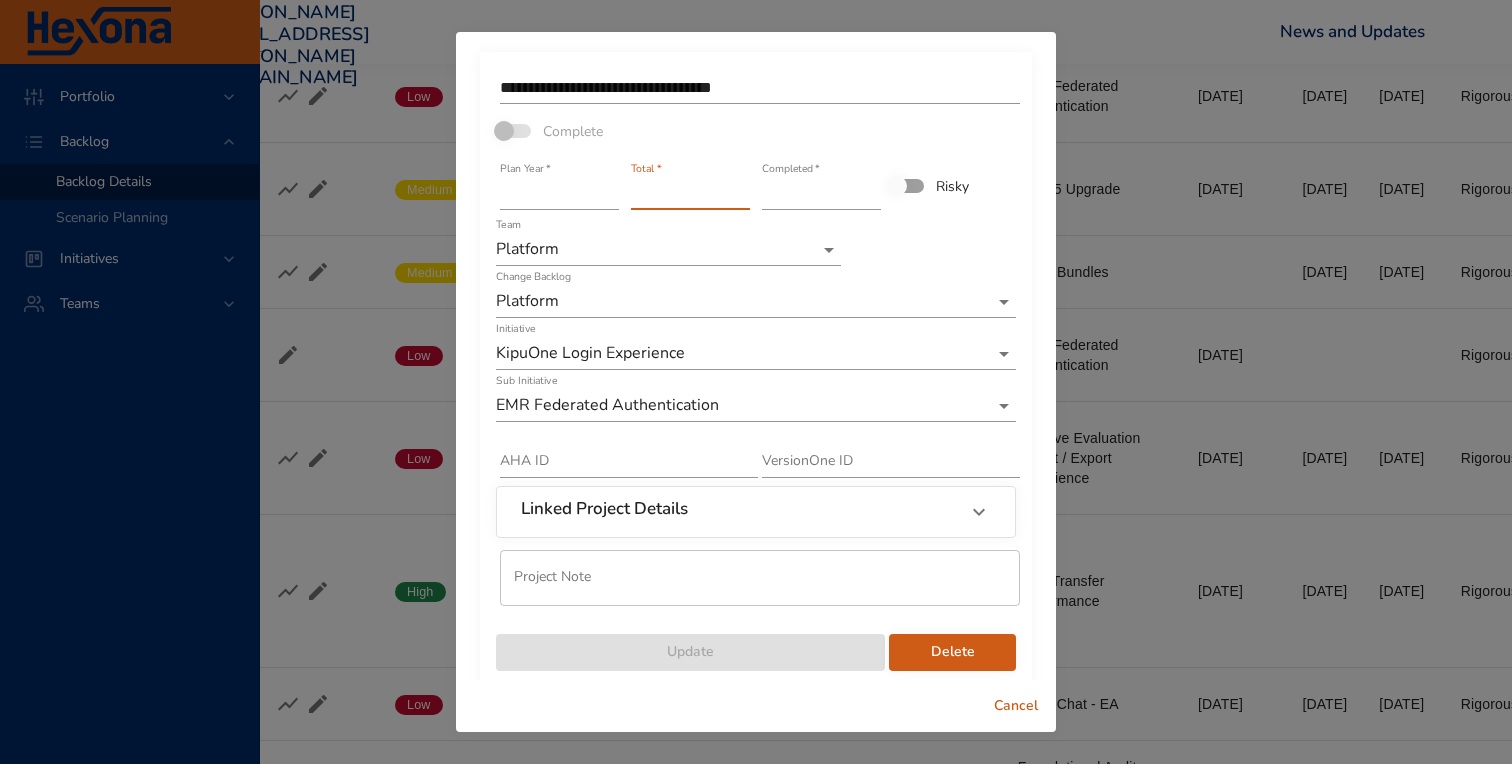 scroll, scrollTop: 1, scrollLeft: 0, axis: vertical 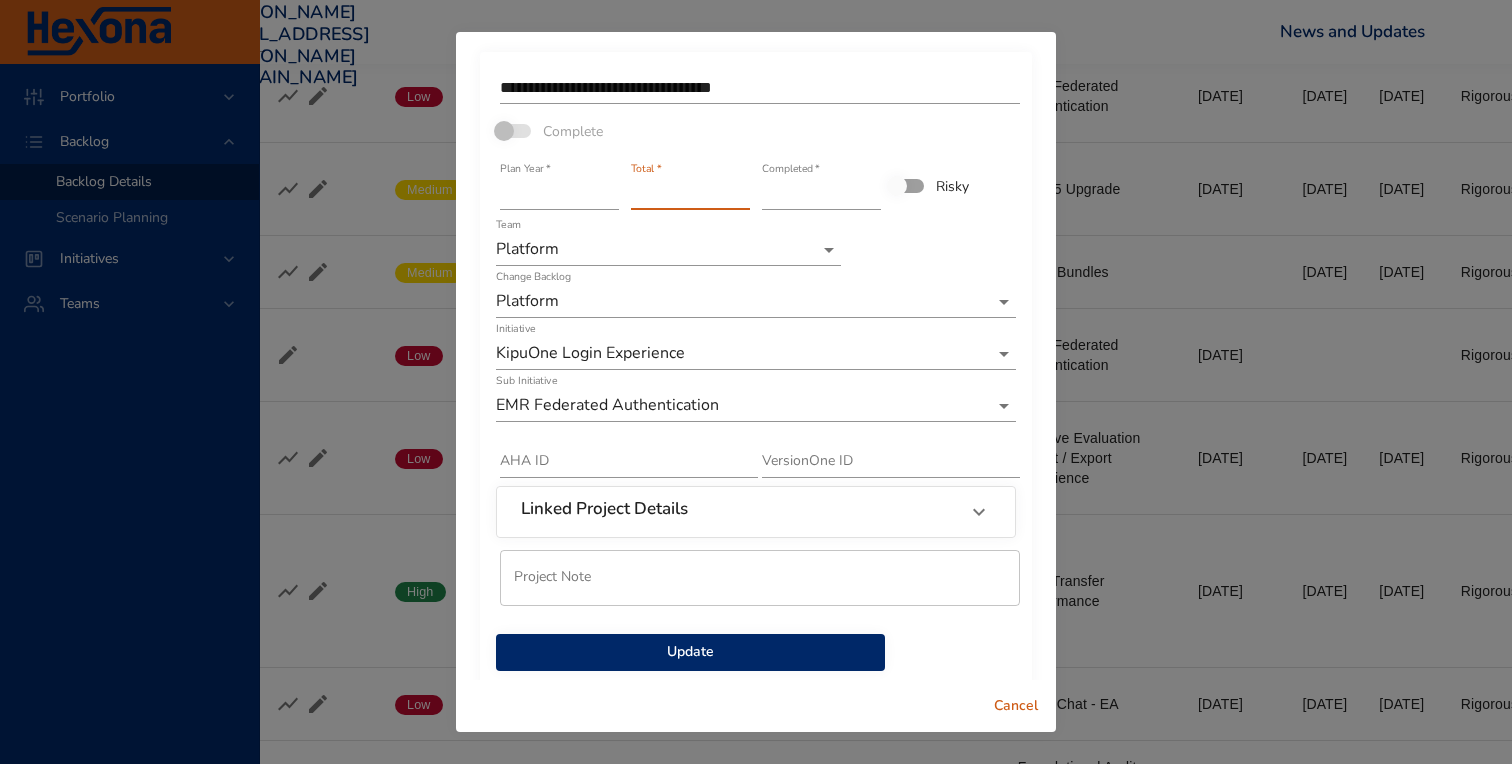 click on "**" at bounding box center [690, 194] 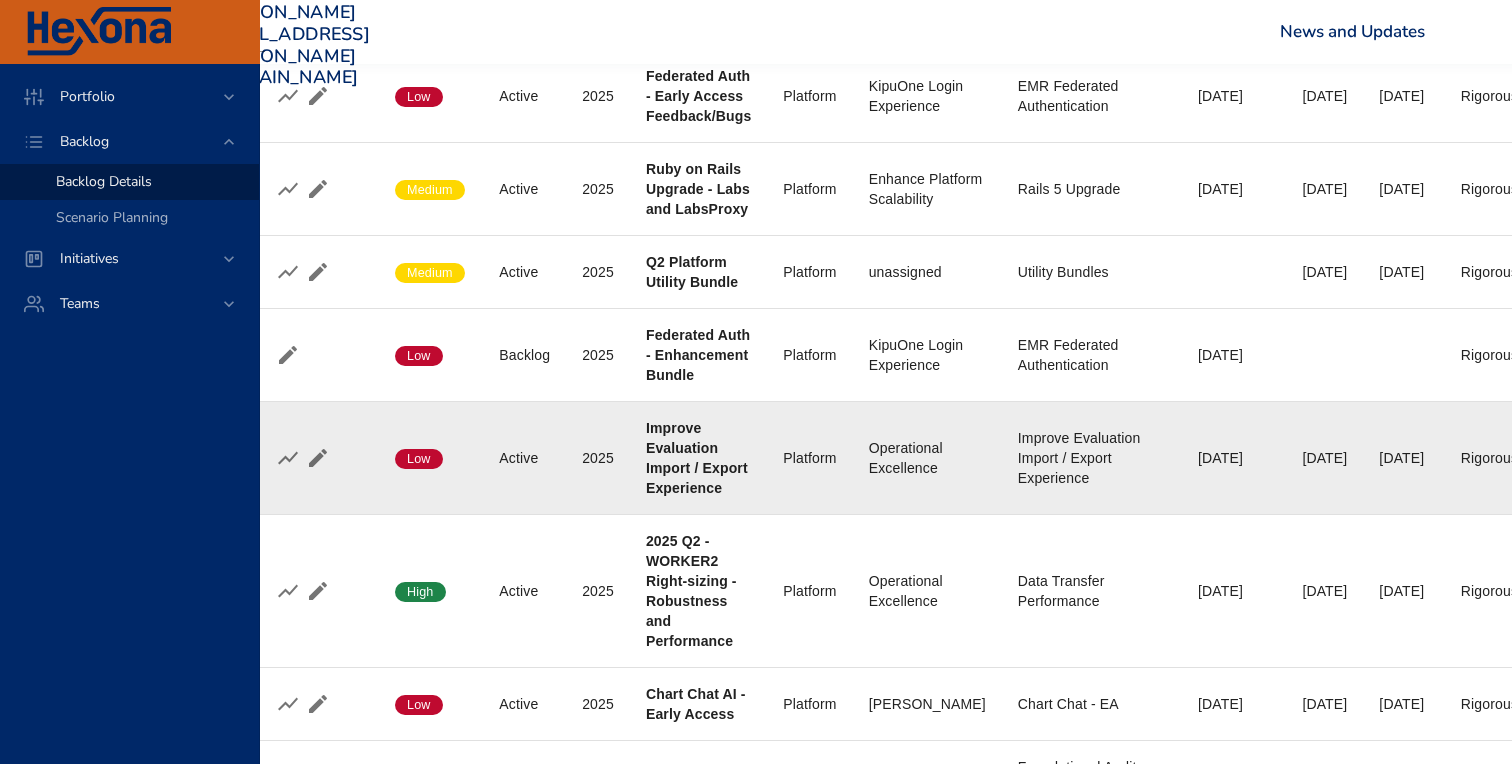 scroll, scrollTop: 1407, scrollLeft: 0, axis: vertical 